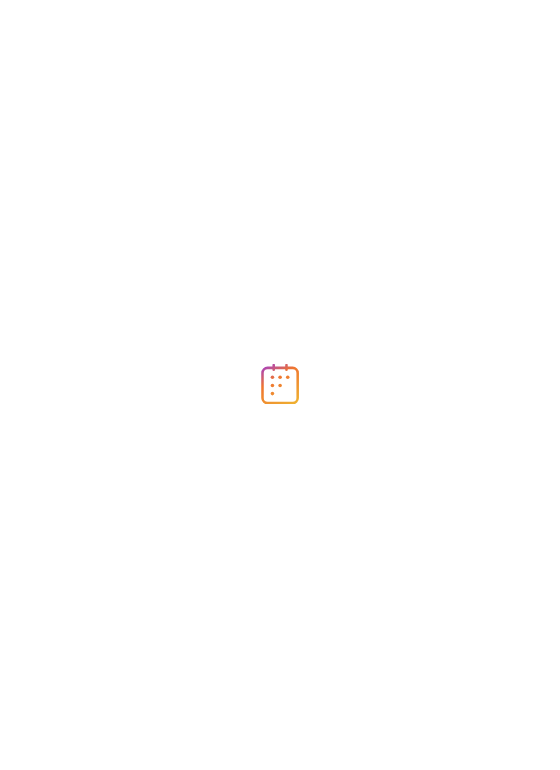 scroll, scrollTop: 0, scrollLeft: 0, axis: both 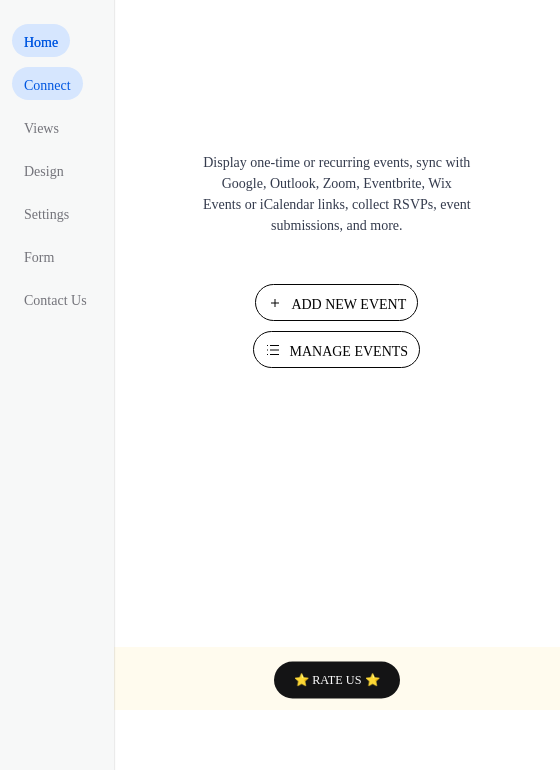 click on "Connect" at bounding box center [47, 85] 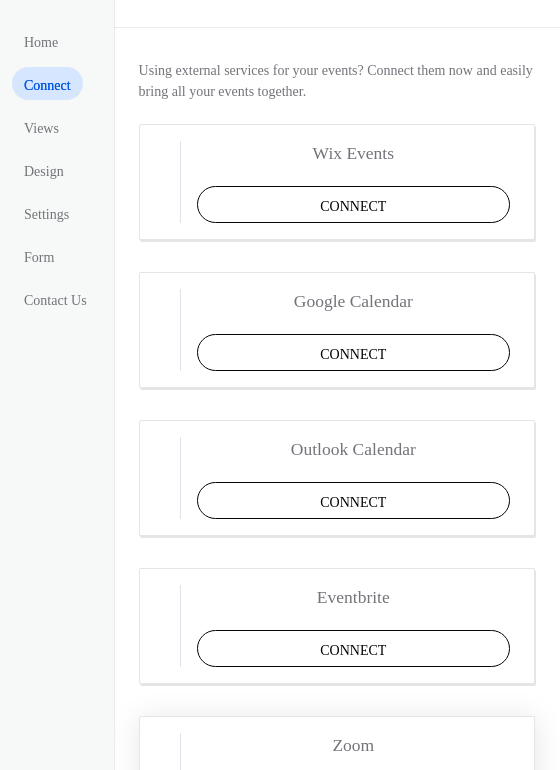 scroll, scrollTop: 0, scrollLeft: 0, axis: both 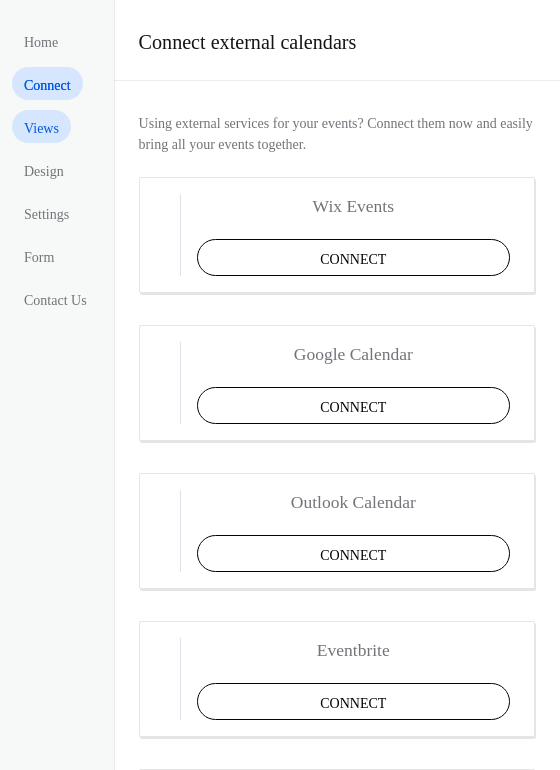 click on "Views" at bounding box center (41, 128) 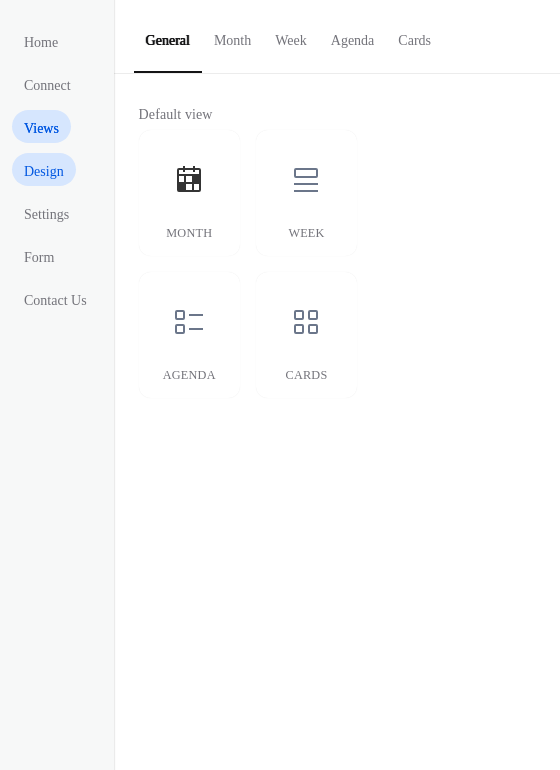 click on "Design" at bounding box center [46, 171] 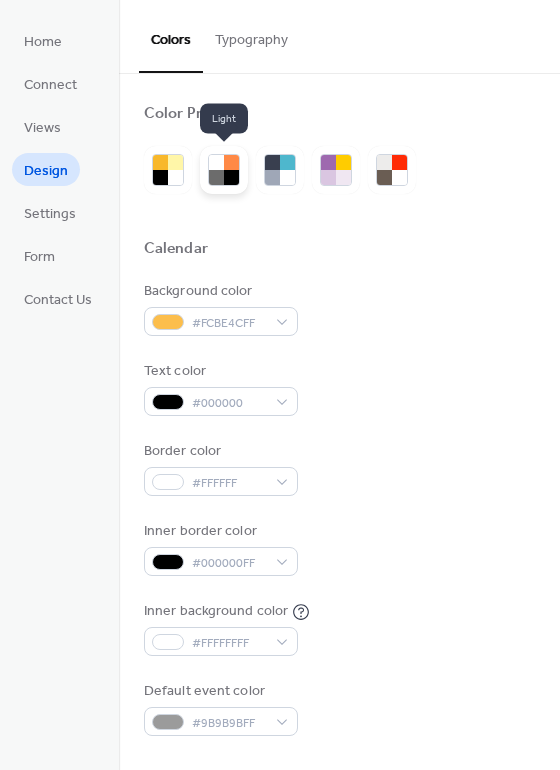click at bounding box center [231, 162] 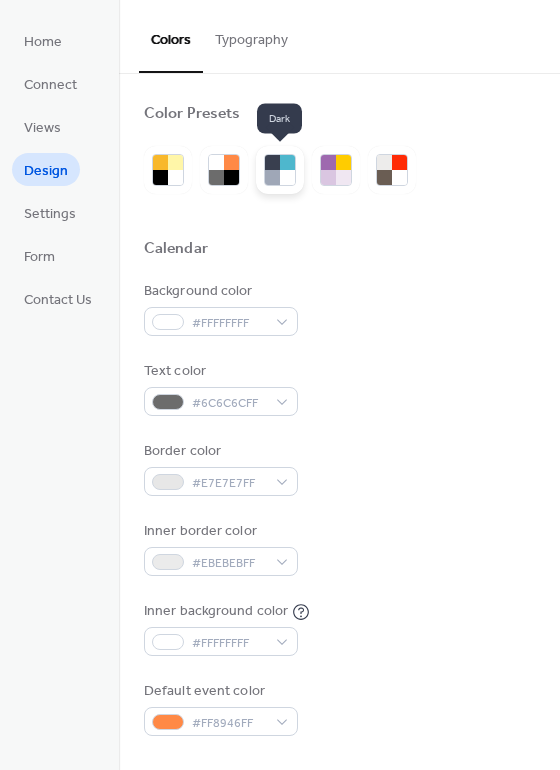 click at bounding box center [272, 177] 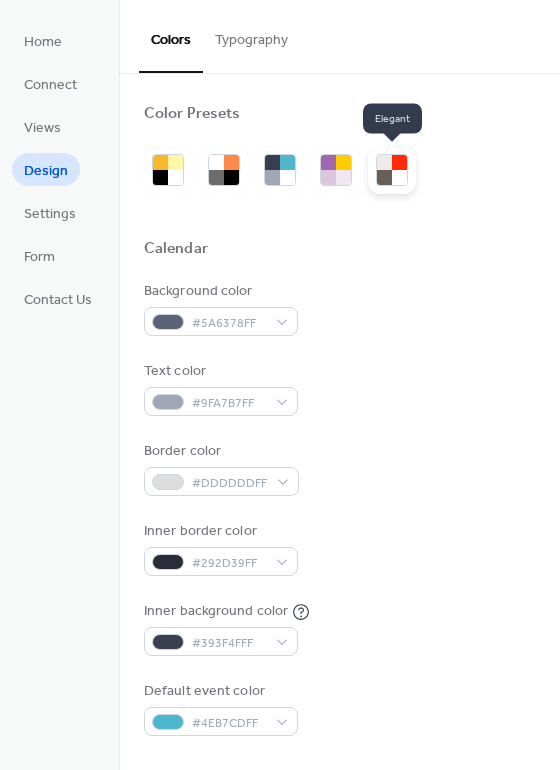 click at bounding box center [399, 177] 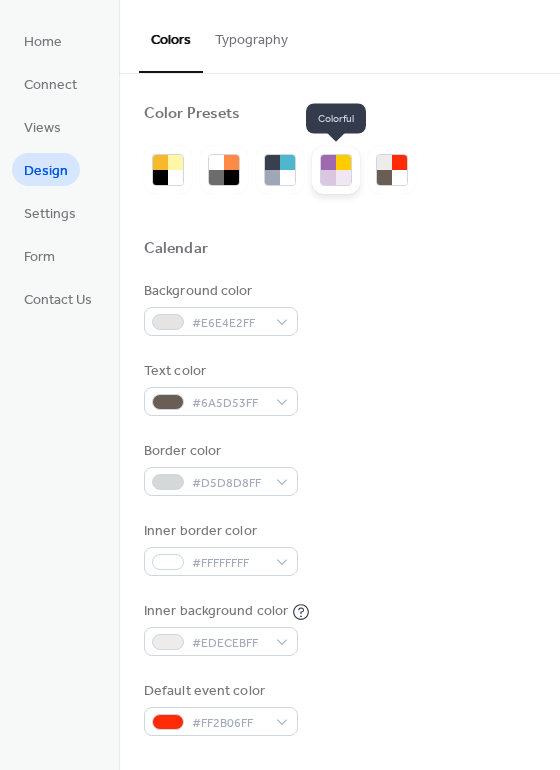 click at bounding box center [343, 177] 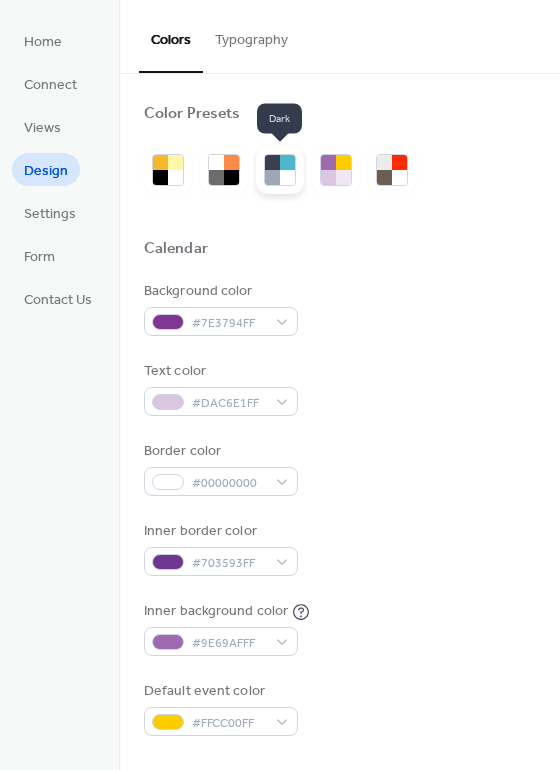 click at bounding box center [280, 170] 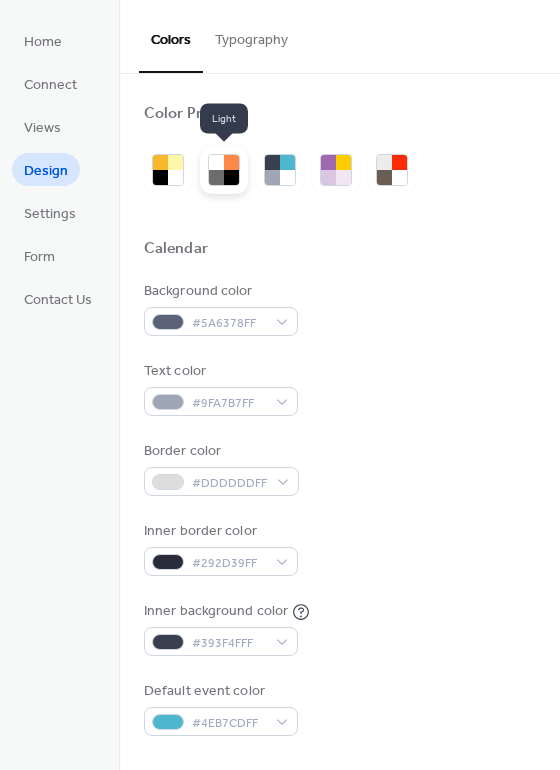 click at bounding box center (231, 177) 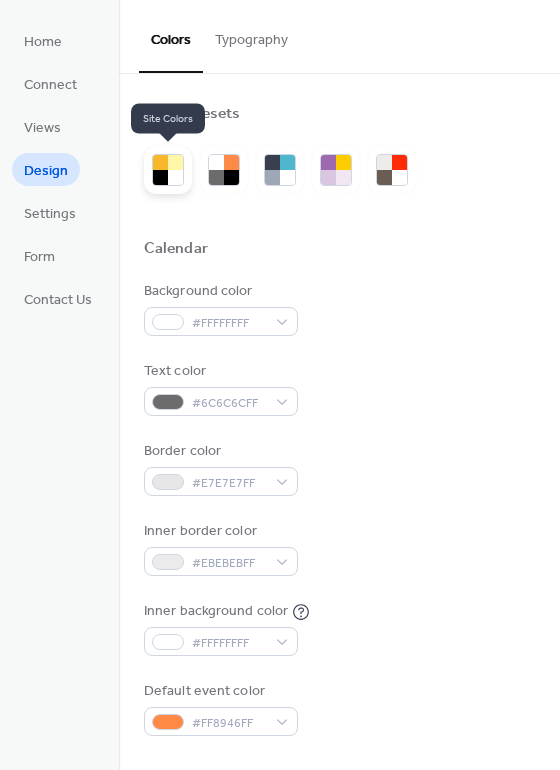 click at bounding box center (175, 177) 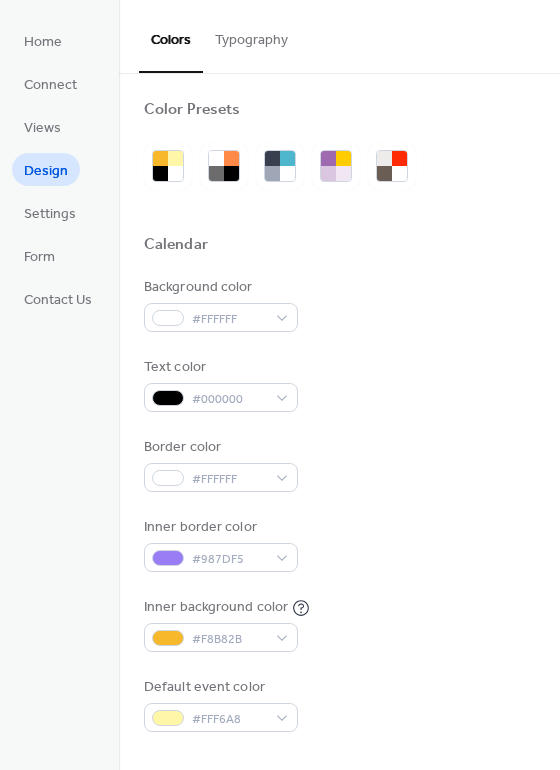 scroll, scrollTop: 0, scrollLeft: 0, axis: both 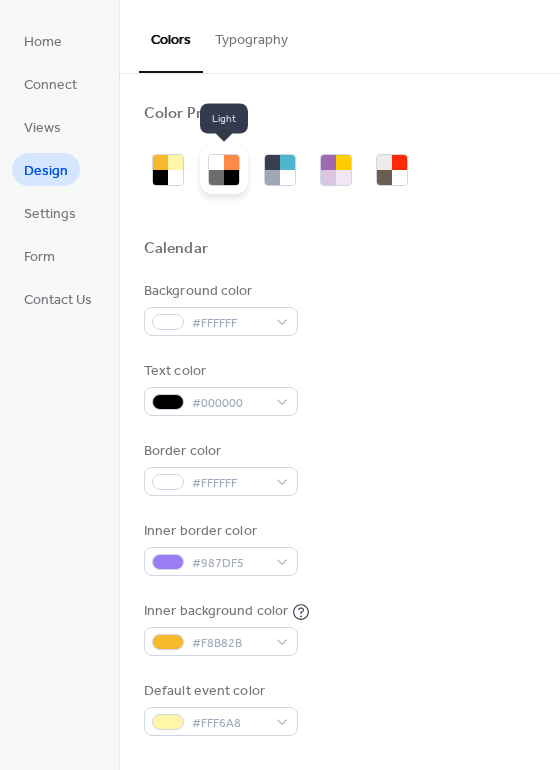 click at bounding box center [216, 162] 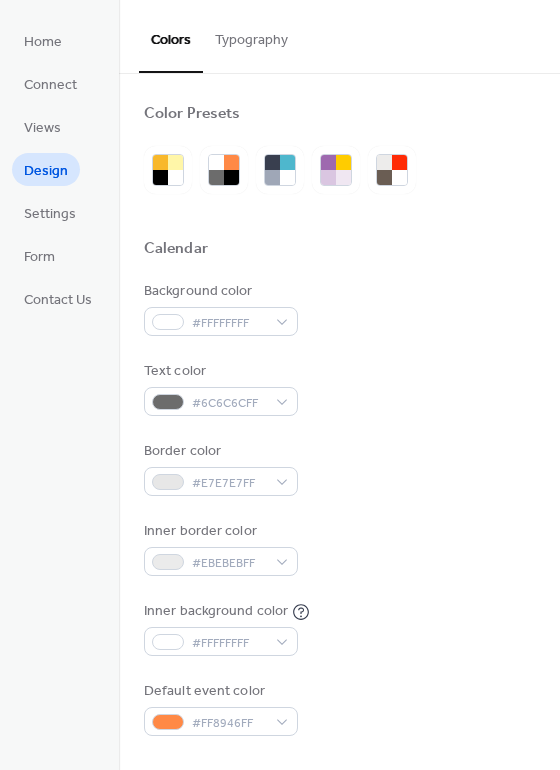 click on "Typography" at bounding box center [251, 35] 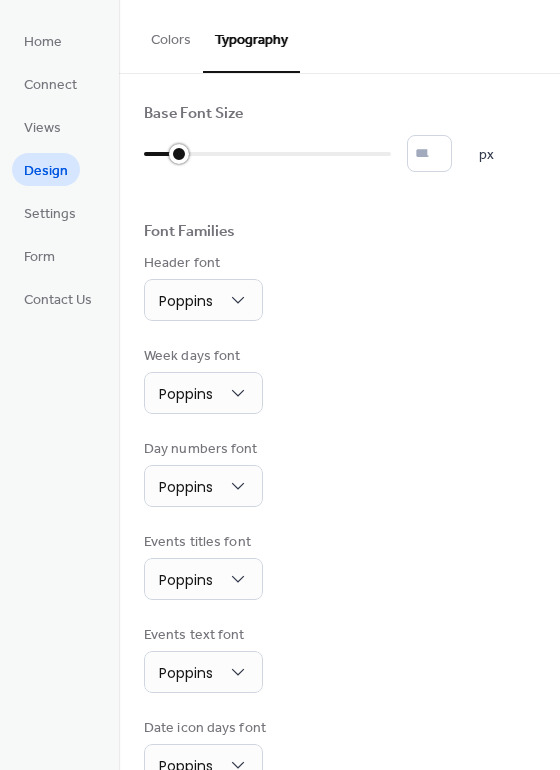 click at bounding box center (267, 154) 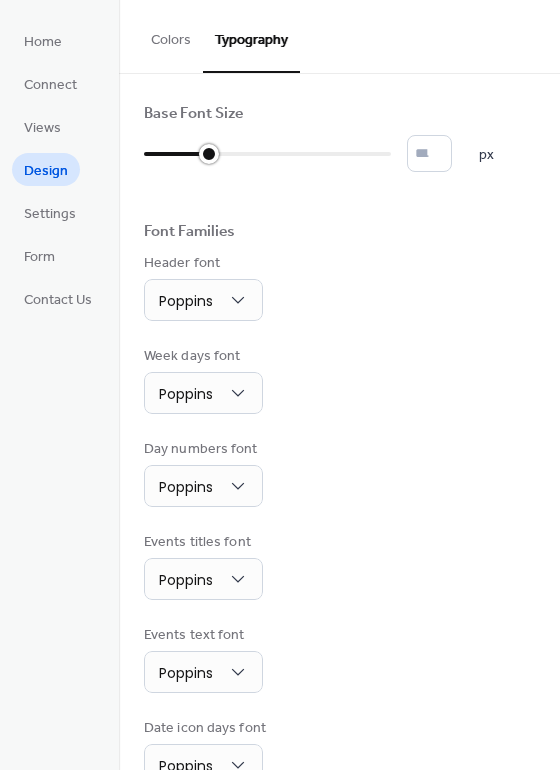 click at bounding box center [267, 154] 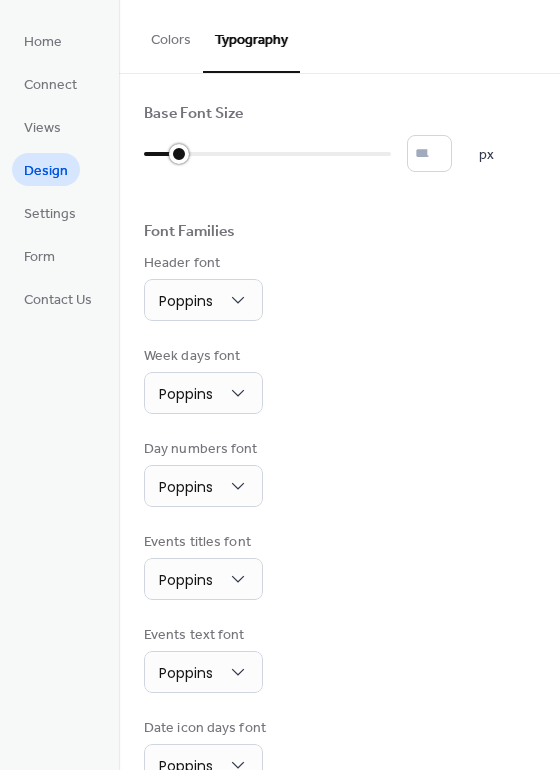 click at bounding box center (161, 154) 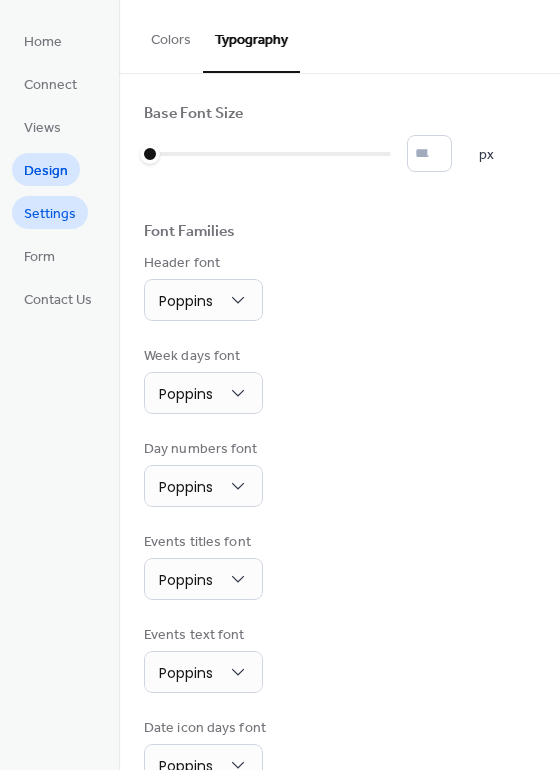 click on "Settings" at bounding box center (50, 212) 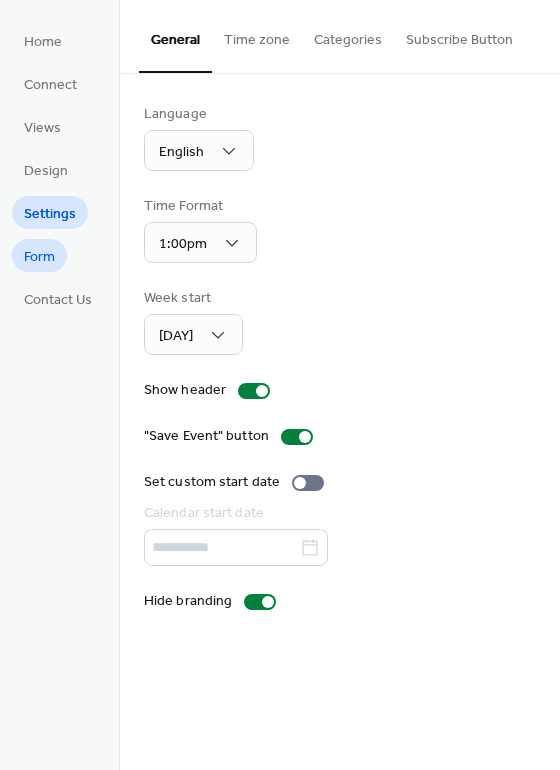 click on "Form" at bounding box center (39, 257) 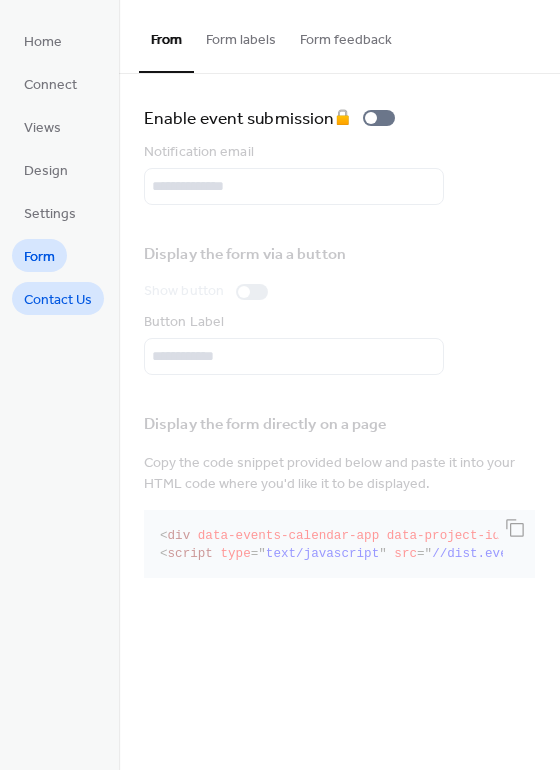 click on "Contact Us" at bounding box center (58, 300) 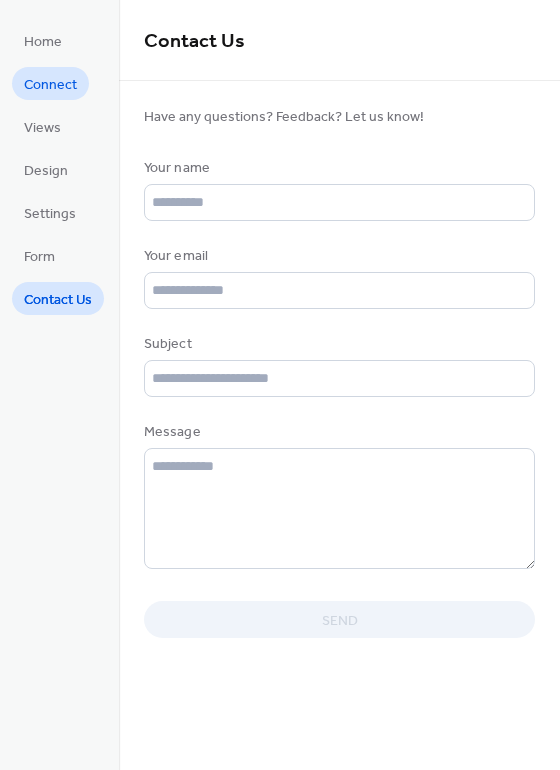 click on "Connect" at bounding box center (50, 85) 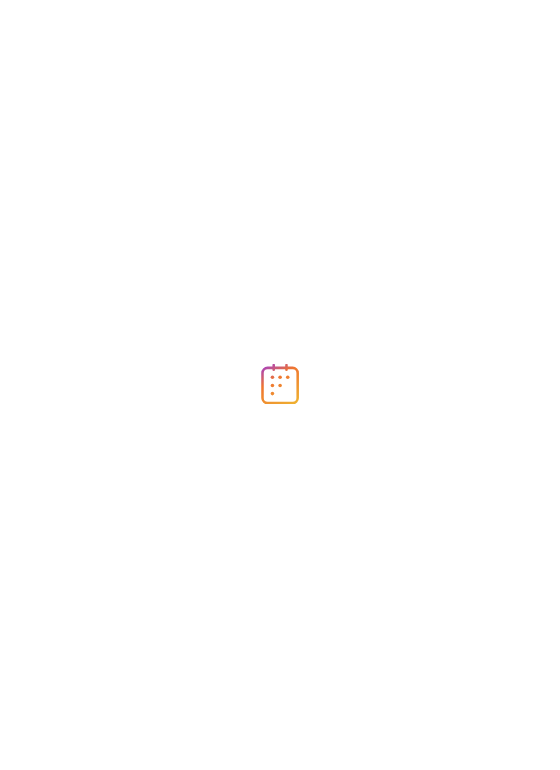 scroll, scrollTop: 0, scrollLeft: 0, axis: both 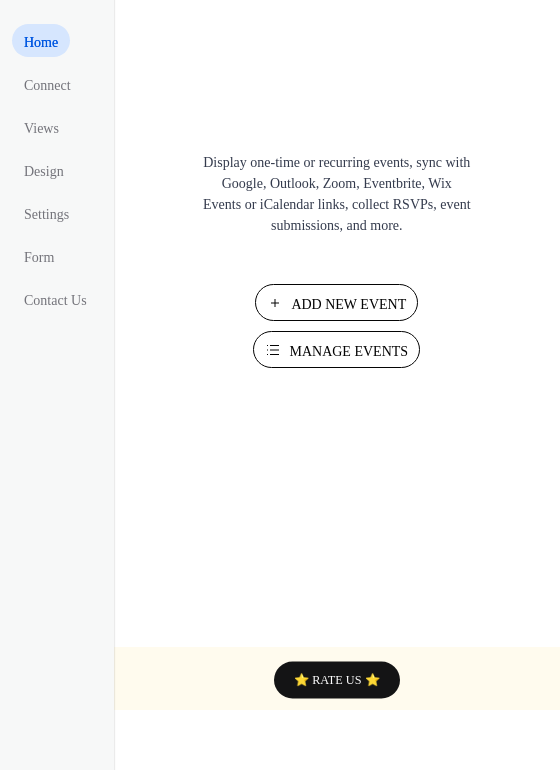 click on "Add New Event" at bounding box center (348, 304) 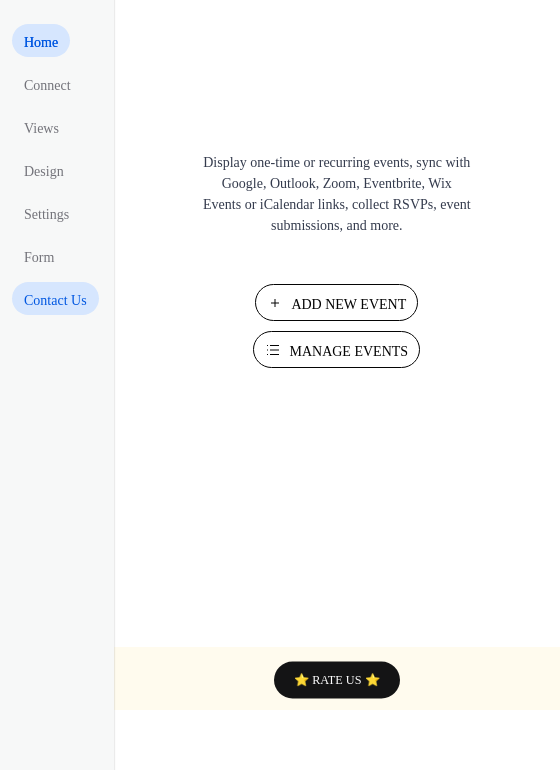 click on "Contact Us" at bounding box center [55, 300] 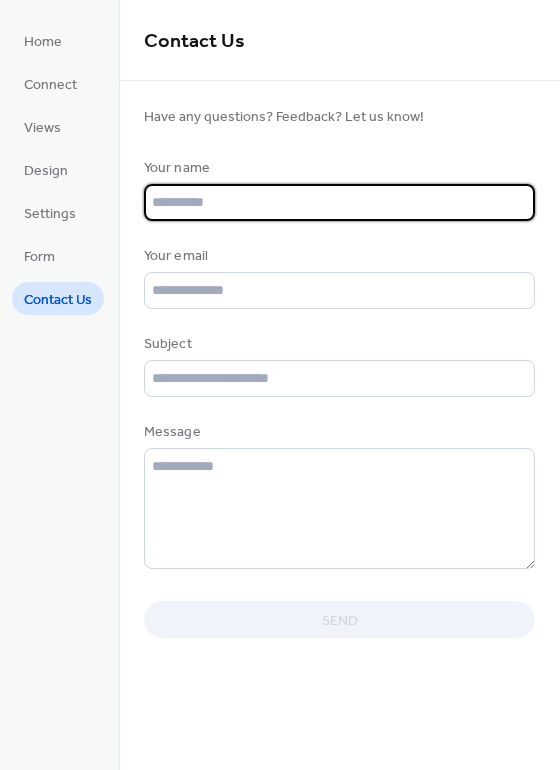 click at bounding box center (339, 202) 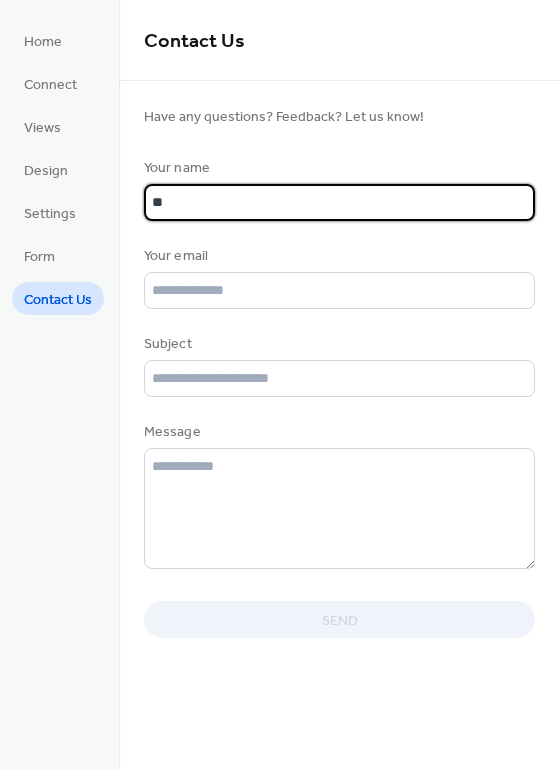 type on "*" 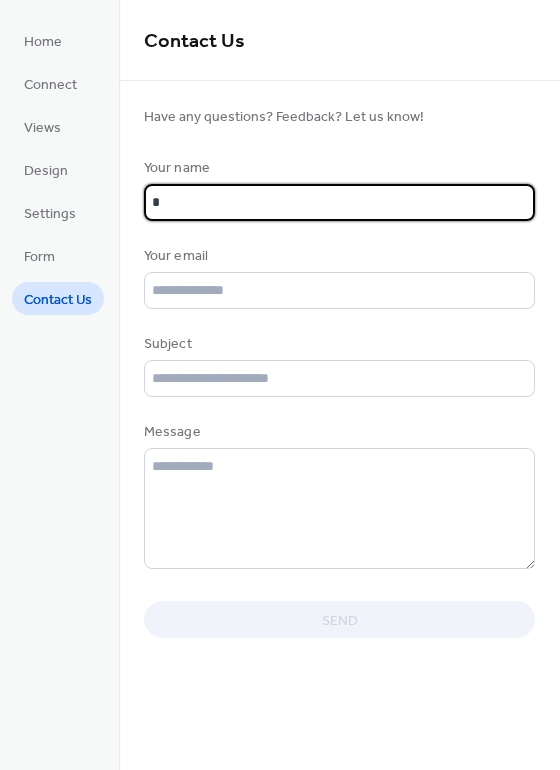 type 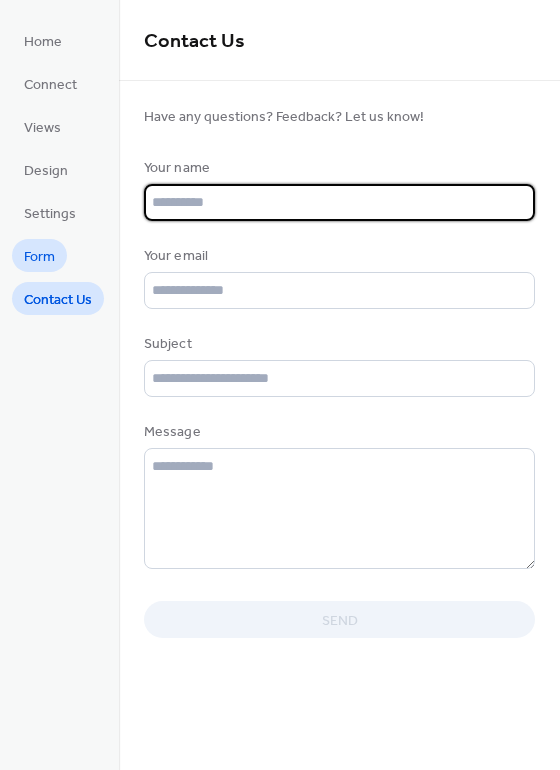 click on "Form" at bounding box center [39, 255] 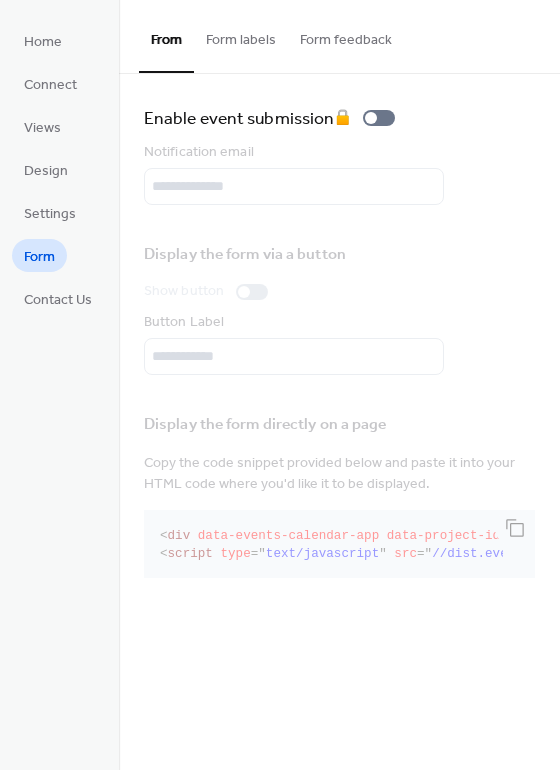 click on "Form labels" at bounding box center (241, 35) 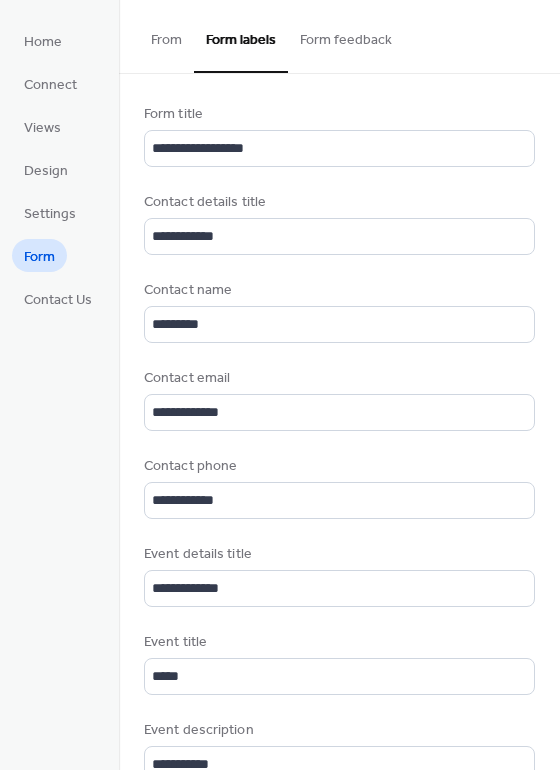 click on "Form feedback" at bounding box center (346, 35) 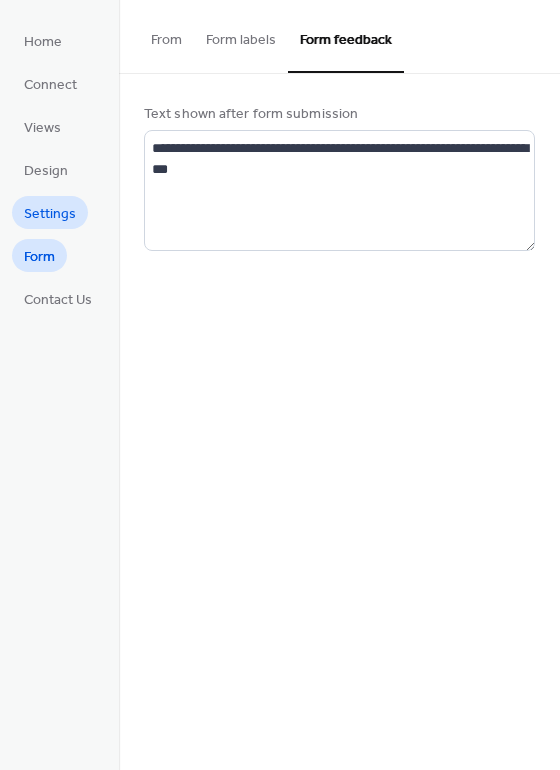 click on "Settings" at bounding box center (50, 214) 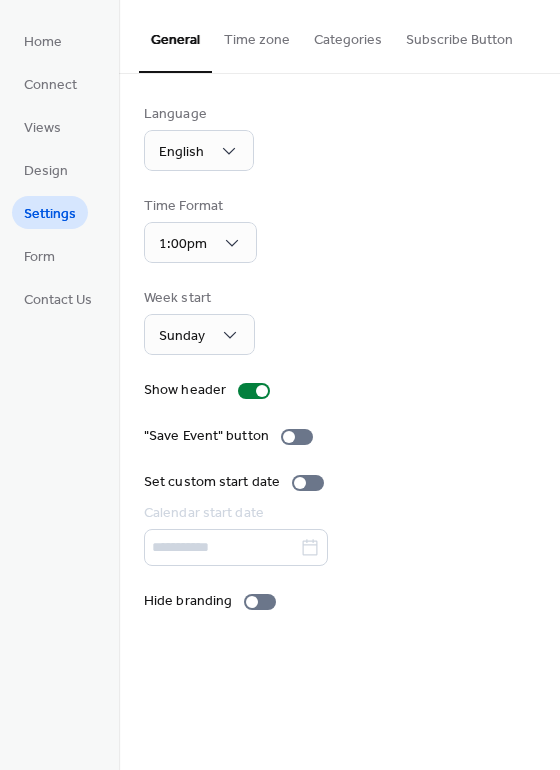 click on "Time zone" at bounding box center (257, 35) 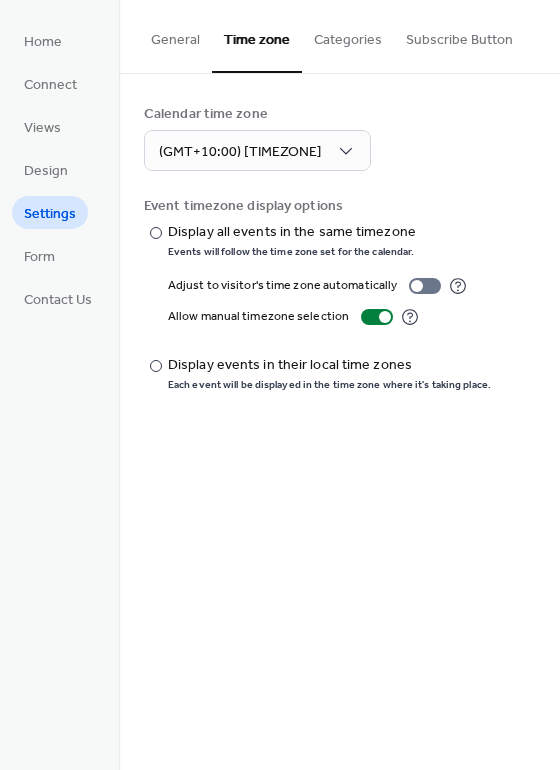 click on "Categories" at bounding box center (348, 35) 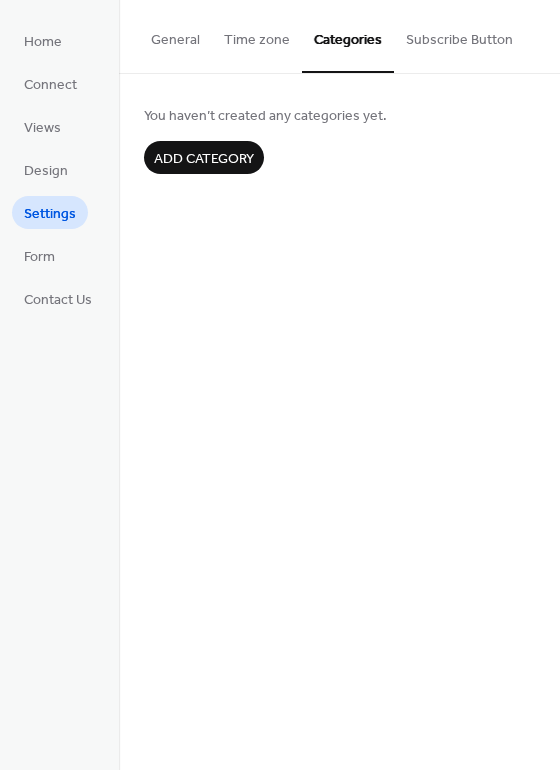 click on "Add category" at bounding box center (204, 159) 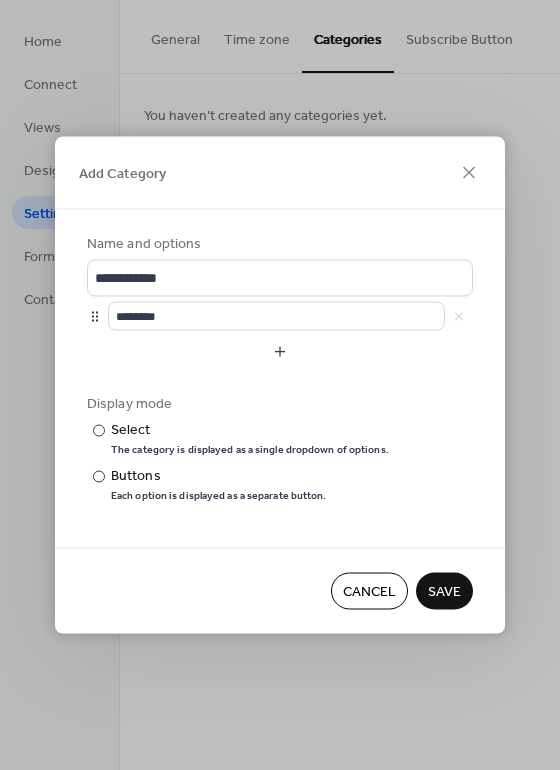 click on "Add Category" at bounding box center [280, 173] 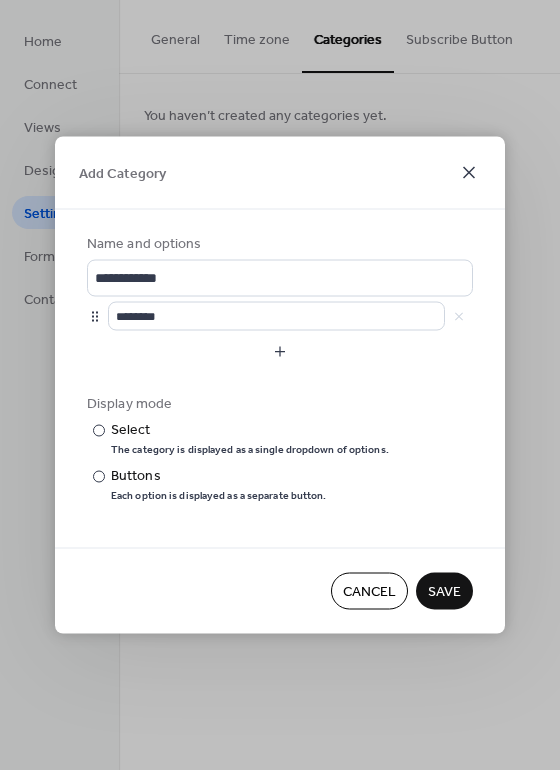 click 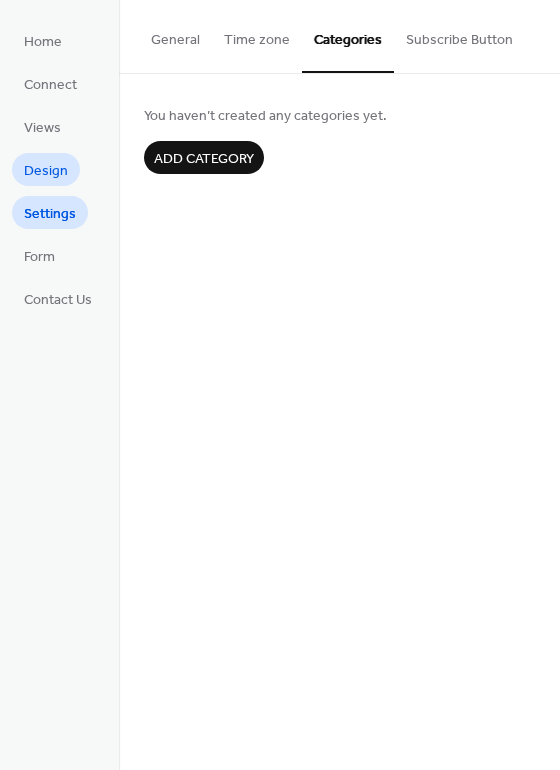 click on "Design" at bounding box center (46, 171) 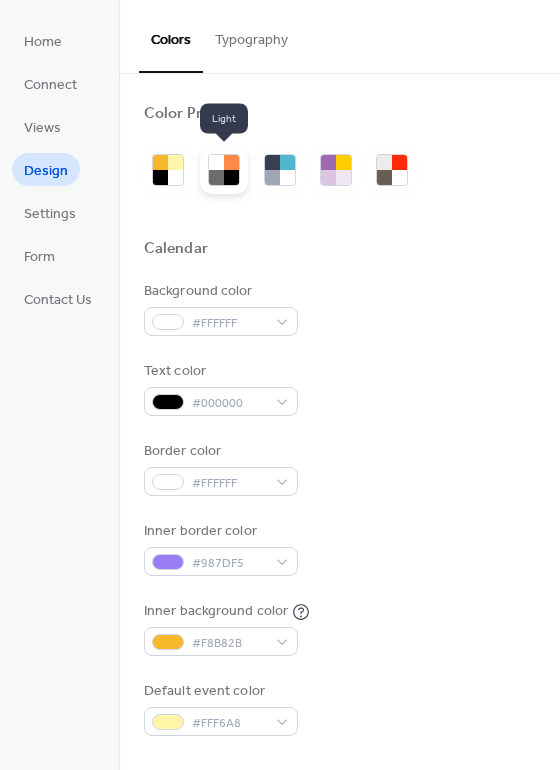 click at bounding box center [231, 177] 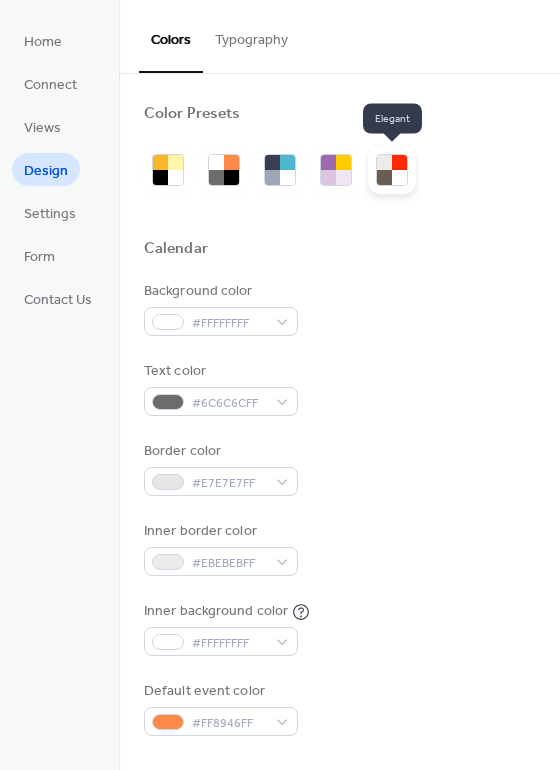 click at bounding box center [384, 177] 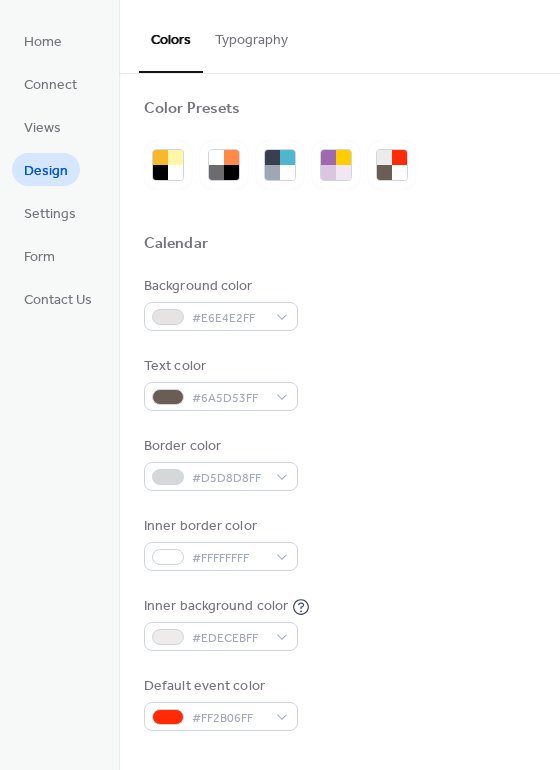 scroll, scrollTop: 0, scrollLeft: 0, axis: both 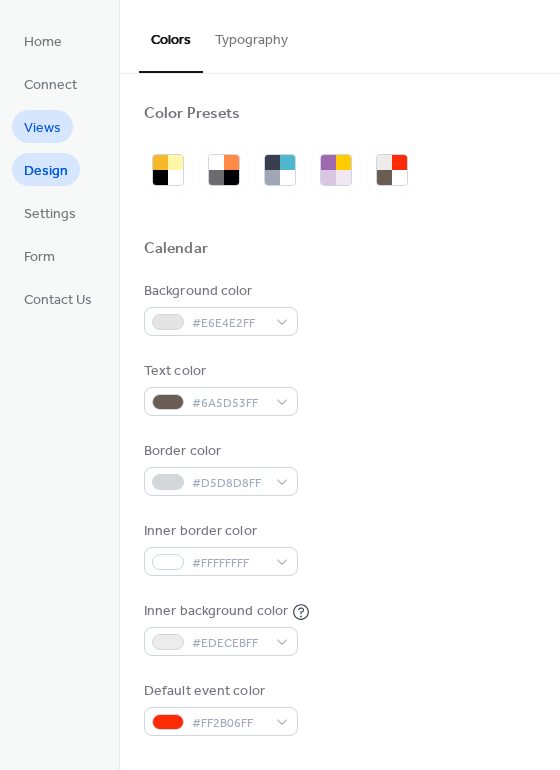 click on "Views" at bounding box center (42, 128) 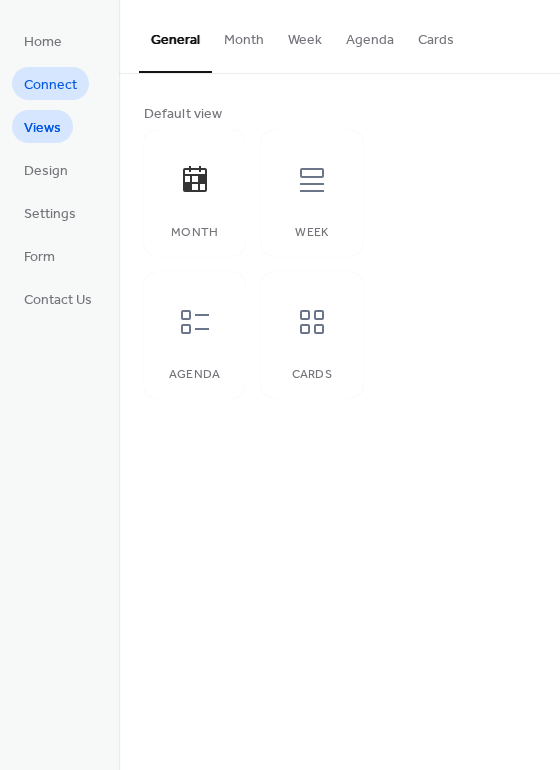 click on "Connect" at bounding box center (50, 85) 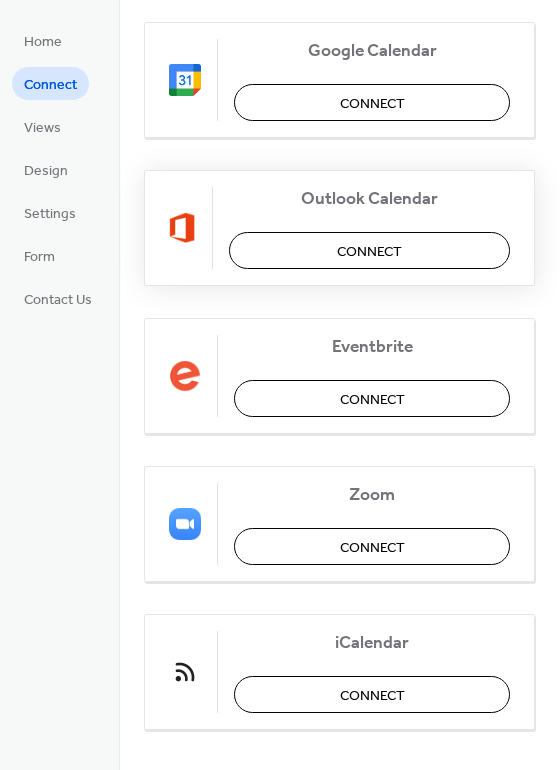 scroll, scrollTop: 323, scrollLeft: 0, axis: vertical 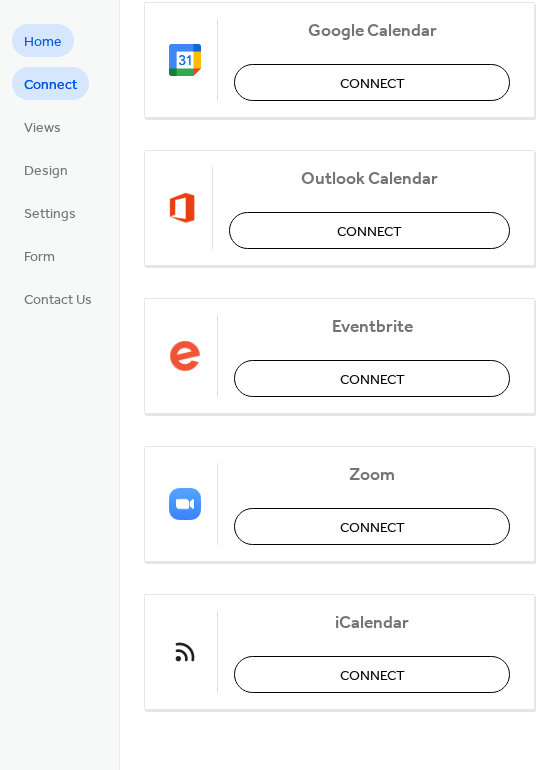 click on "Home" at bounding box center [43, 42] 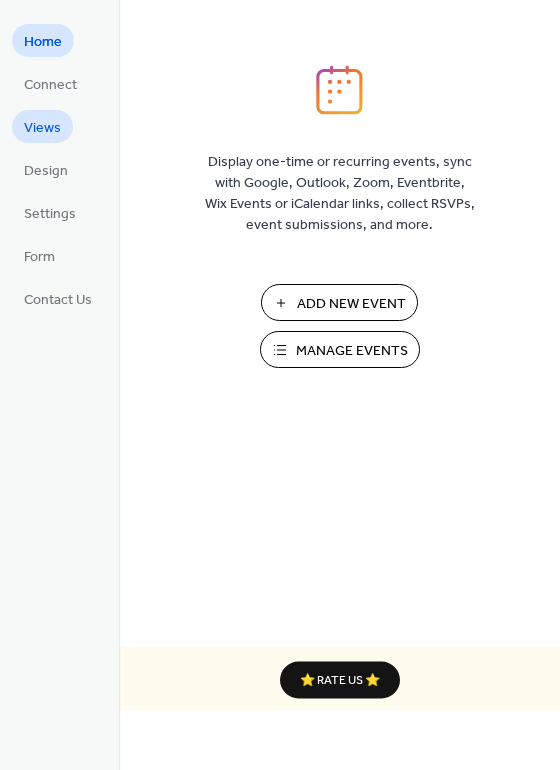 click on "Views" at bounding box center [42, 128] 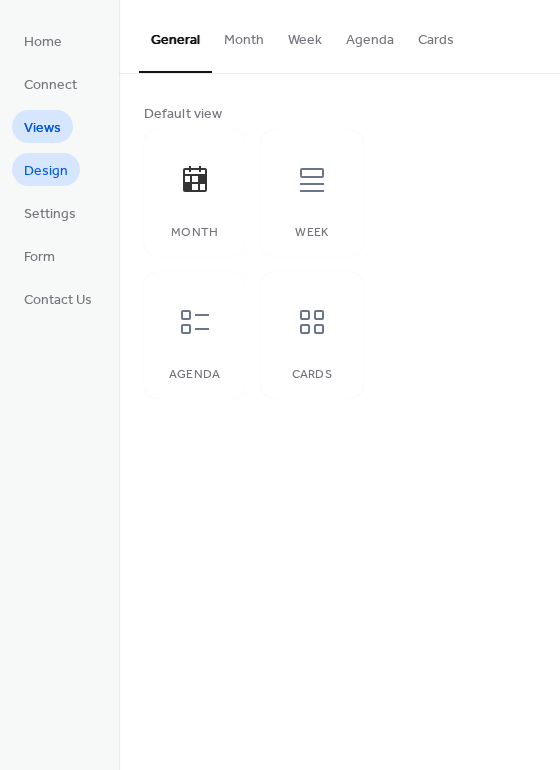 click on "Design" at bounding box center (46, 171) 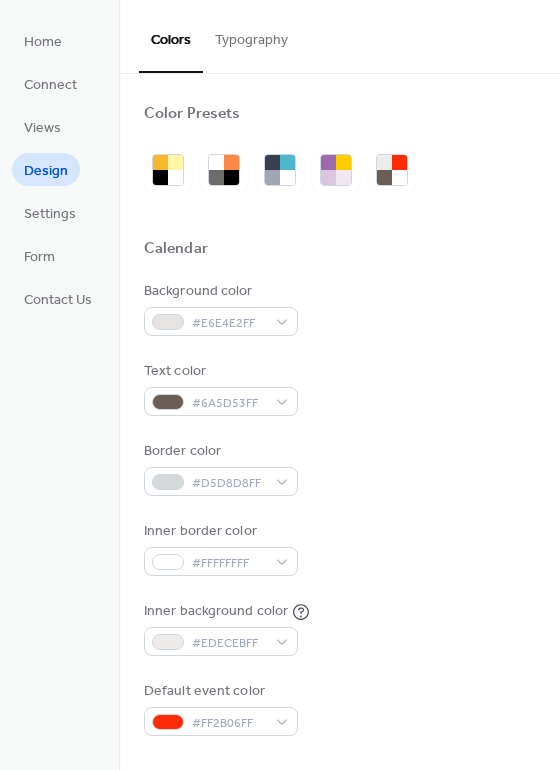 drag, startPoint x: 217, startPoint y: 46, endPoint x: 215, endPoint y: 56, distance: 10.198039 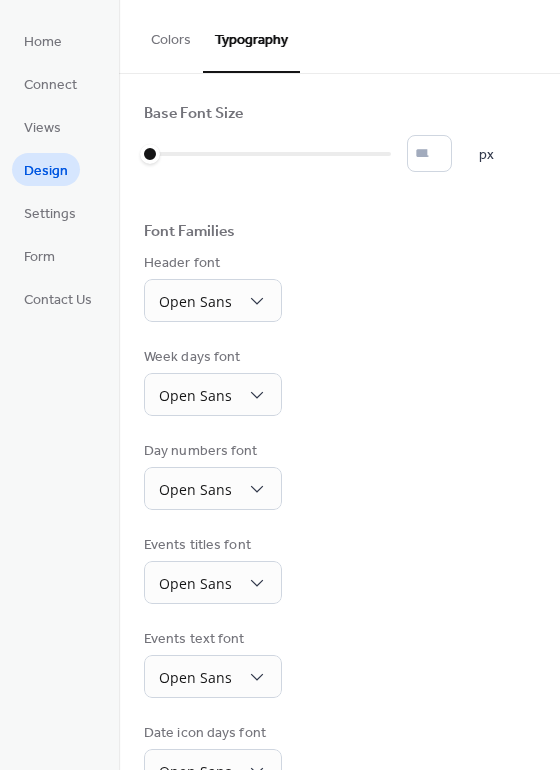 click on "Home" at bounding box center (43, 42) 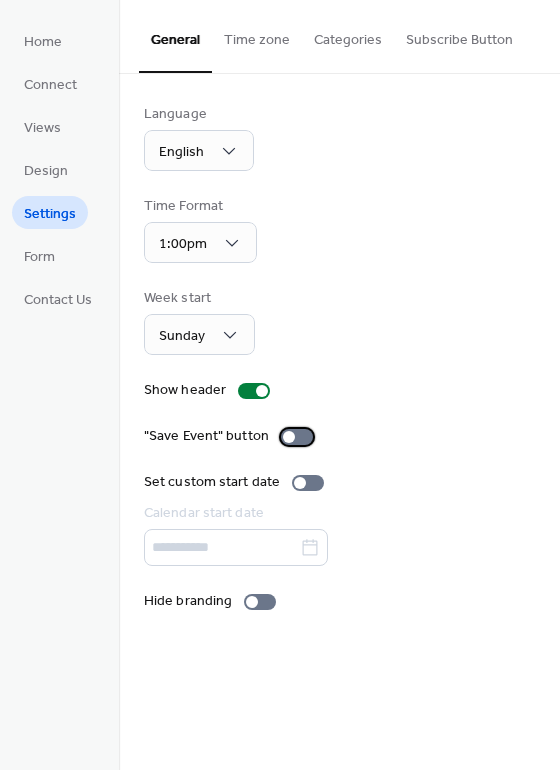 click at bounding box center [297, 437] 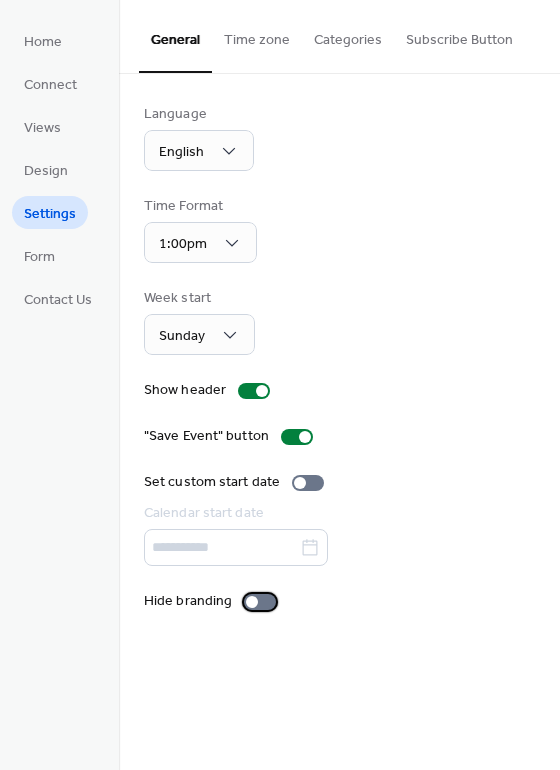 click at bounding box center [260, 602] 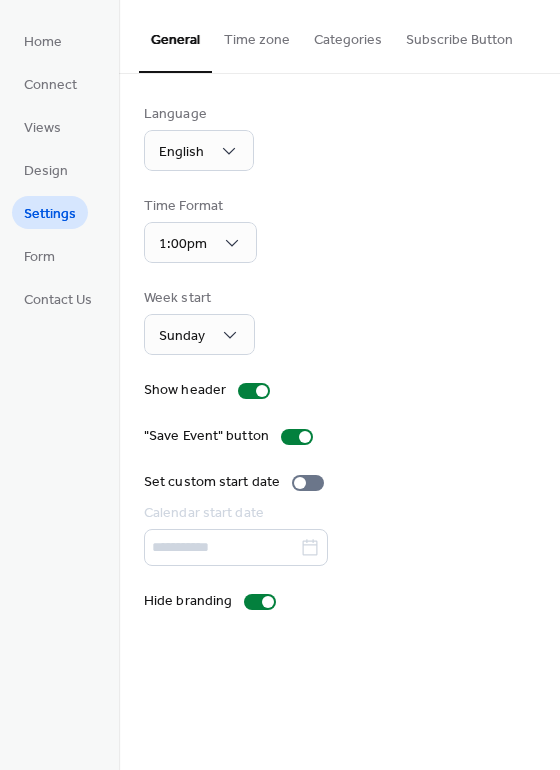 click on "Categories" at bounding box center [348, 35] 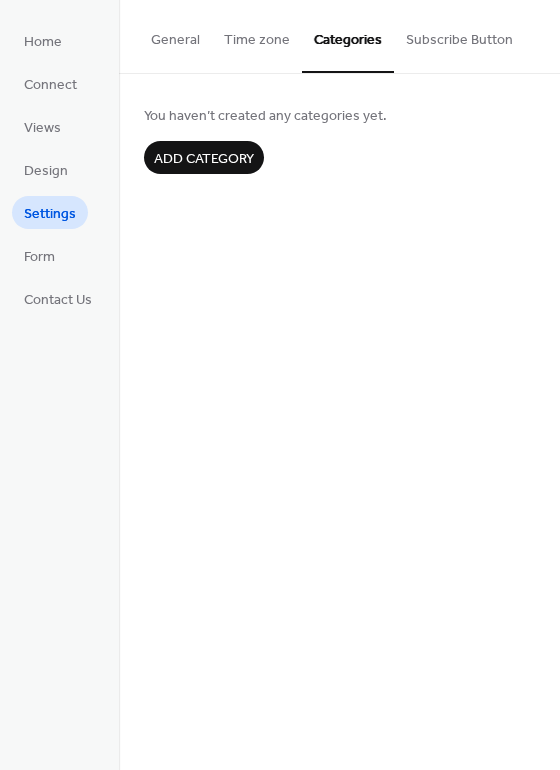 click on "Subscribe Button" at bounding box center [459, 35] 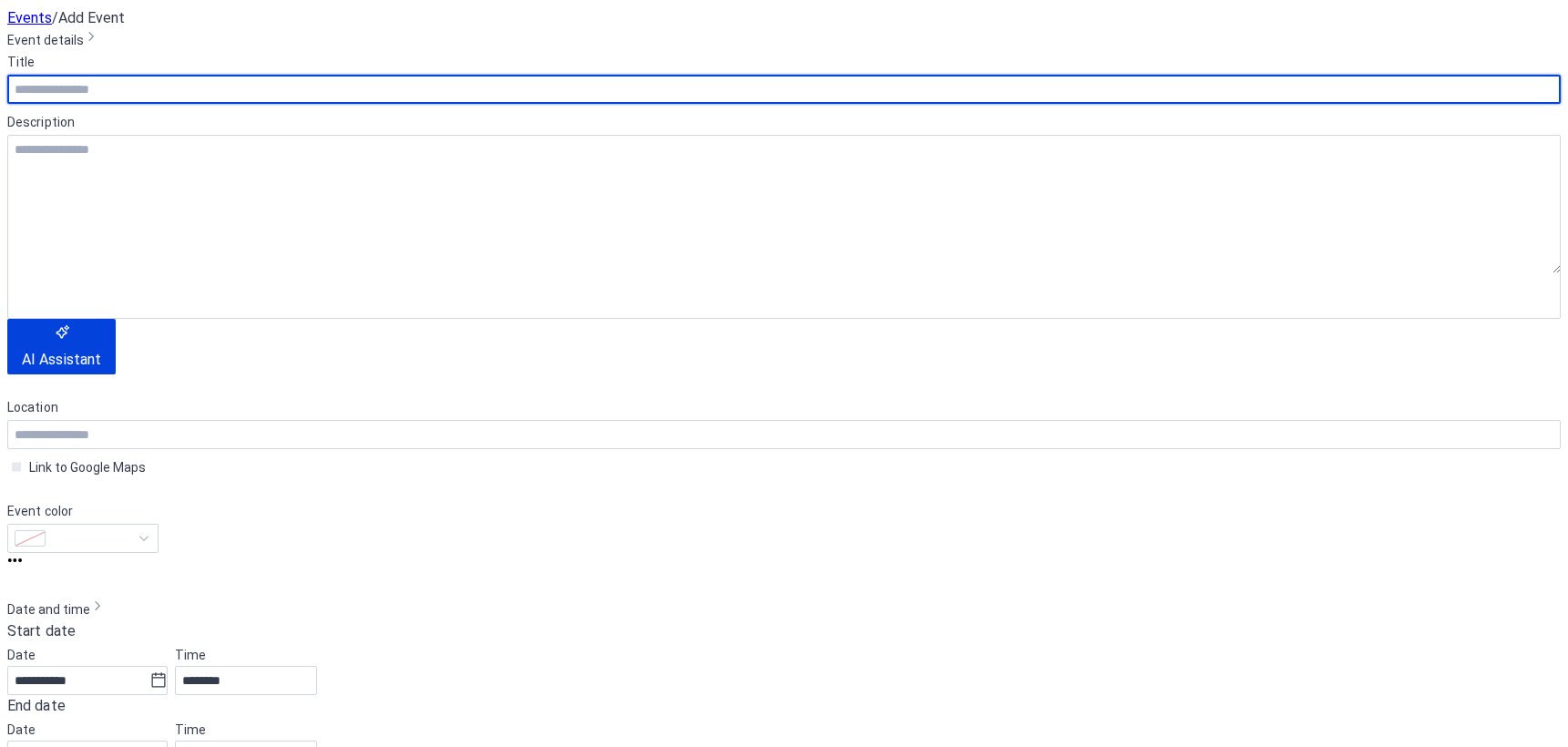 scroll, scrollTop: 0, scrollLeft: 0, axis: both 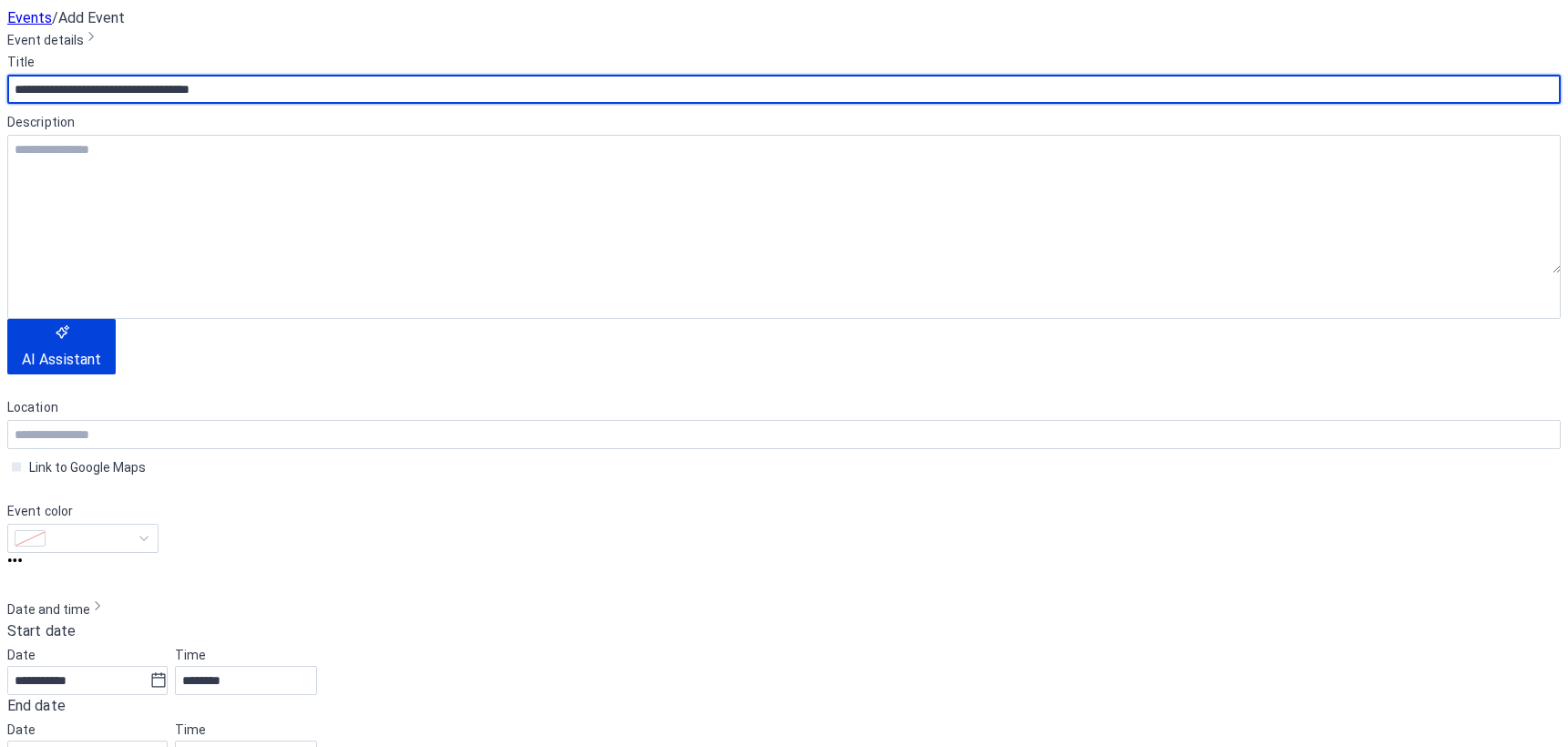 type on "**********" 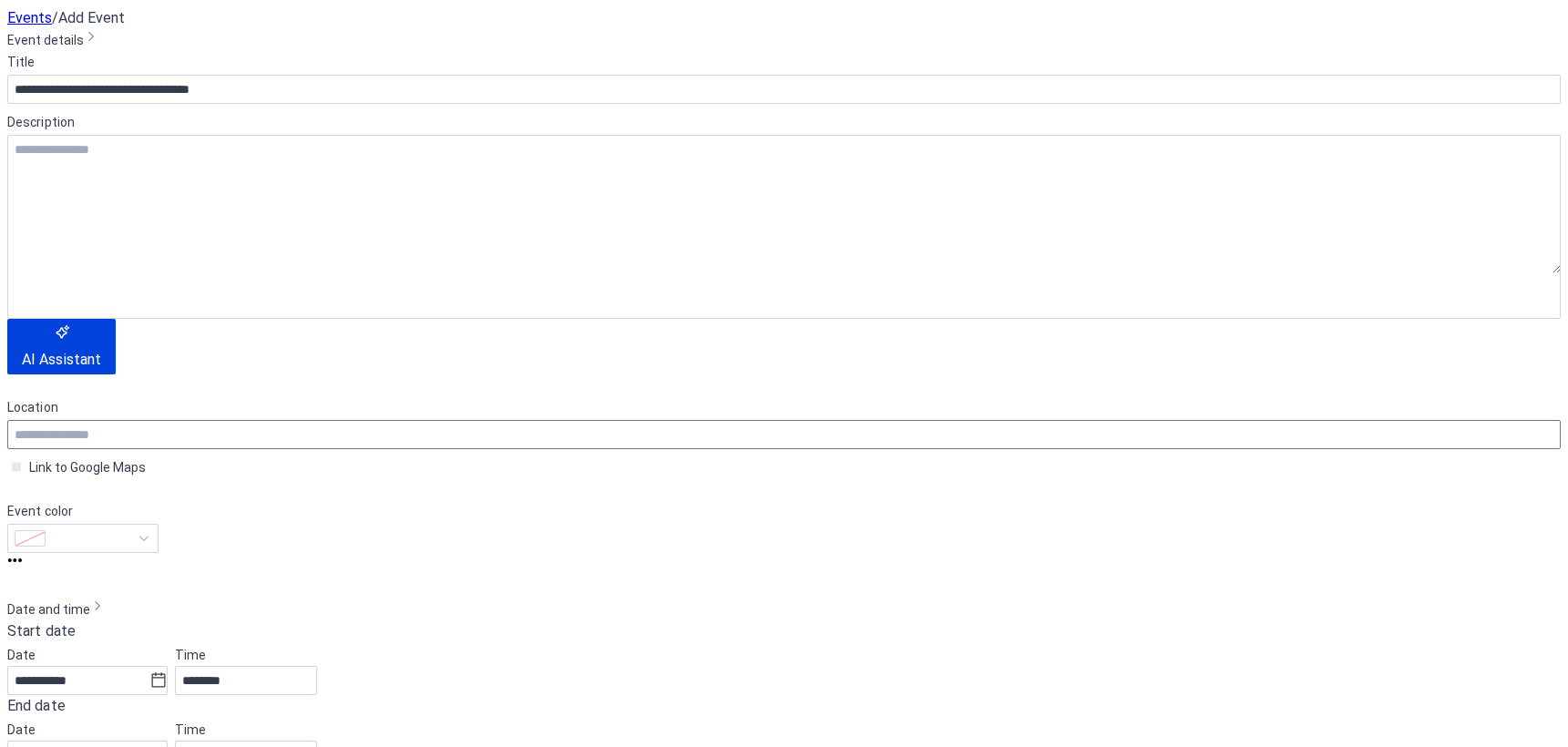 scroll, scrollTop: 182, scrollLeft: 0, axis: vertical 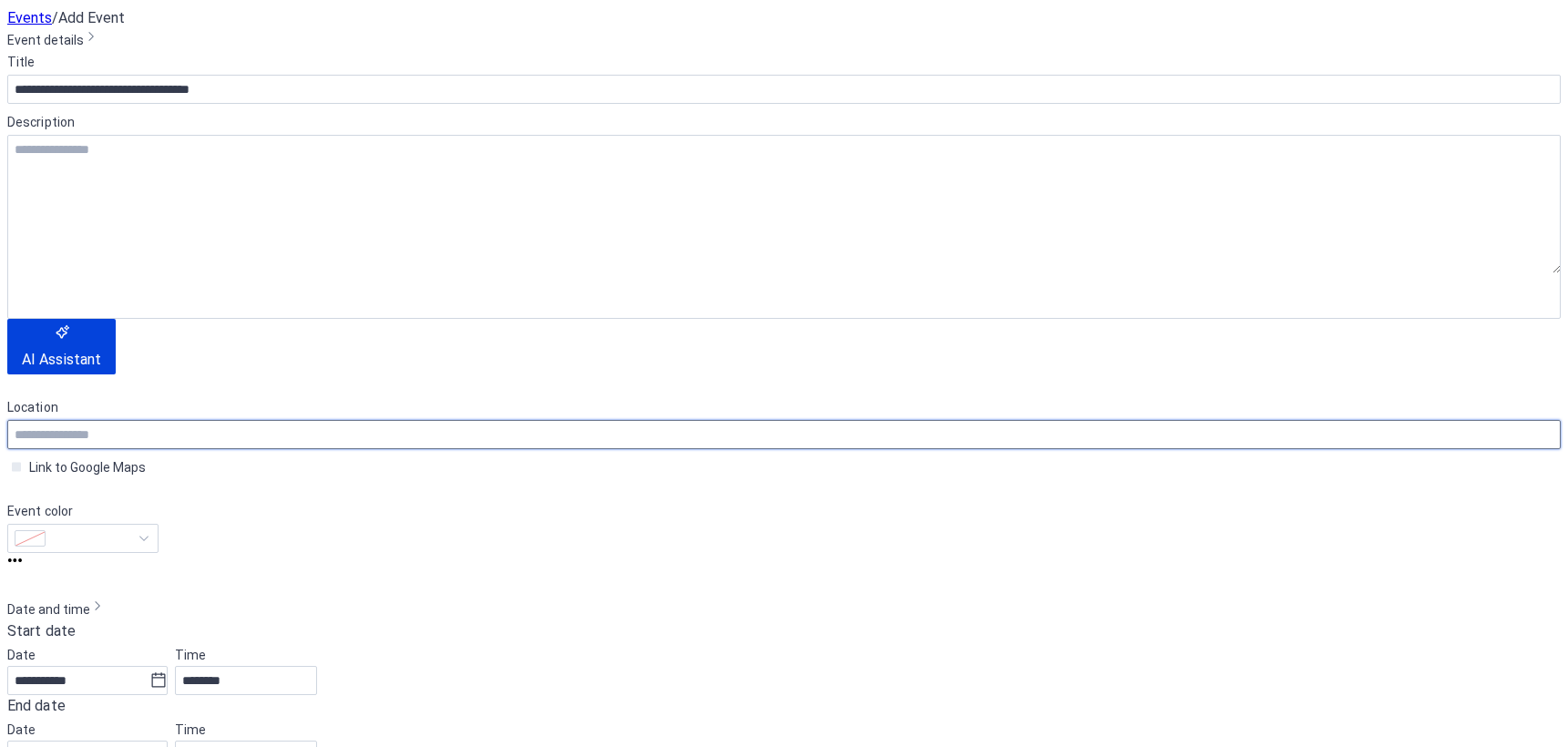 click at bounding box center (784, 435) 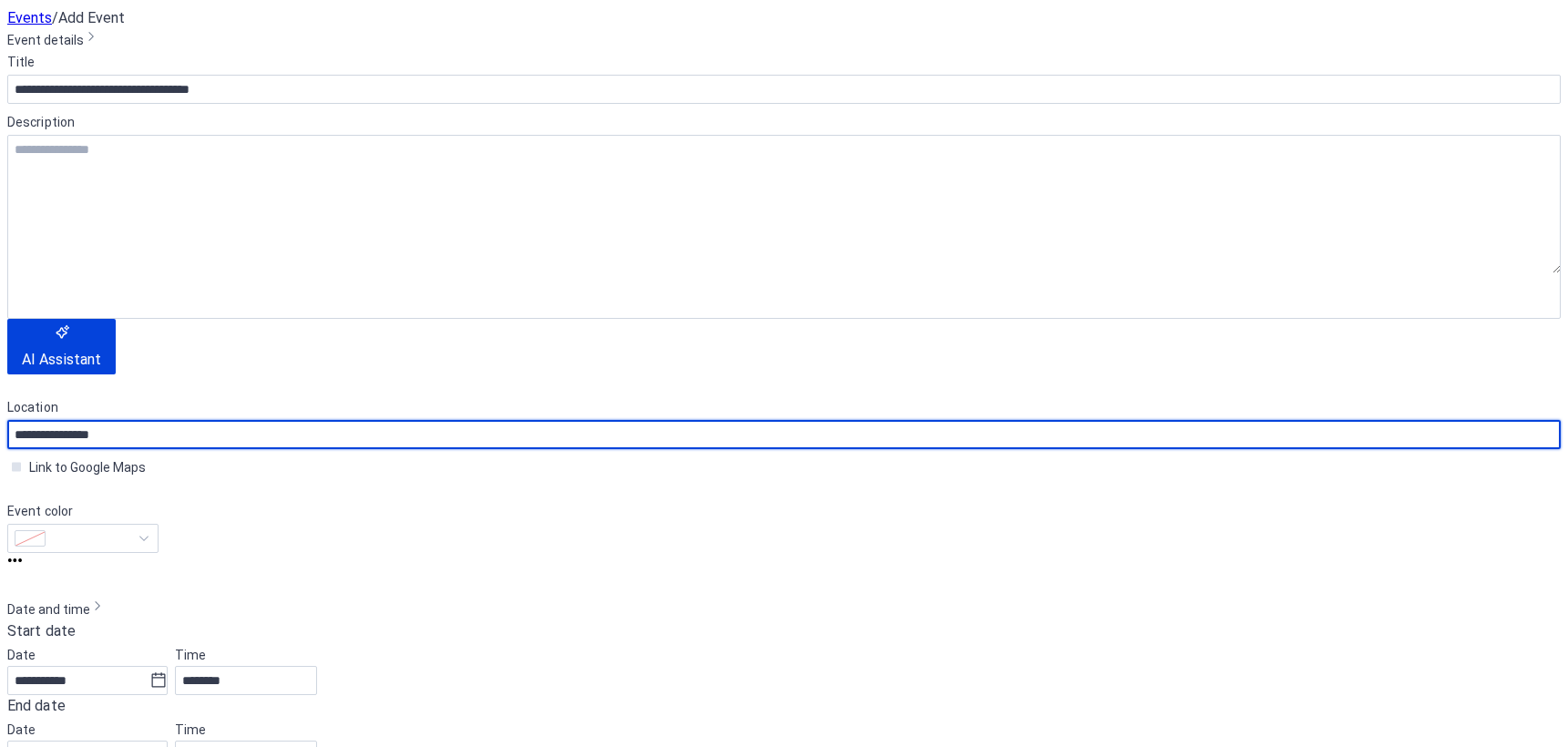 type on "**********" 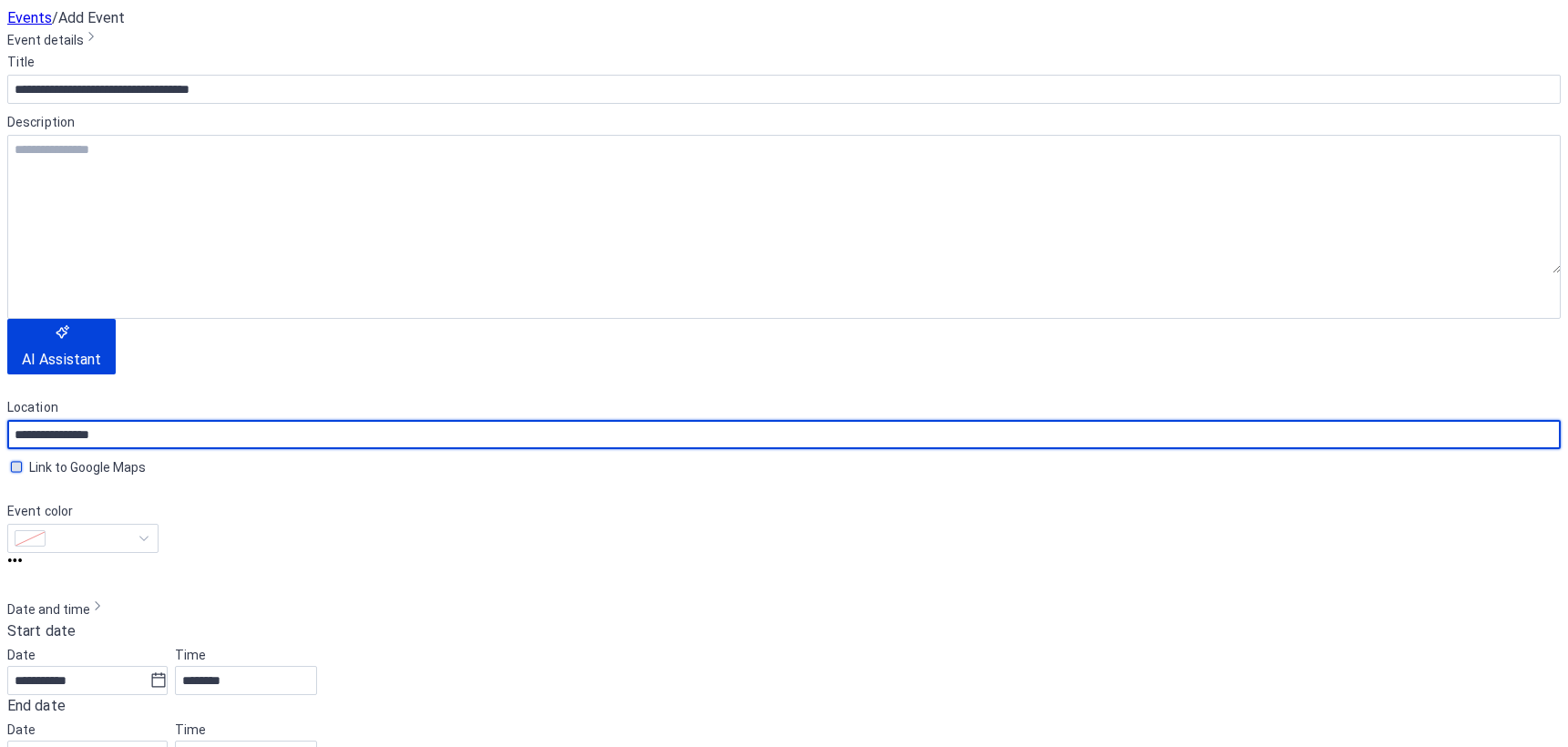 click at bounding box center (16, 466) 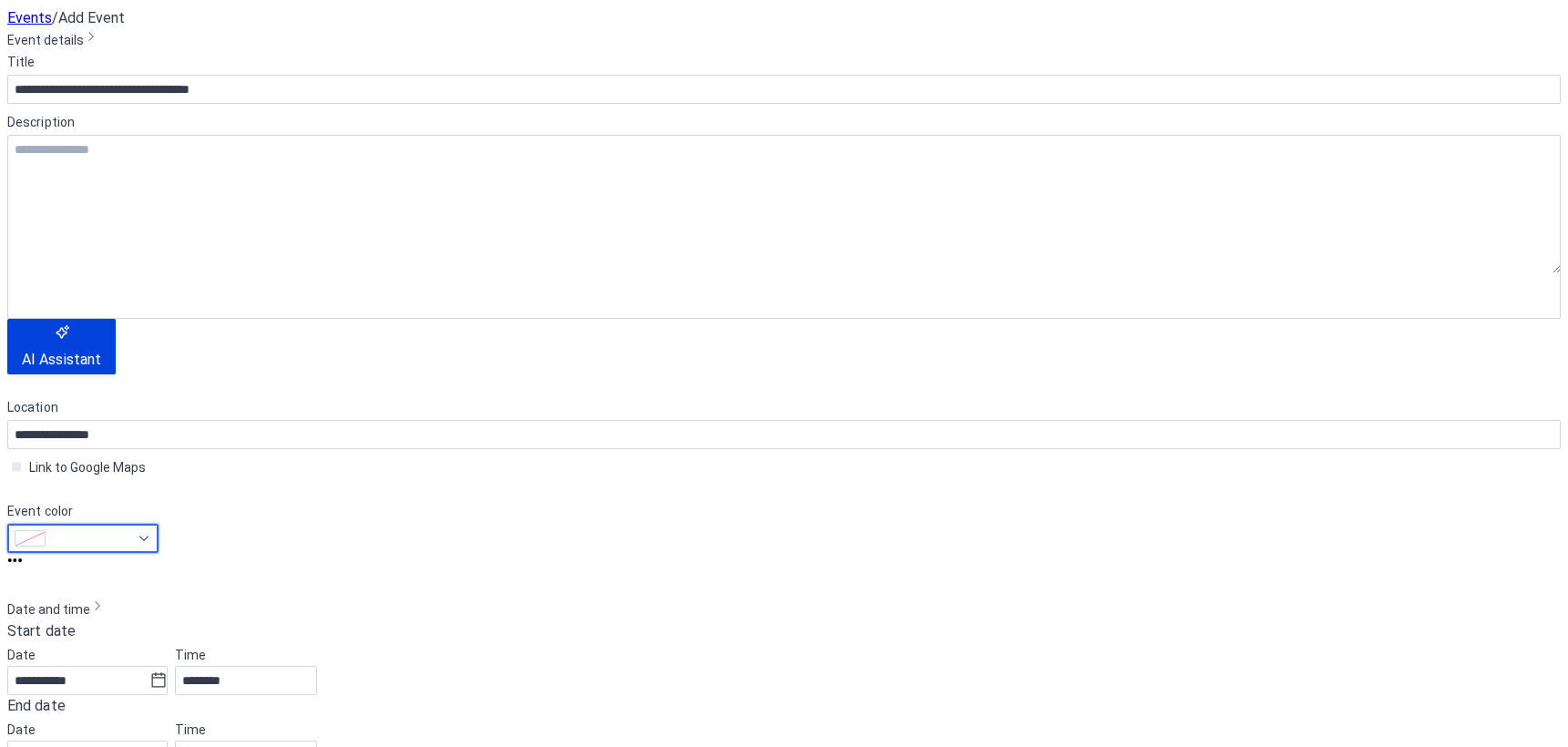 click at bounding box center (83, 538) 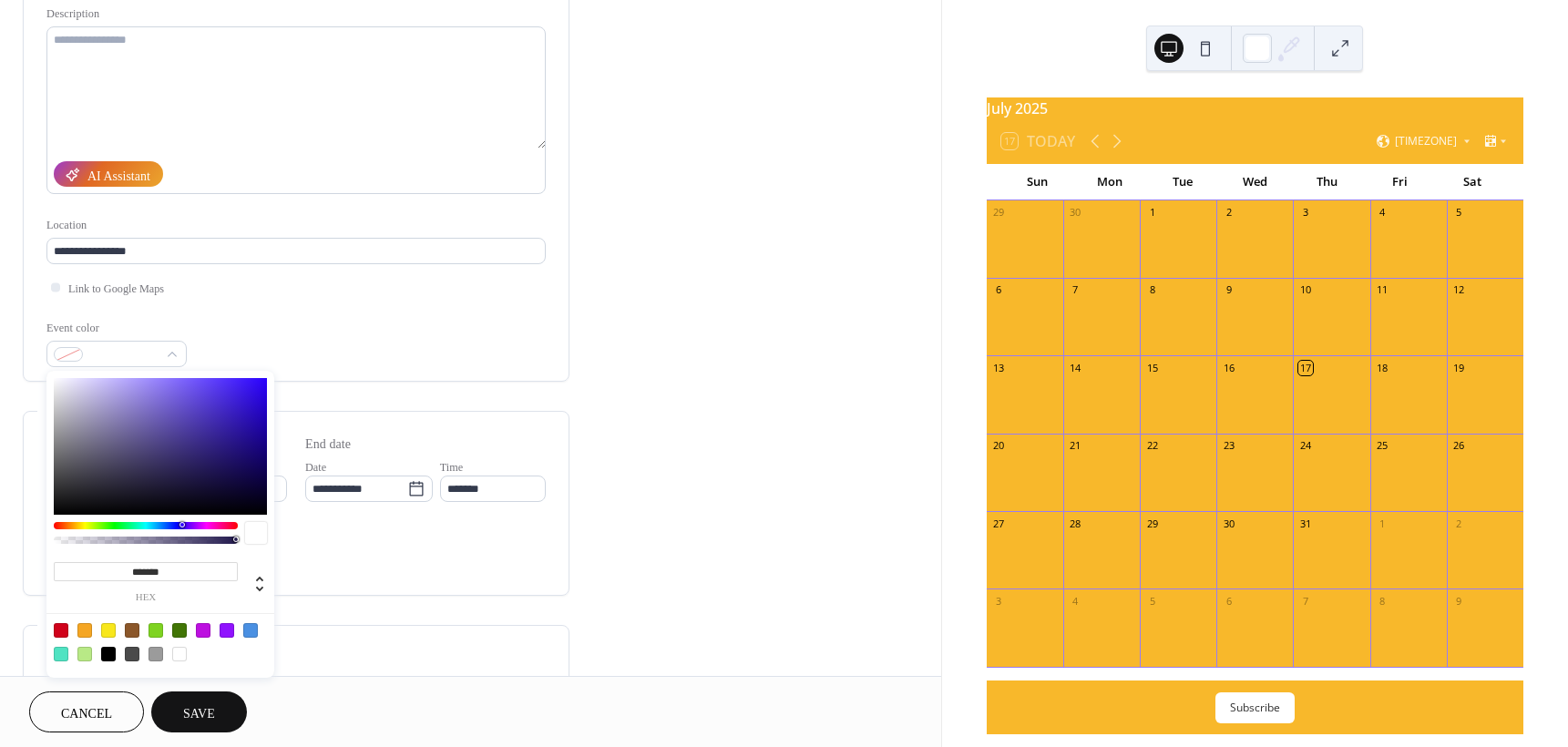 click at bounding box center [61, 630] 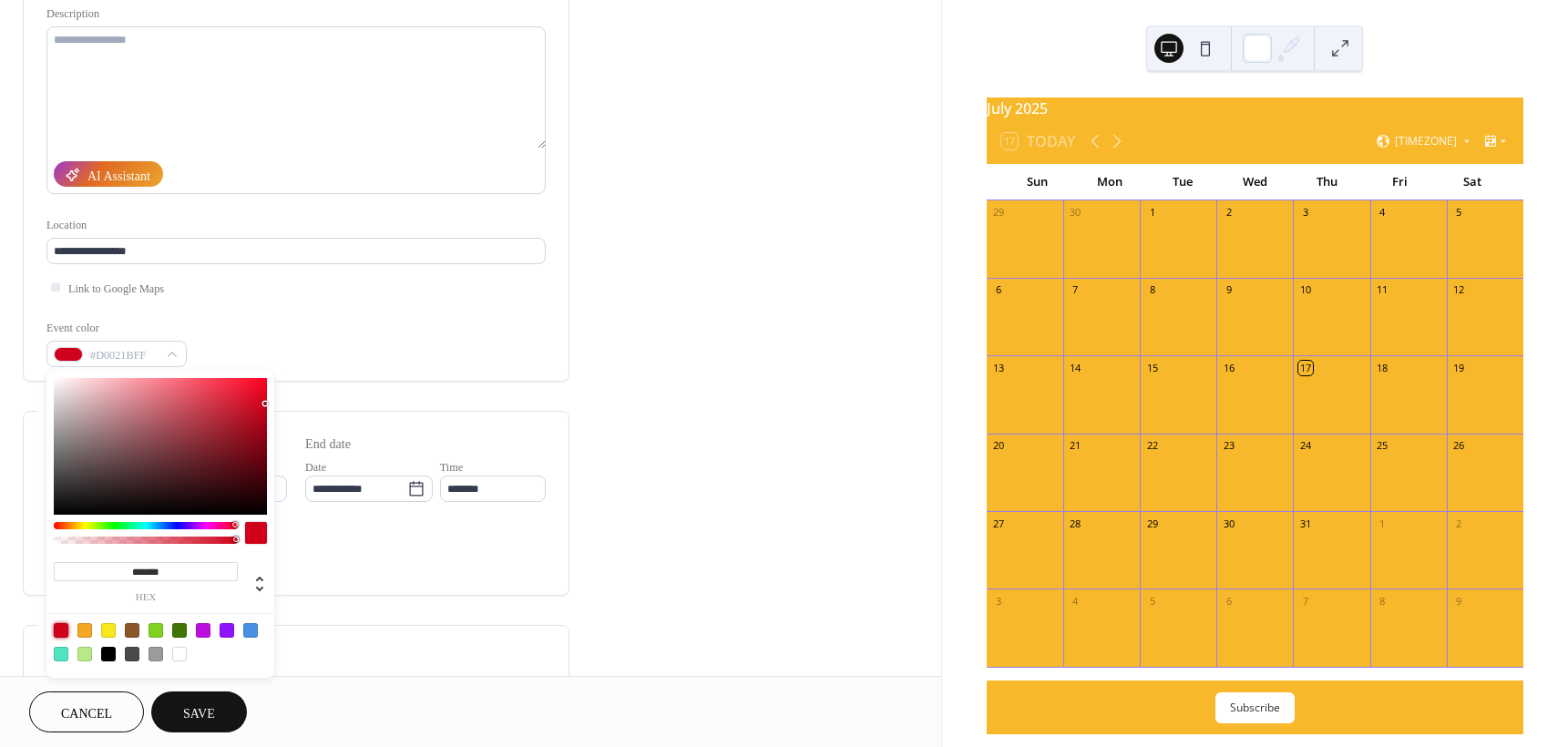 click at bounding box center (108, 654) 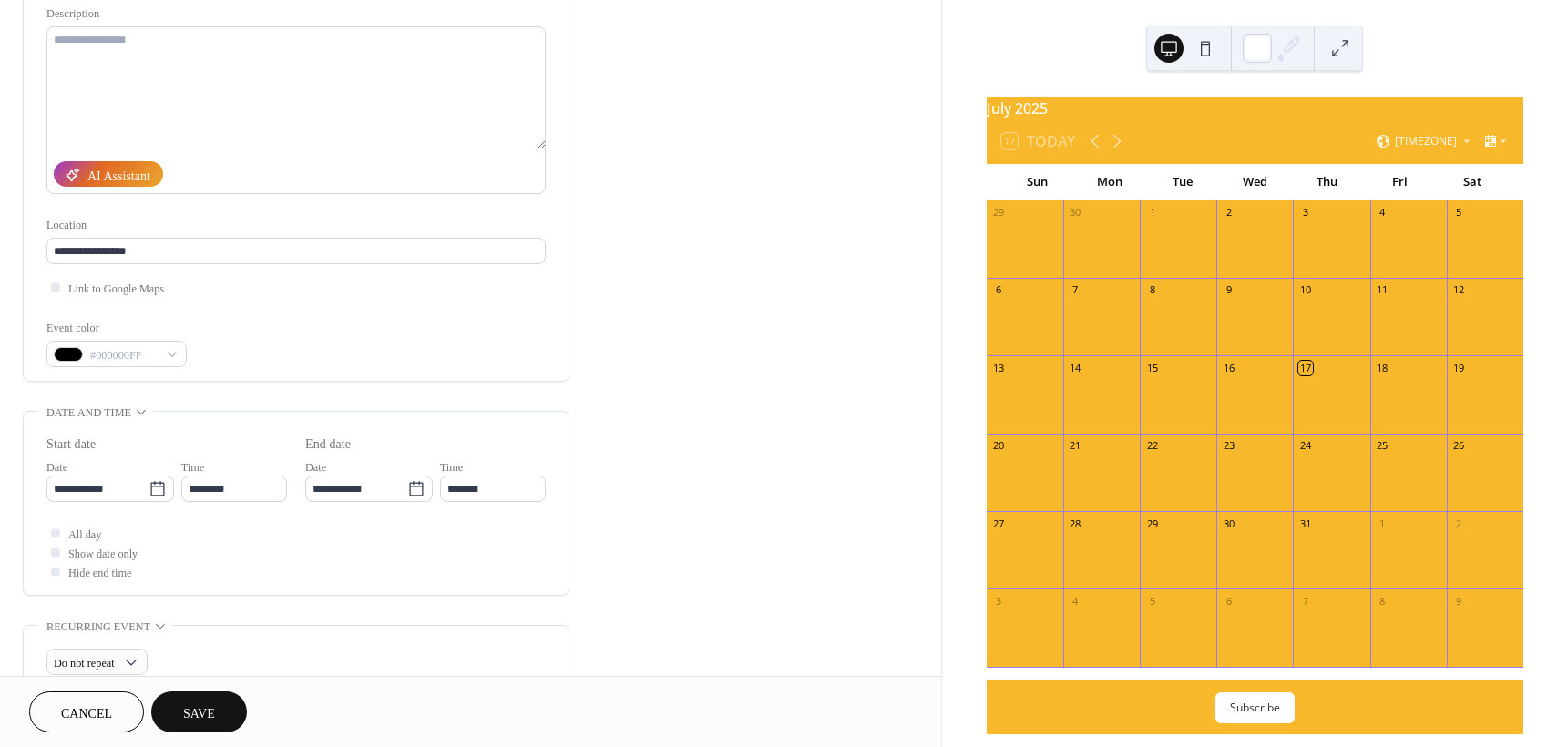 click on "Save" at bounding box center (199, 713) 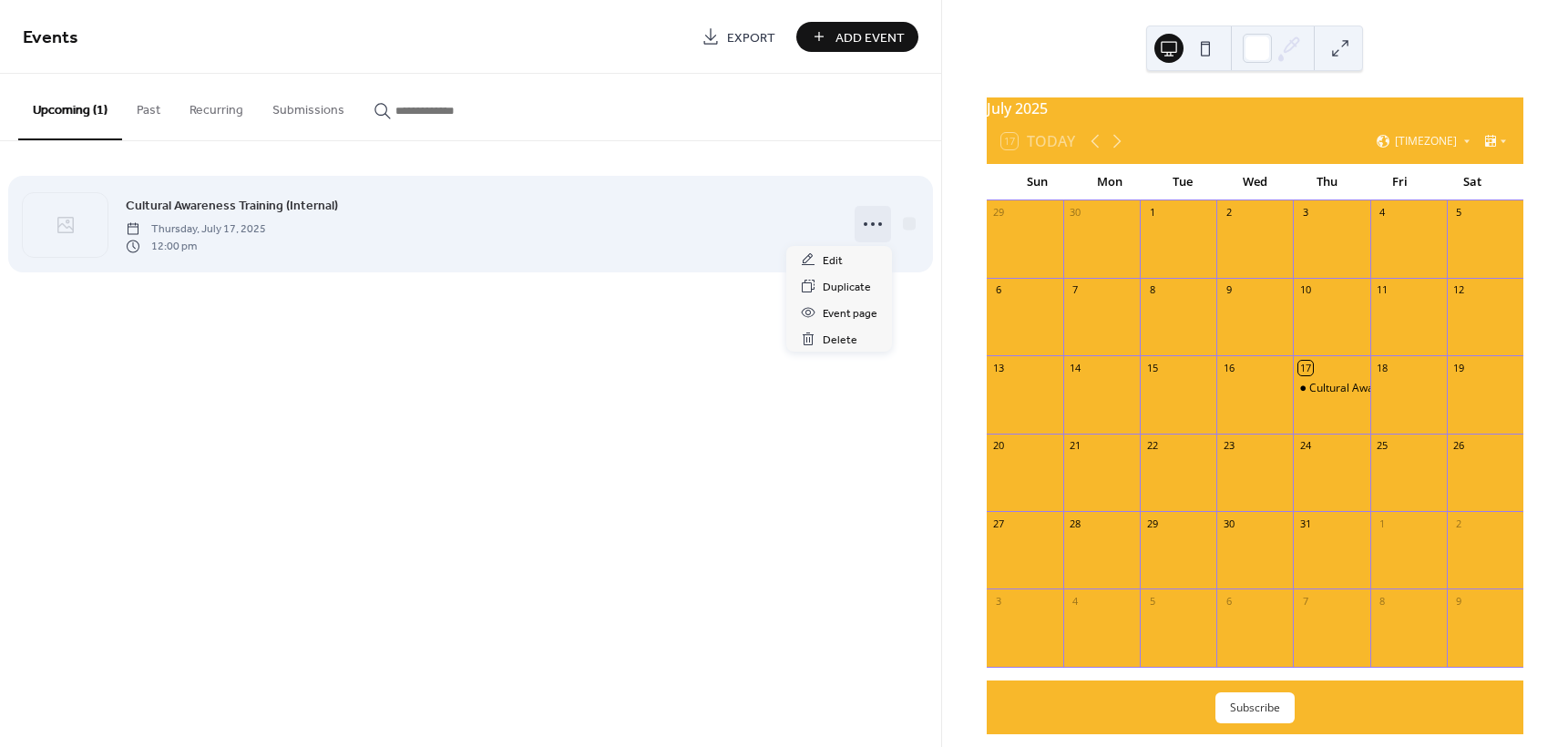 click 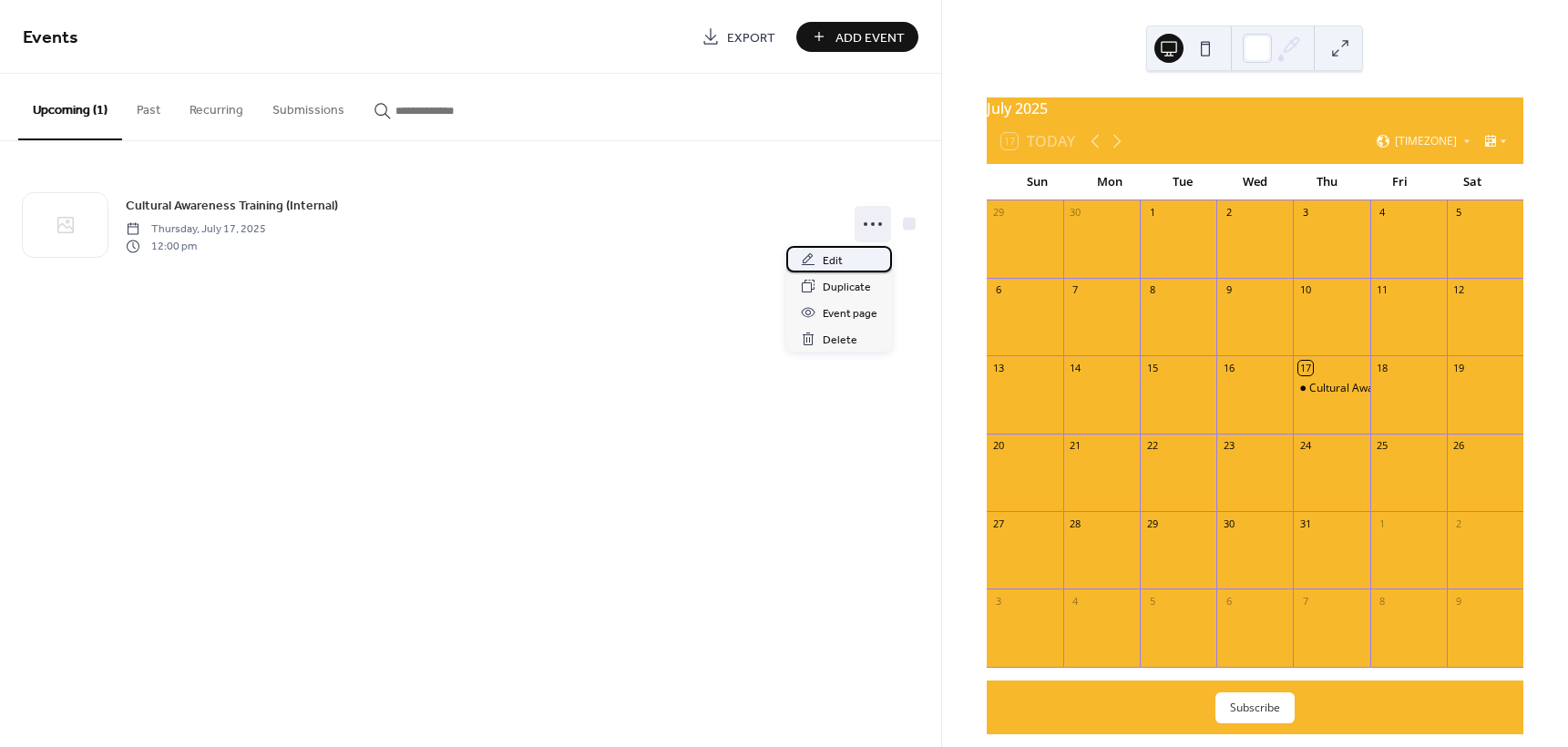 click on "Edit" at bounding box center (833, 261) 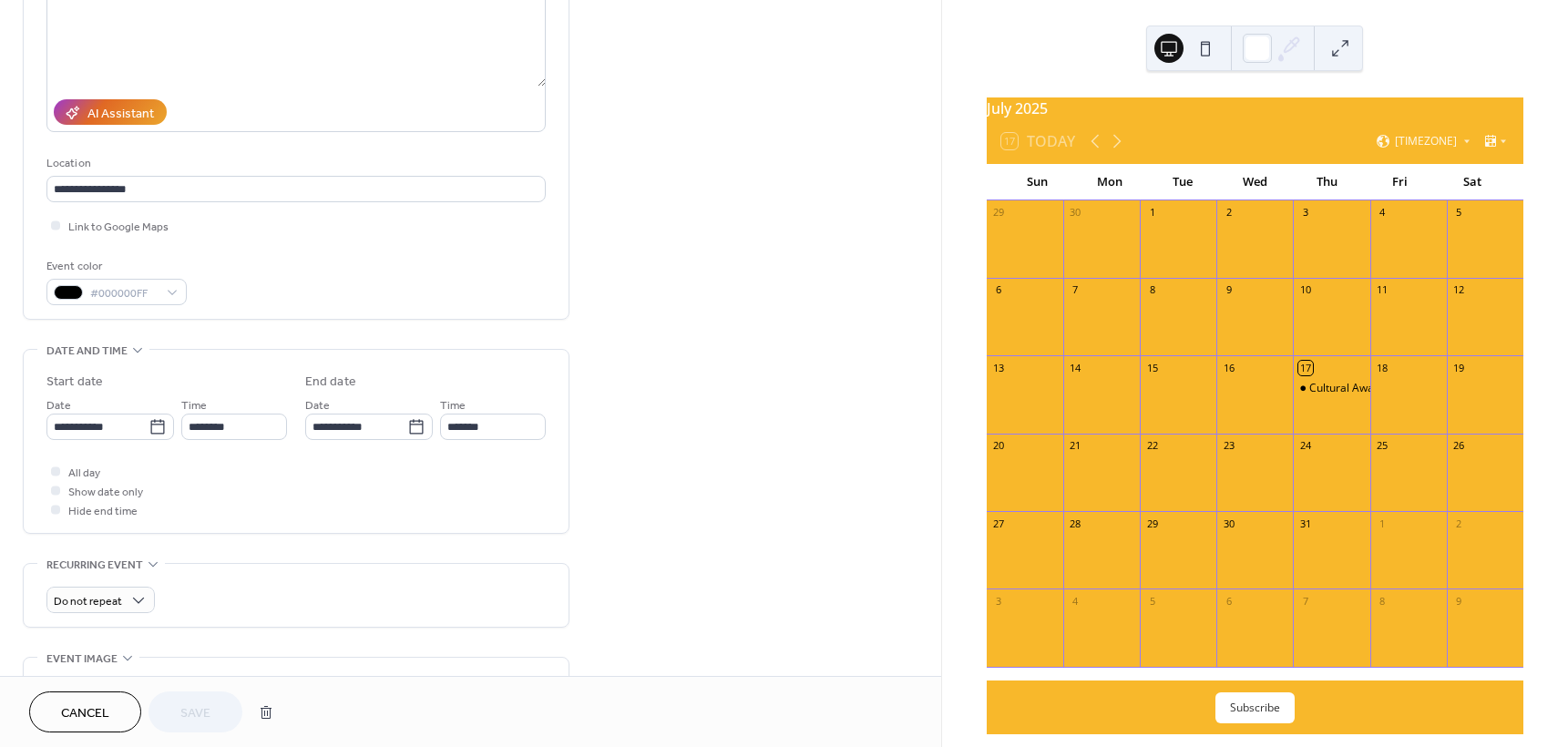 scroll, scrollTop: 273, scrollLeft: 0, axis: vertical 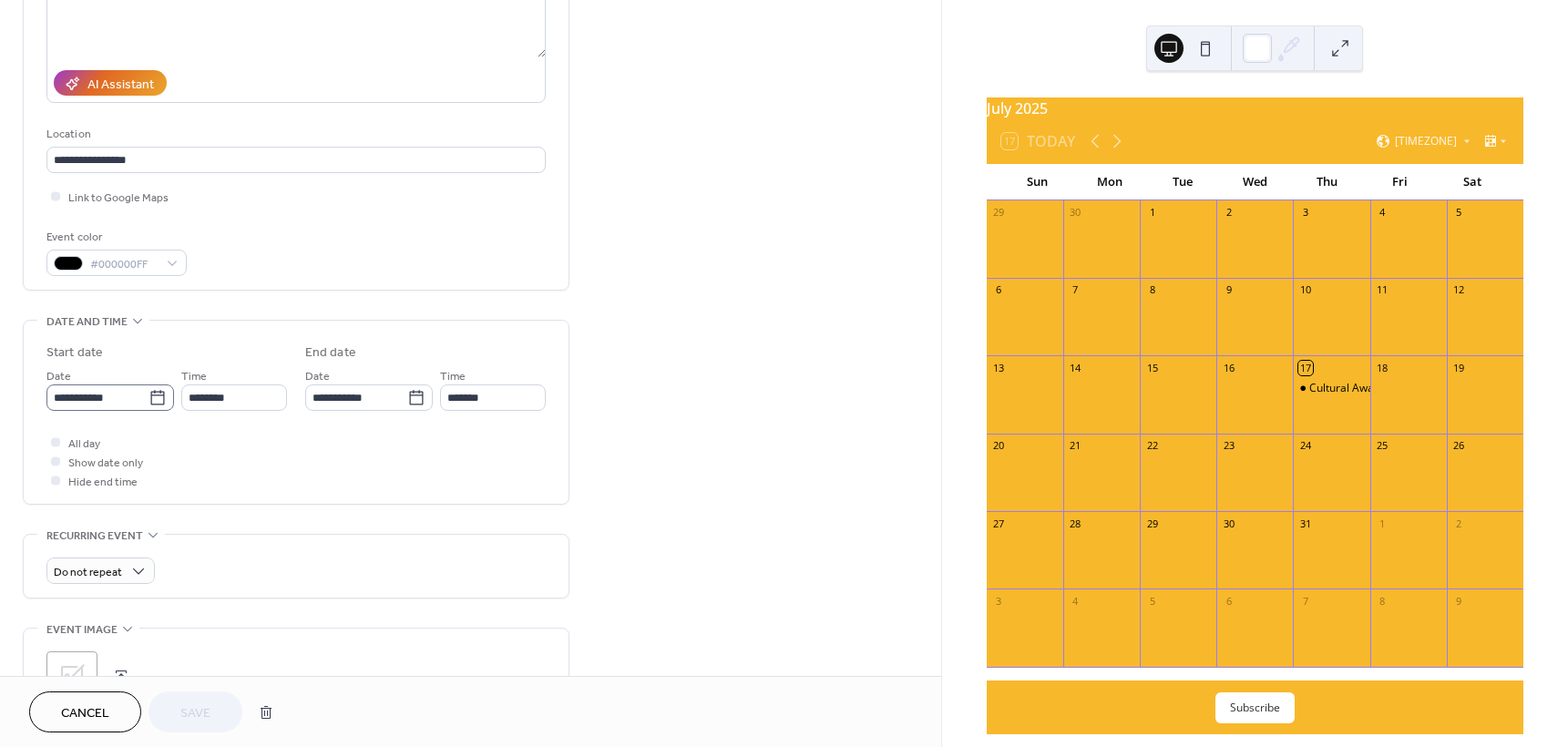 click 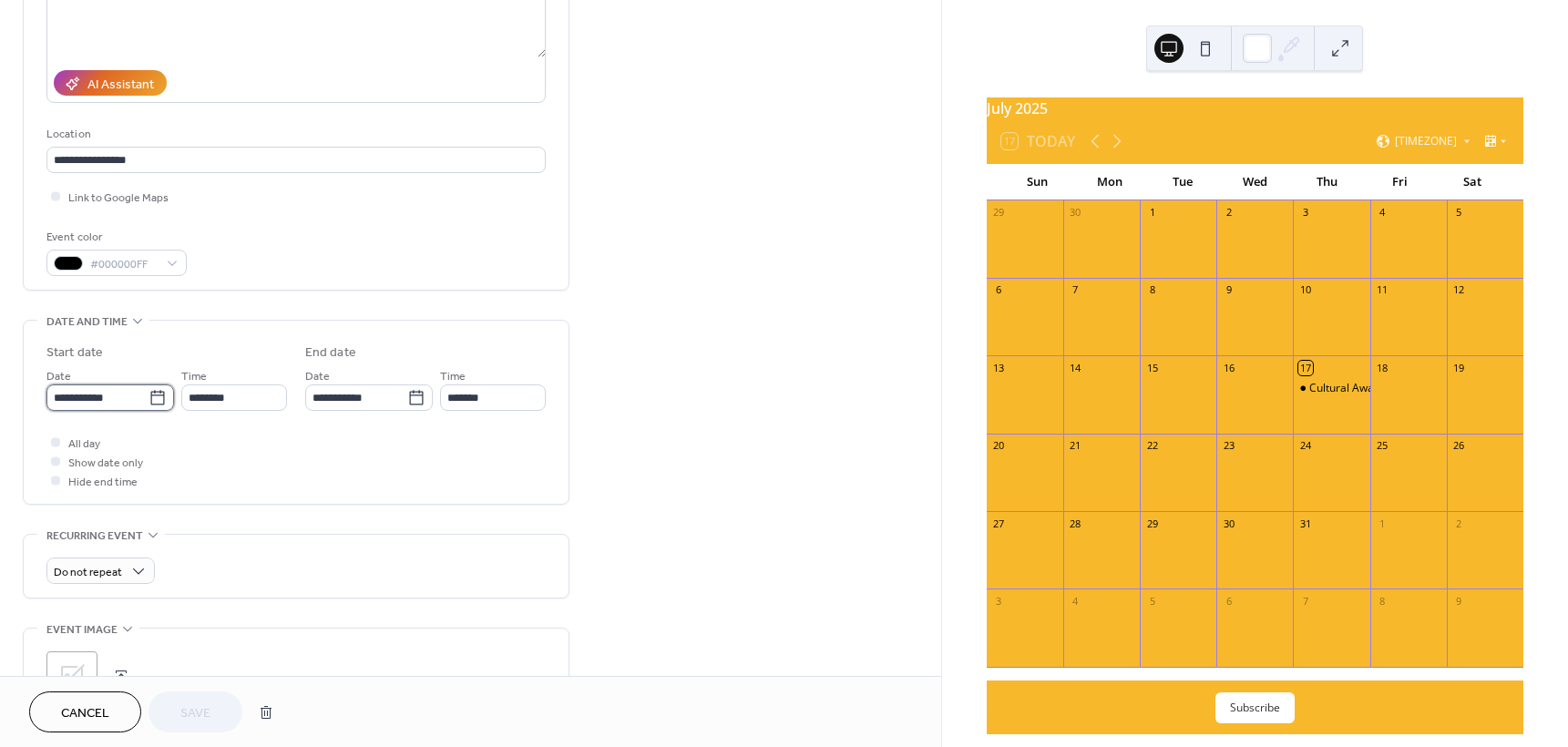 click on "**********" at bounding box center (97, 397) 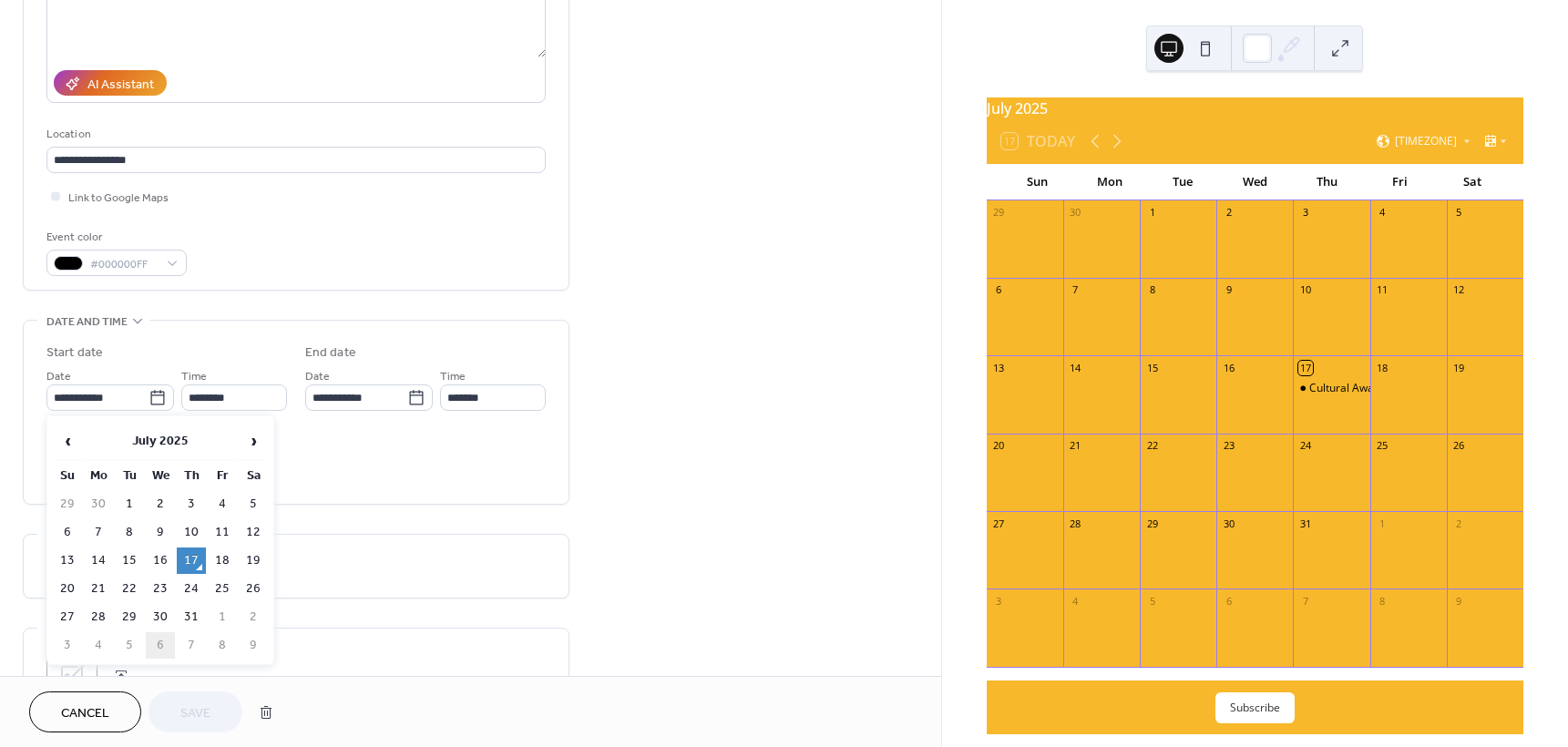click on "6" at bounding box center (160, 645) 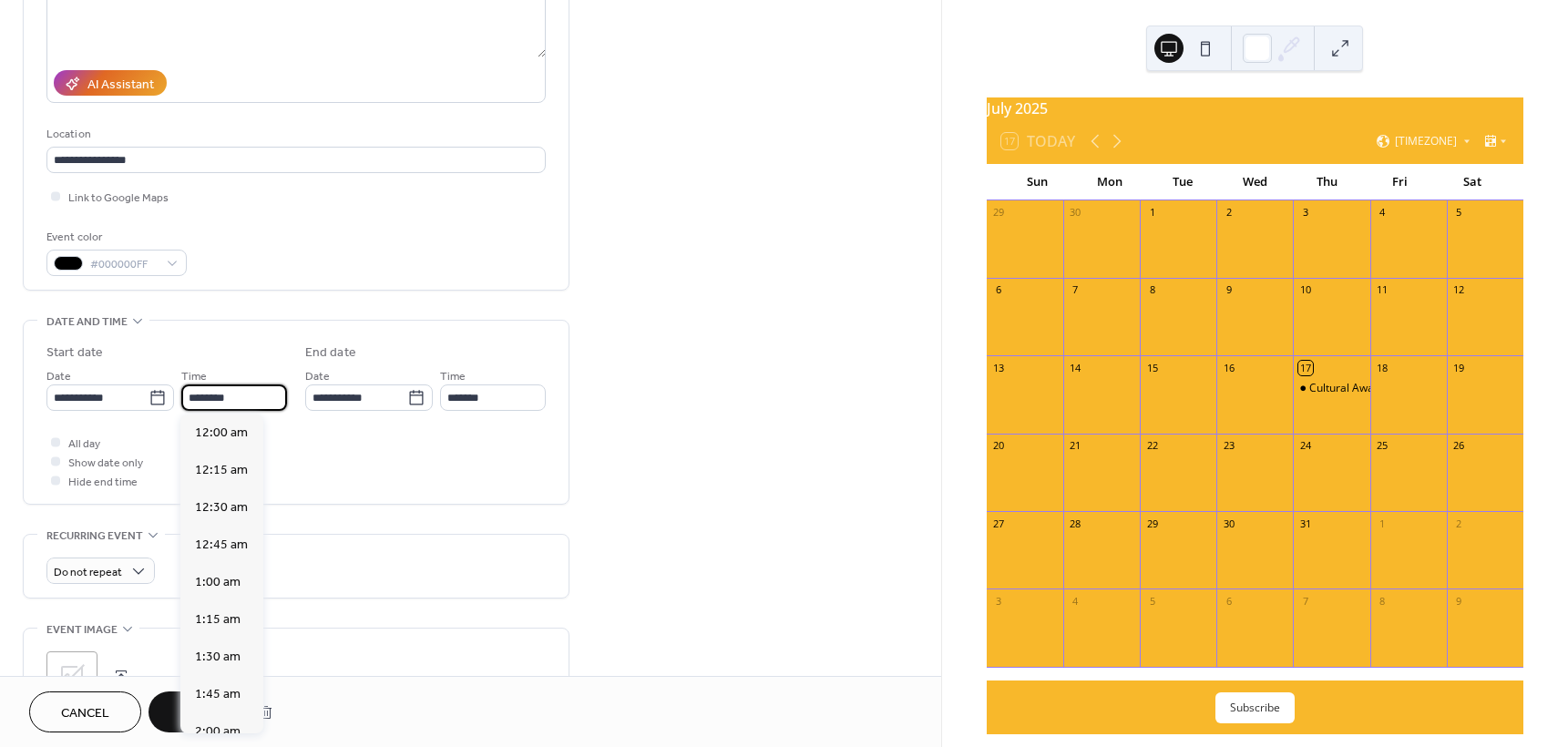 click on "********" at bounding box center (234, 397) 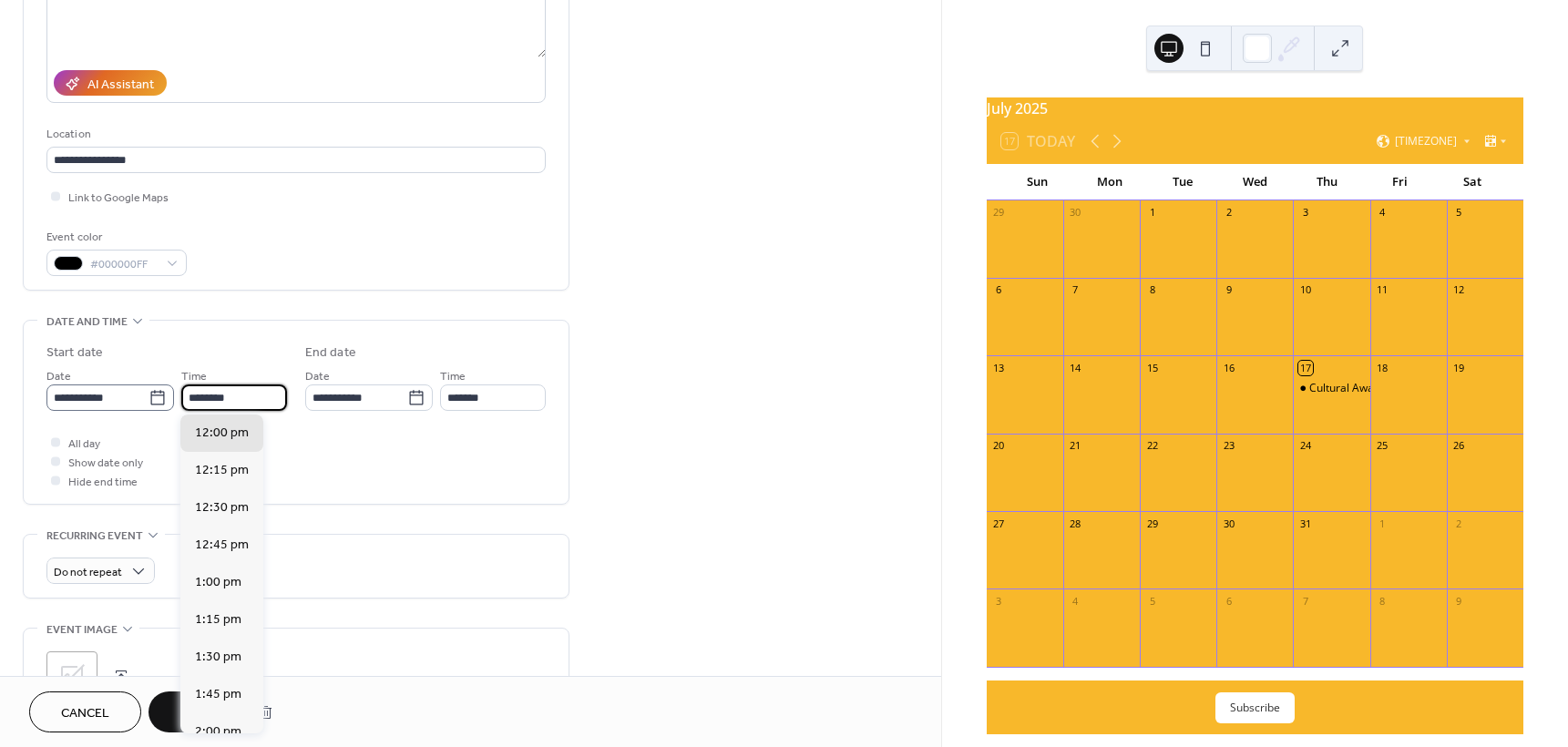 drag, startPoint x: 236, startPoint y: 400, endPoint x: 154, endPoint y: 400, distance: 82 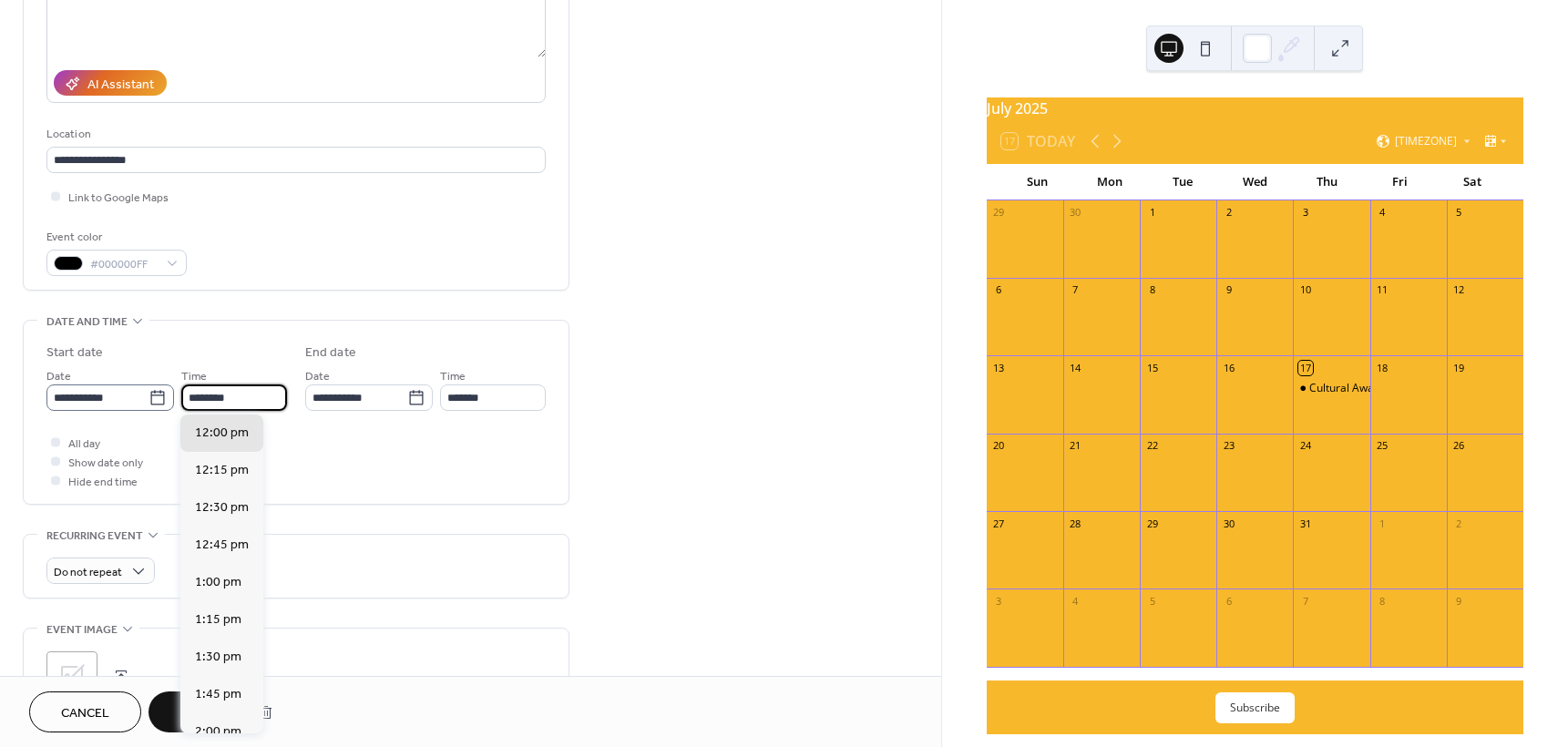 click on "**********" at bounding box center (167, 388) 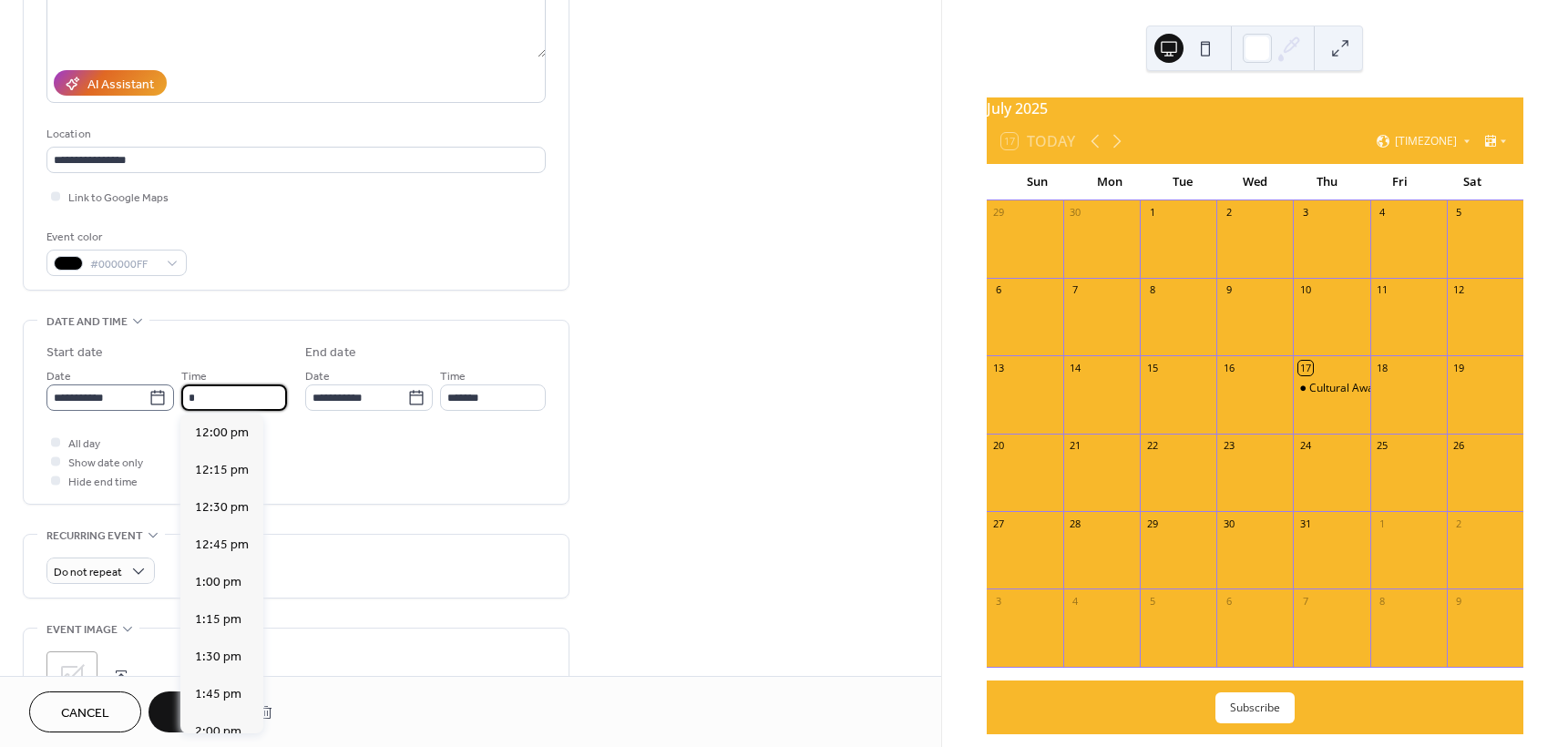 scroll, scrollTop: 1345, scrollLeft: 0, axis: vertical 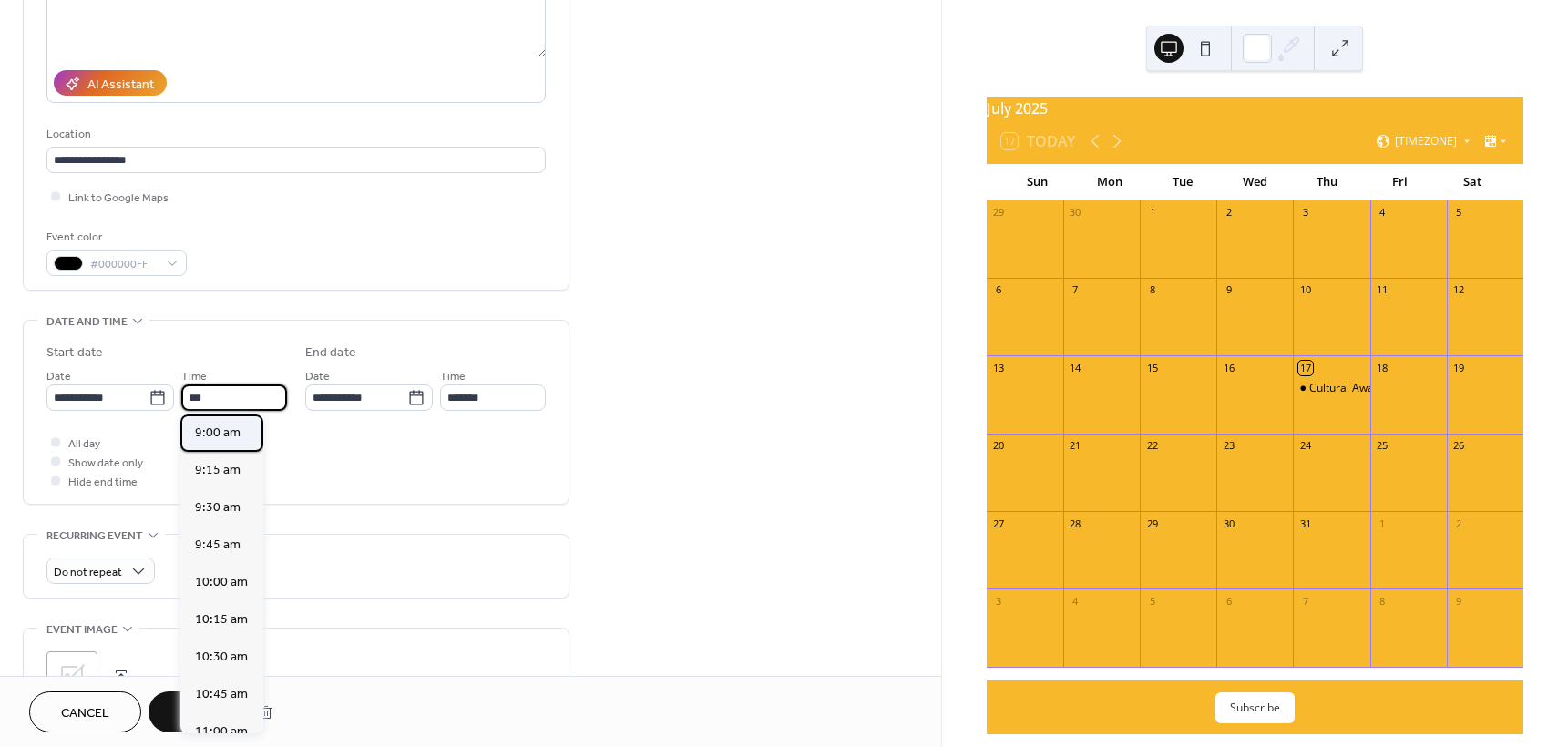 click on "9:00 am" at bounding box center (218, 433) 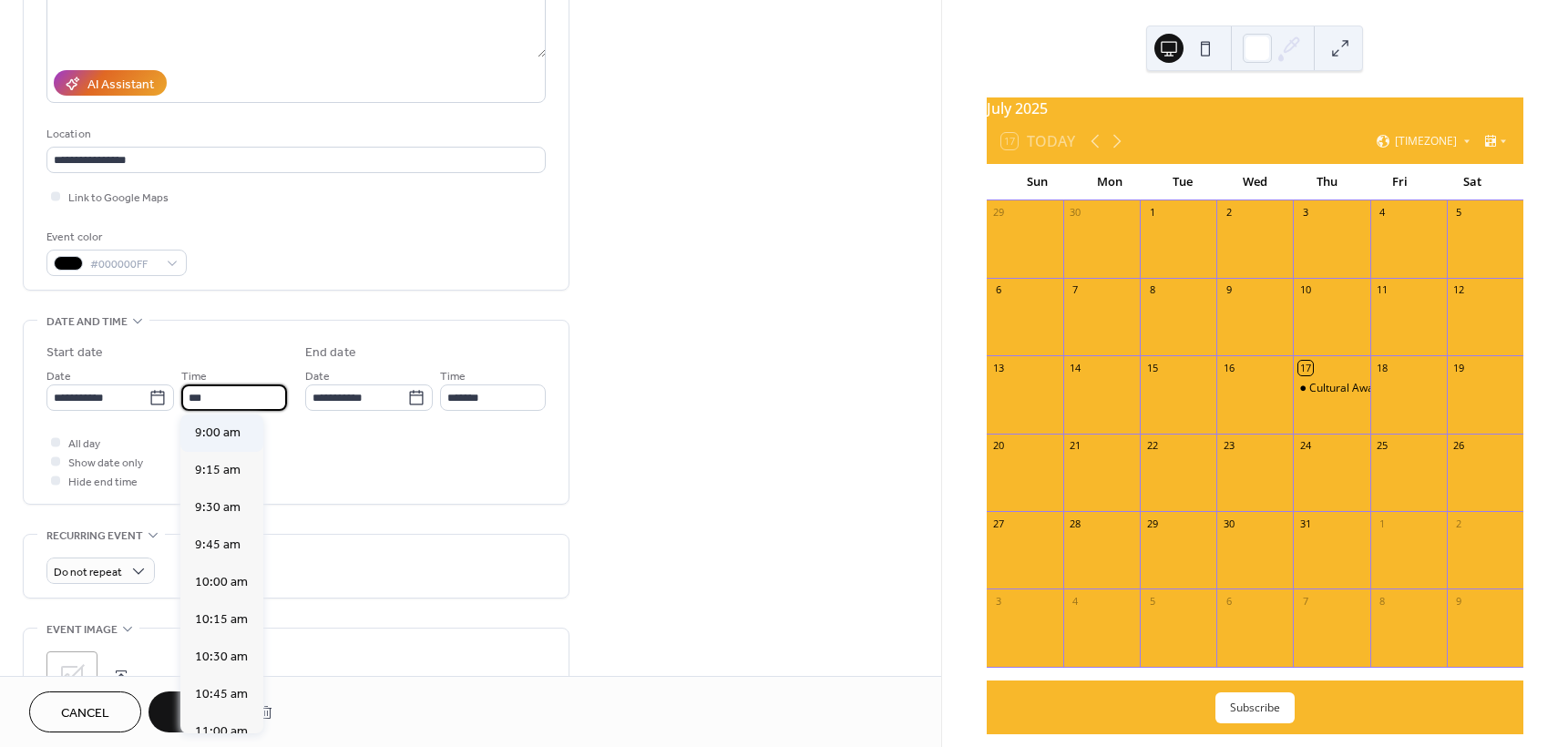 type on "*******" 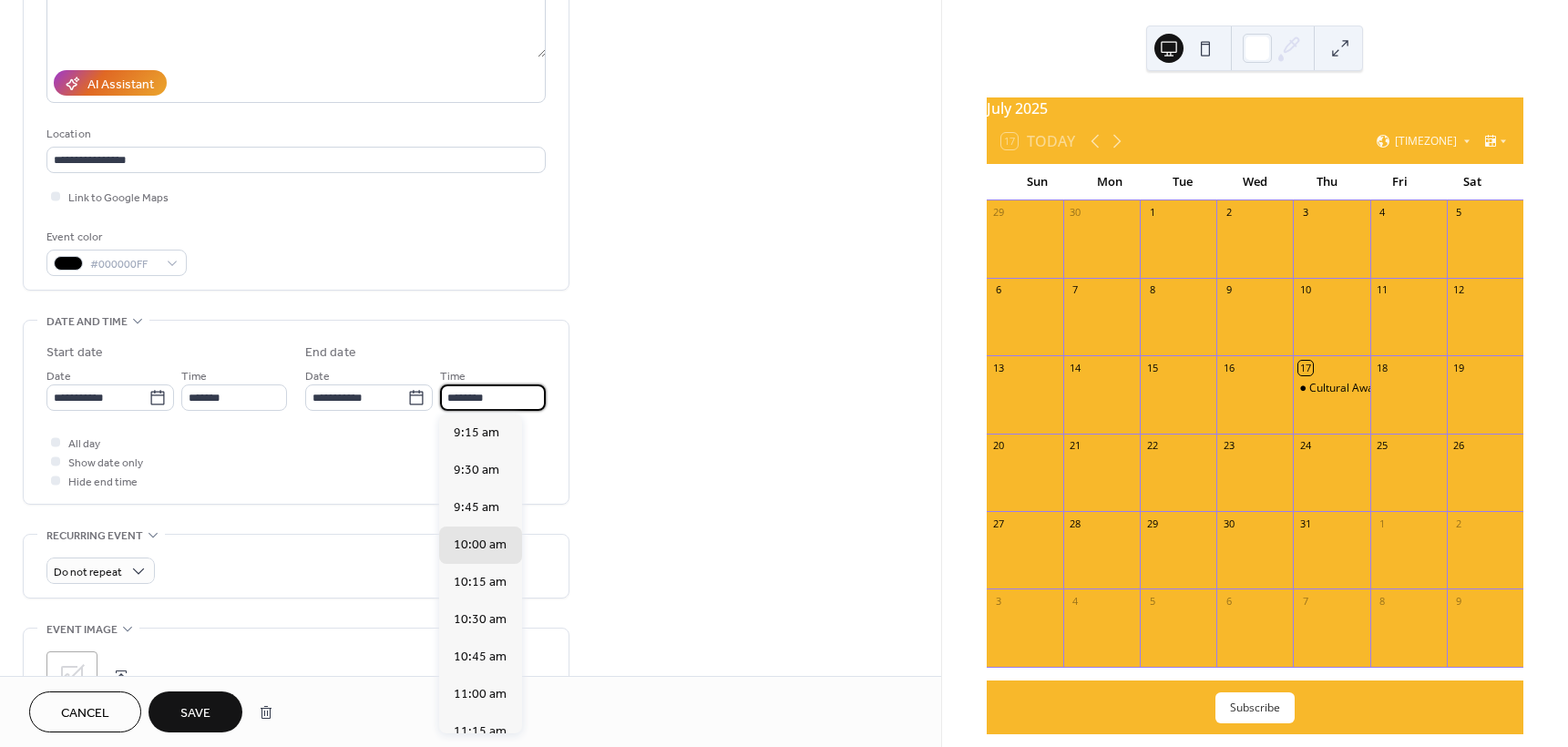 click on "********" at bounding box center (493, 397) 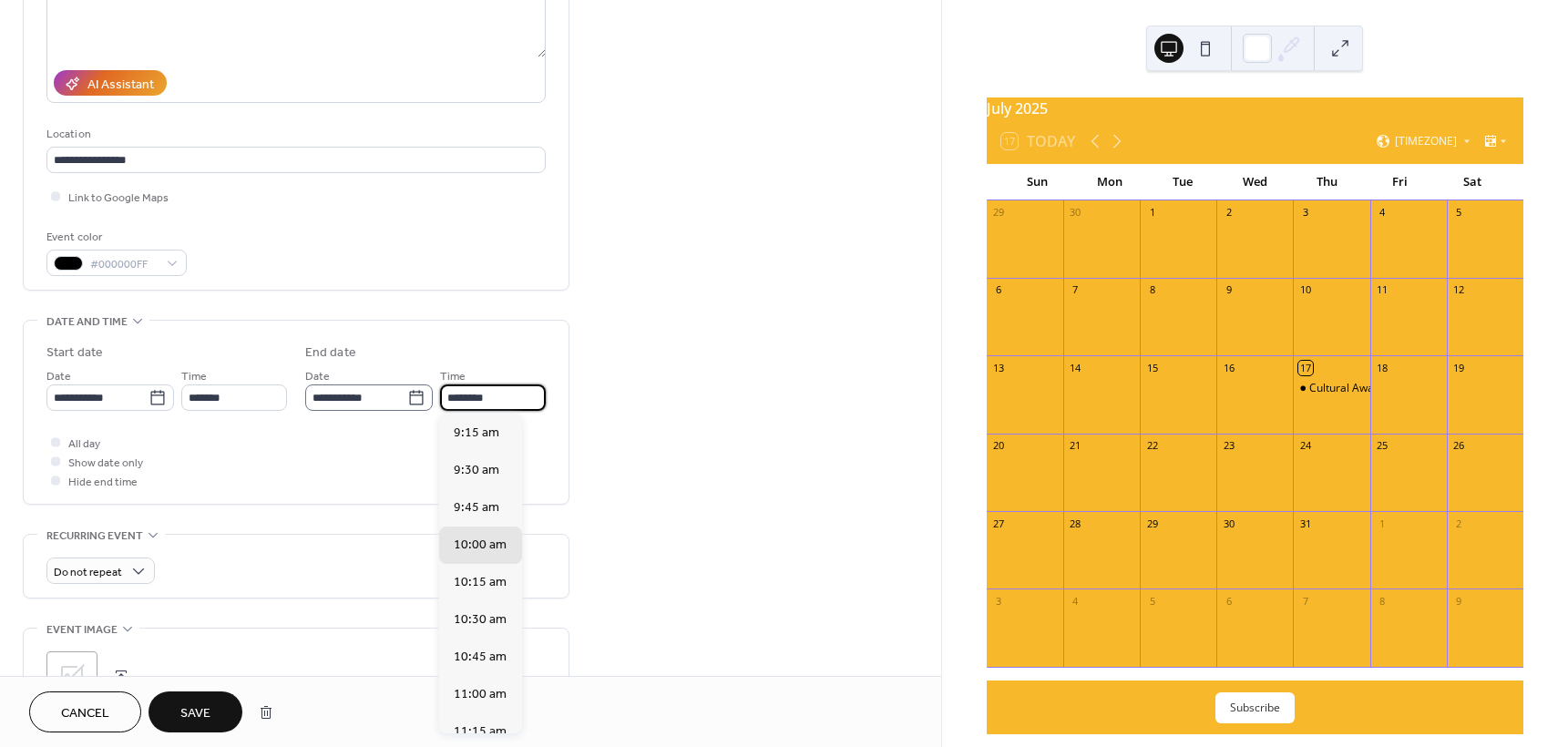 drag, startPoint x: 497, startPoint y: 394, endPoint x: 379, endPoint y: 399, distance: 118.10588 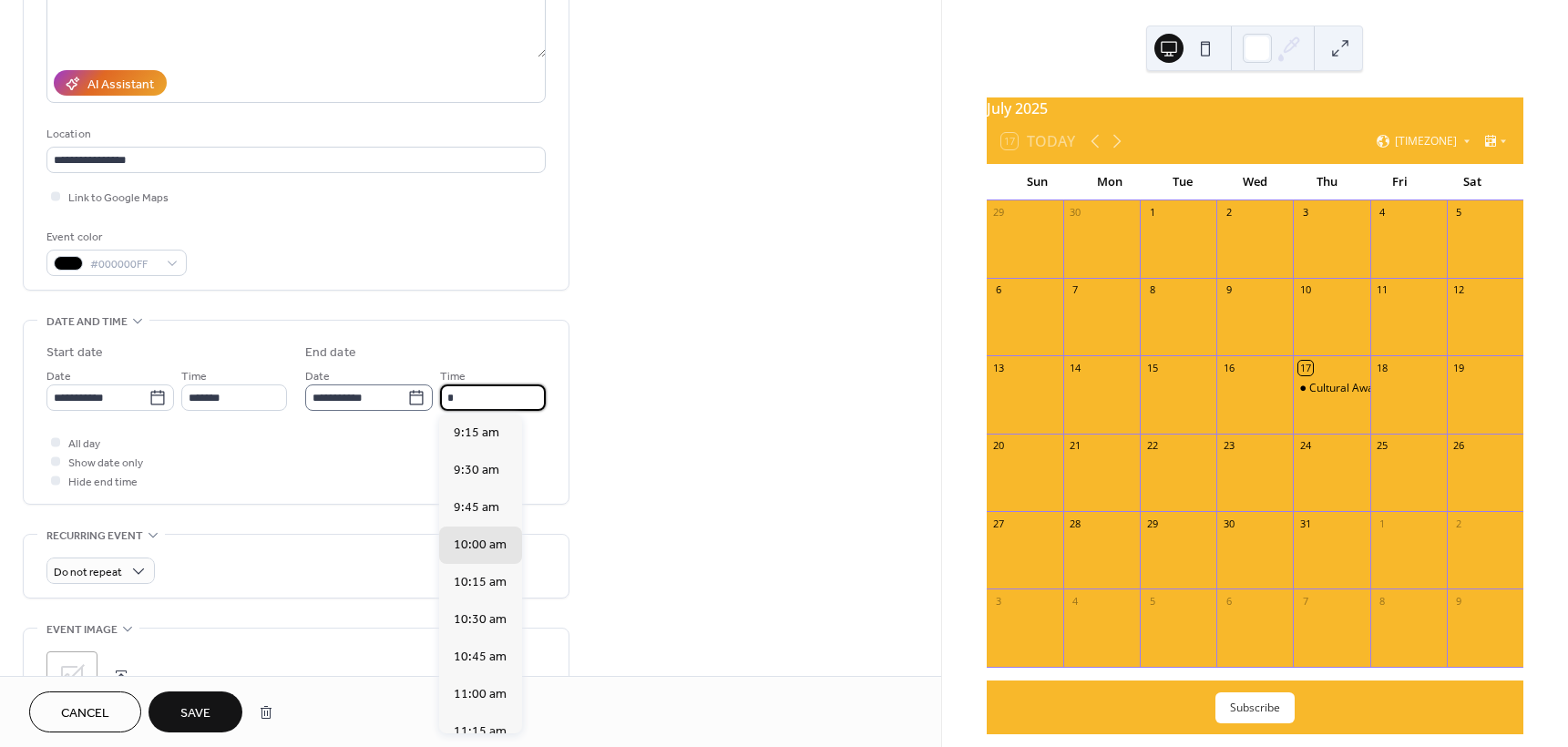 scroll, scrollTop: 1008, scrollLeft: 0, axis: vertical 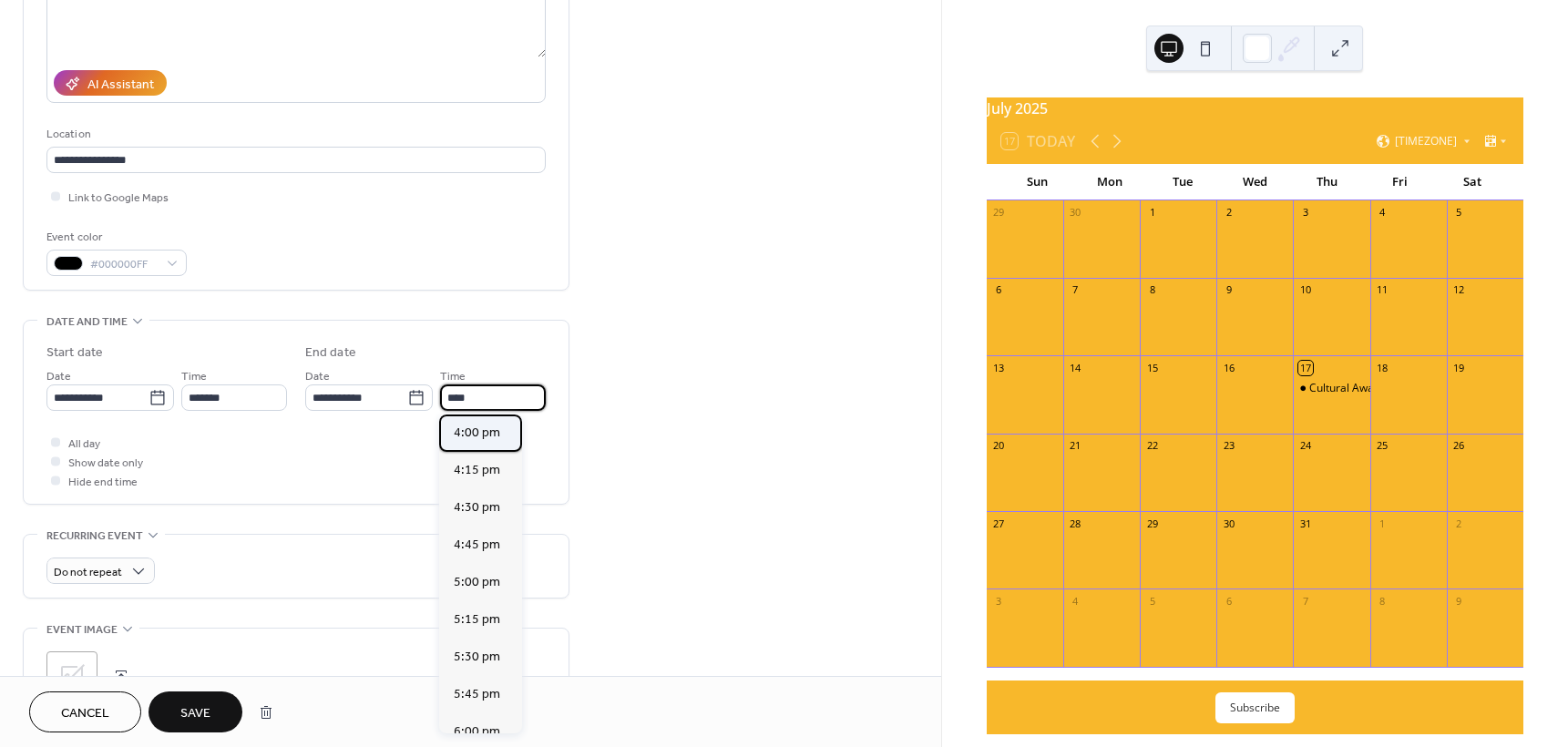 click on "4:00 pm" at bounding box center [480, 433] 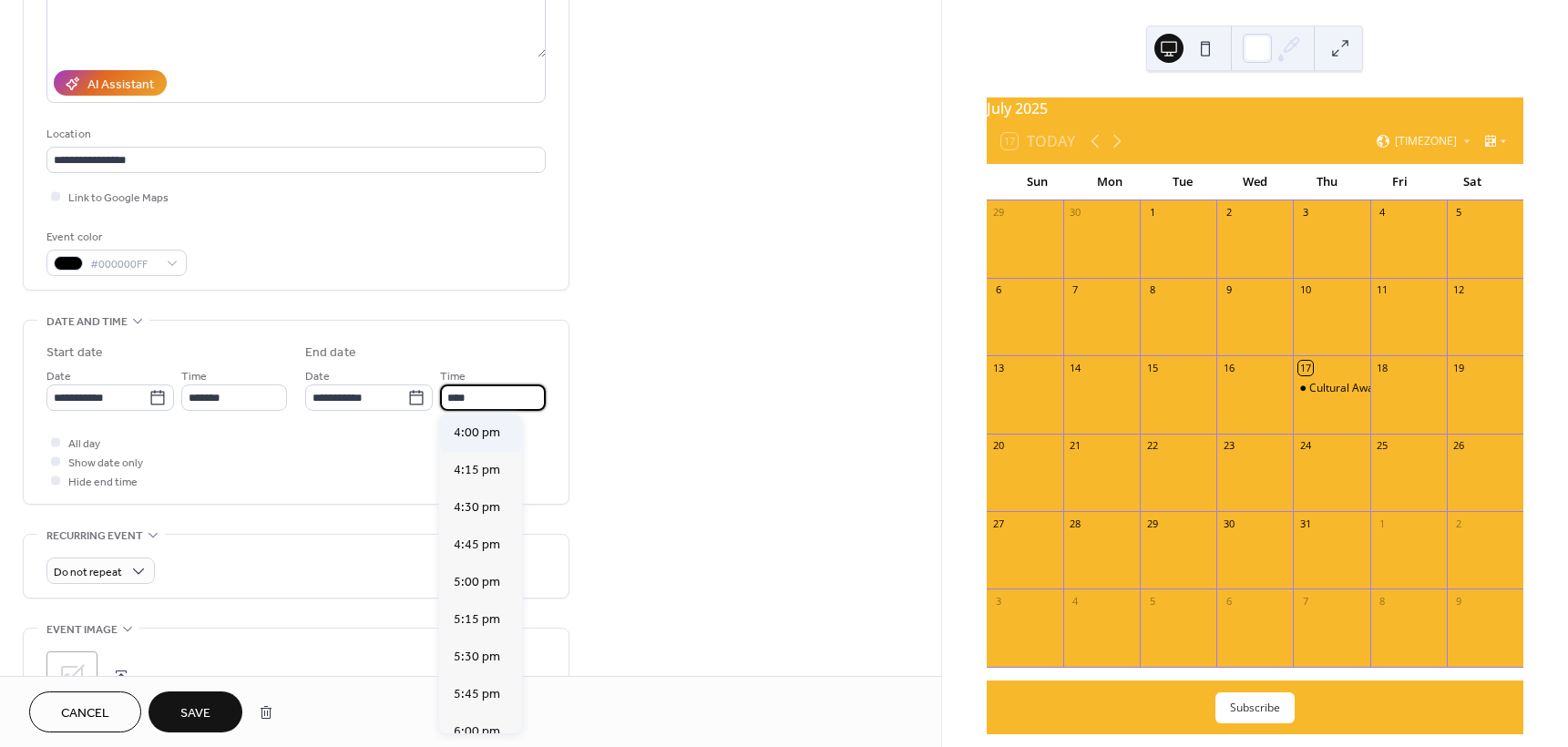 type on "*******" 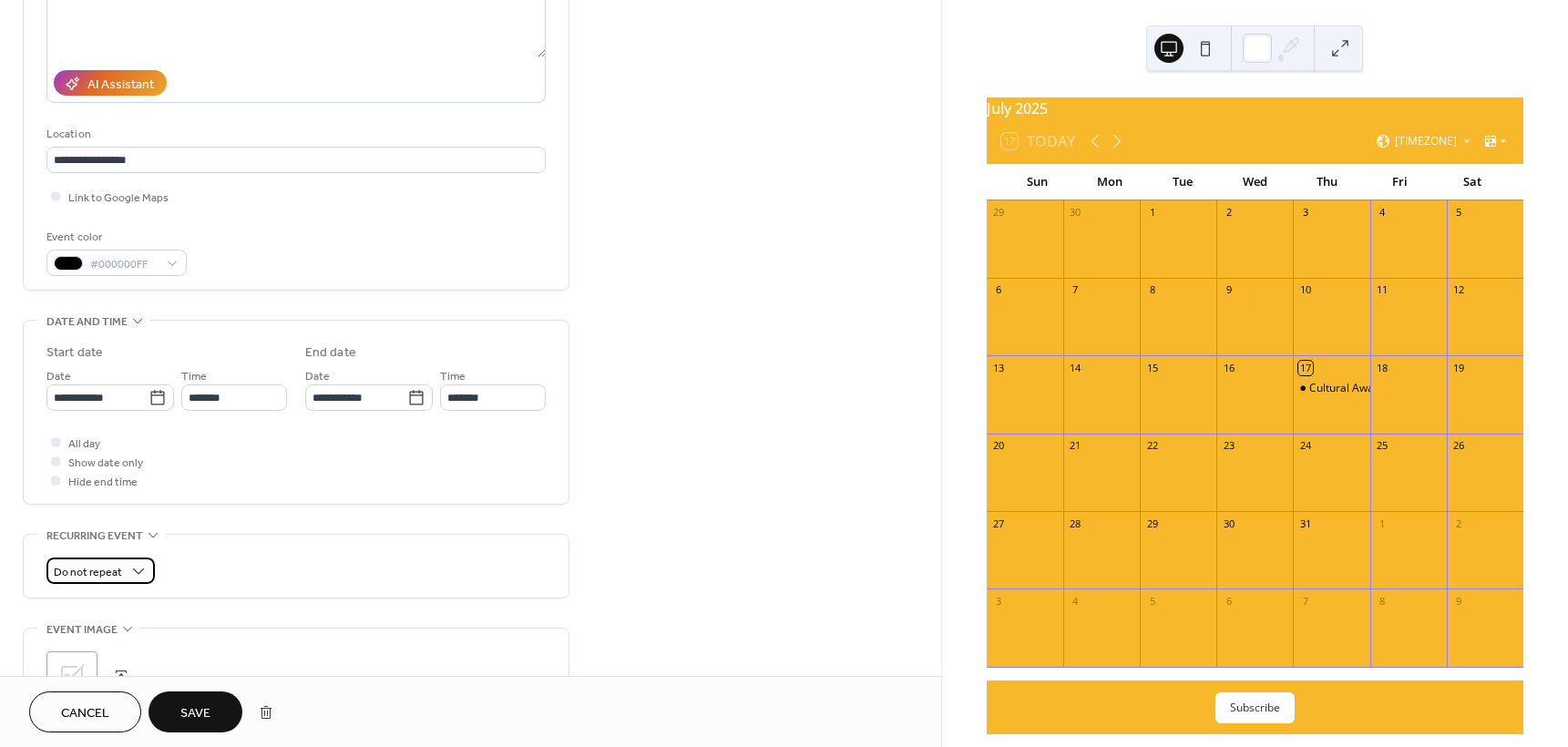 click on "Do not repeat" at bounding box center (87, 572) 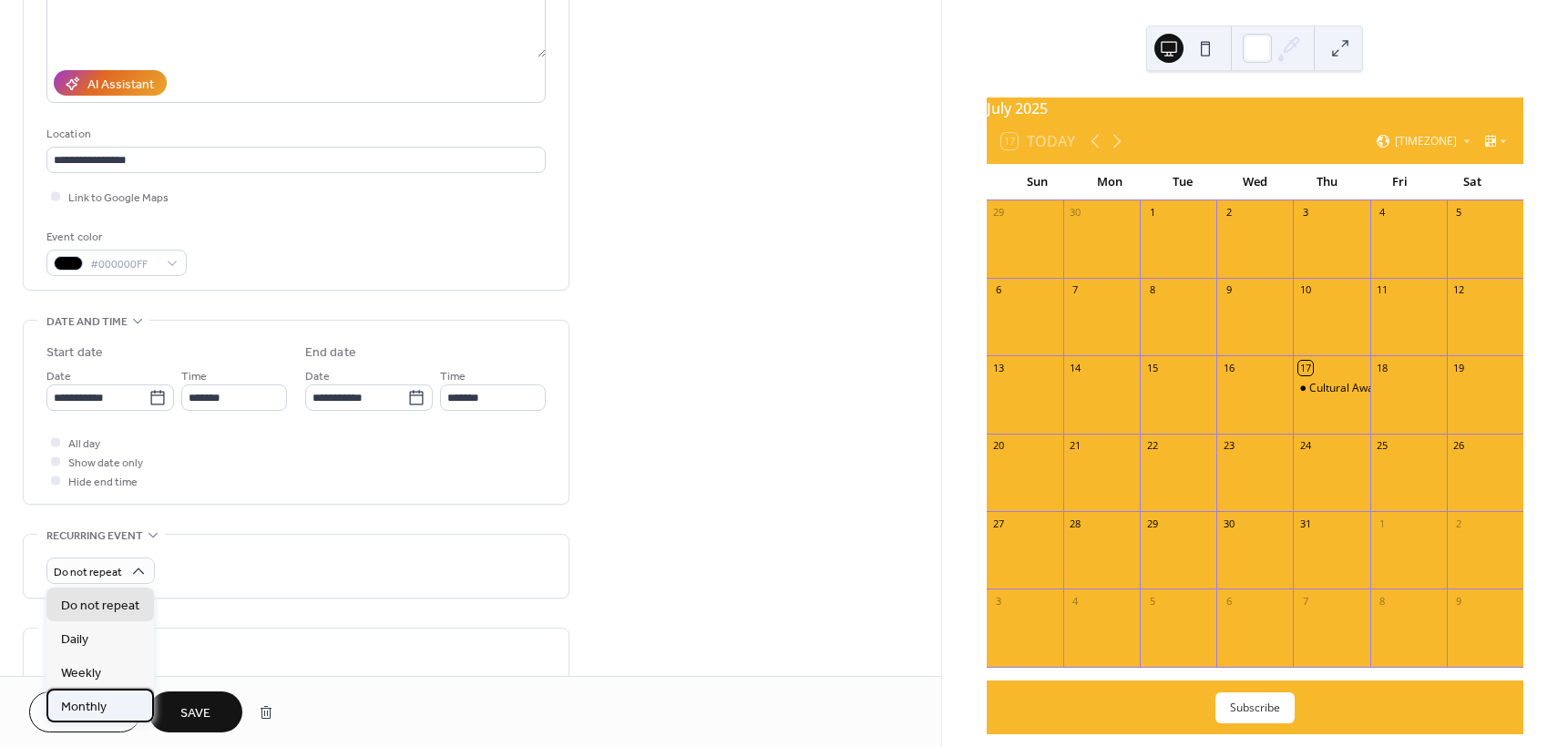 click on "Monthly" at bounding box center [84, 707] 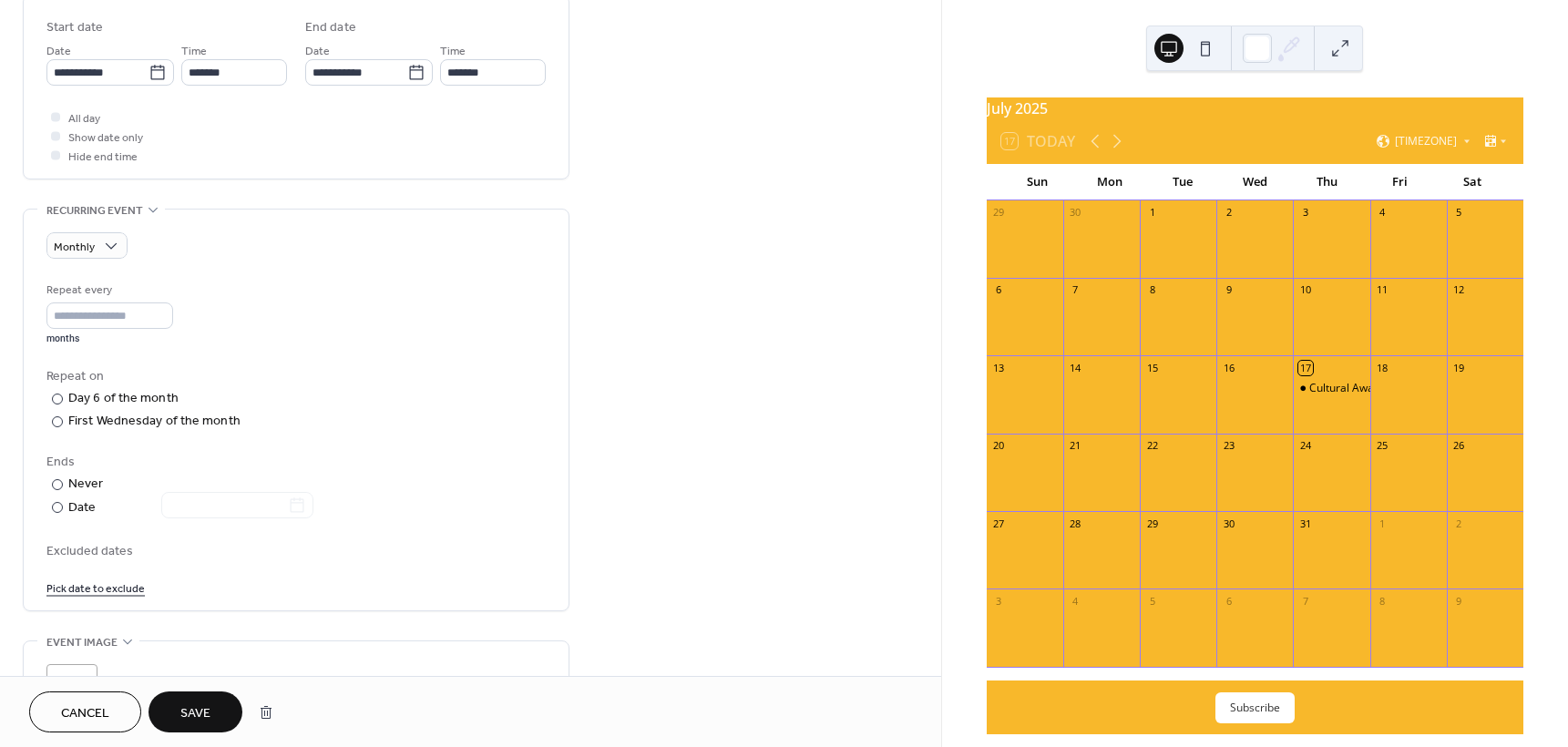 scroll, scrollTop: 638, scrollLeft: 0, axis: vertical 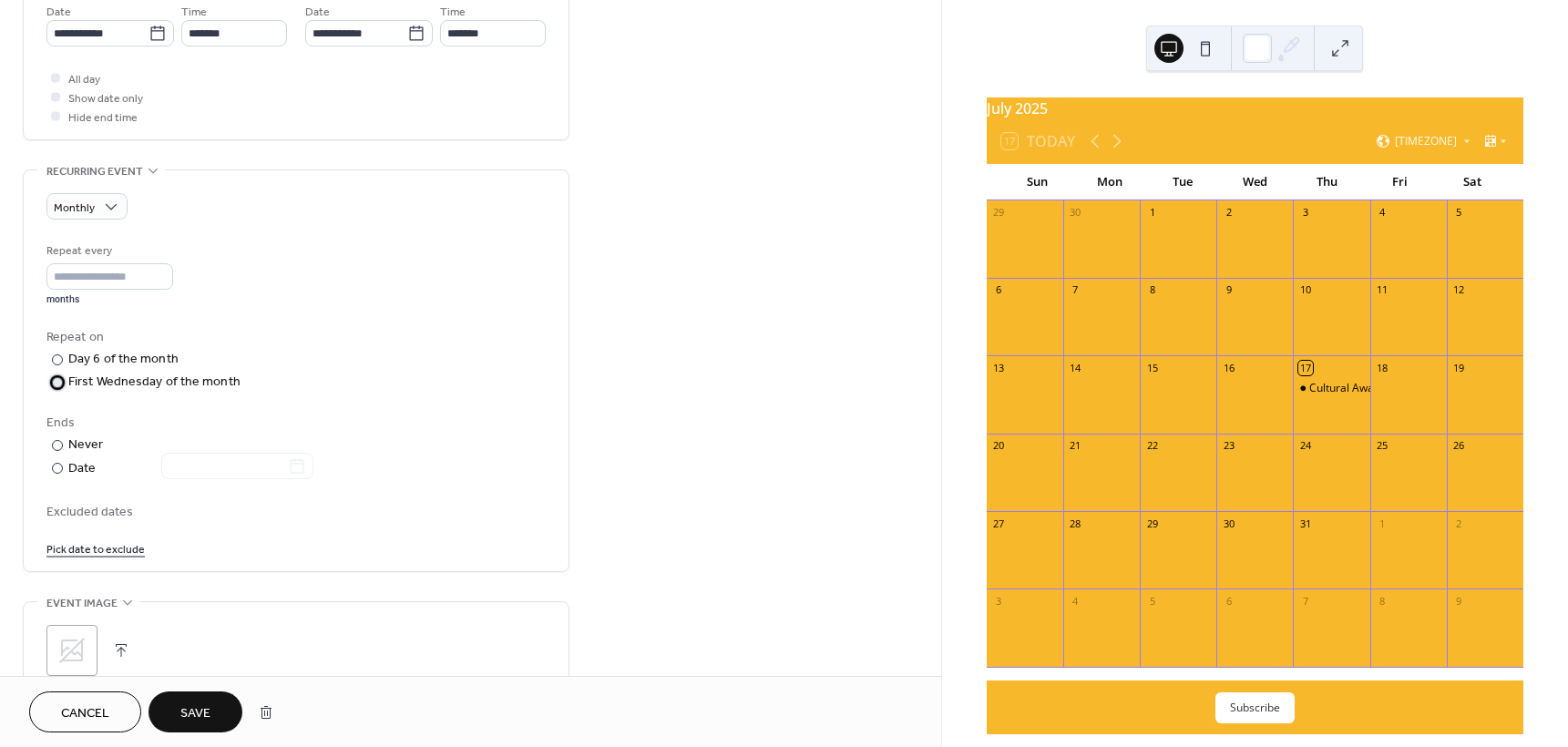 click on "First Wednesday of the month" at bounding box center [154, 382] 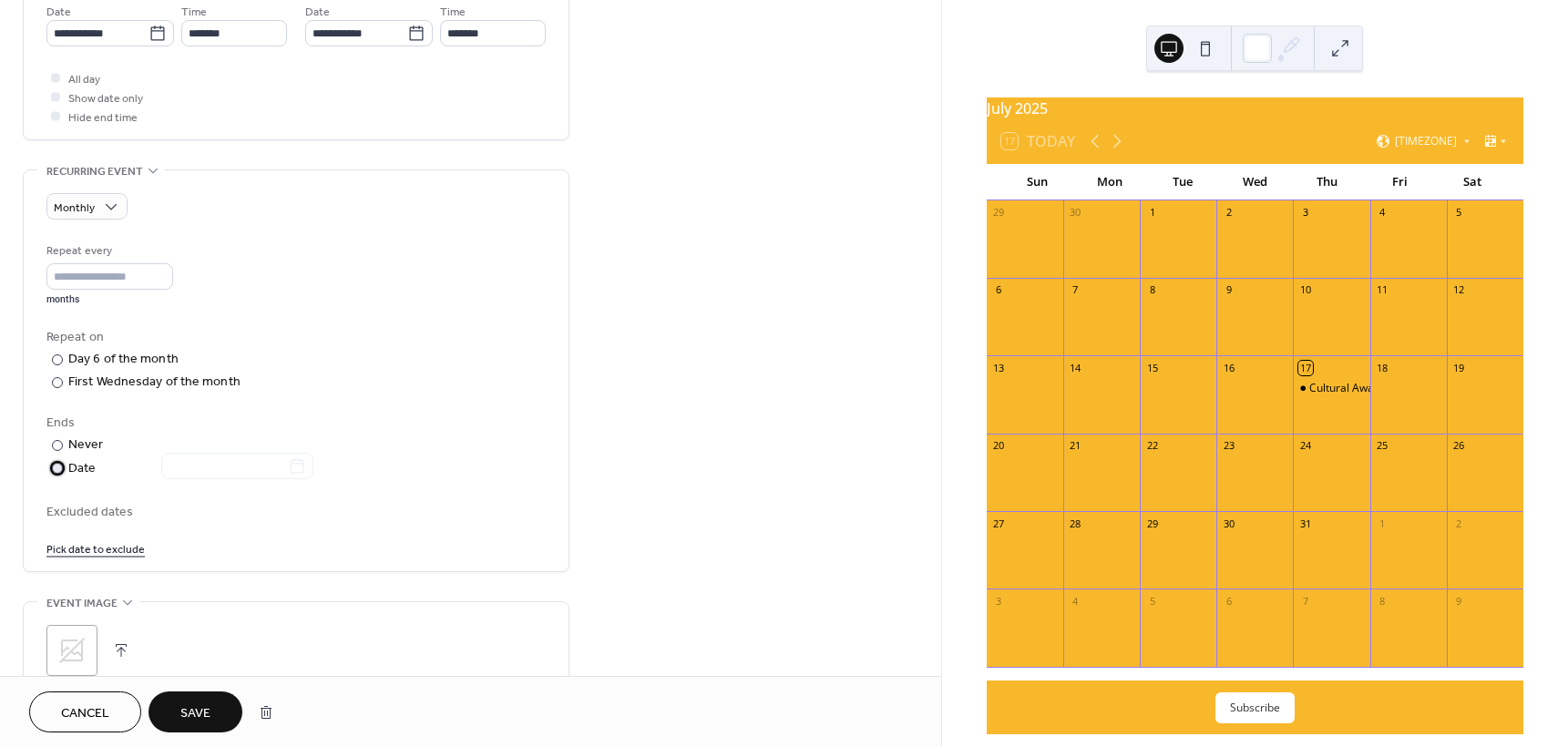click on "Date" at bounding box center (190, 468) 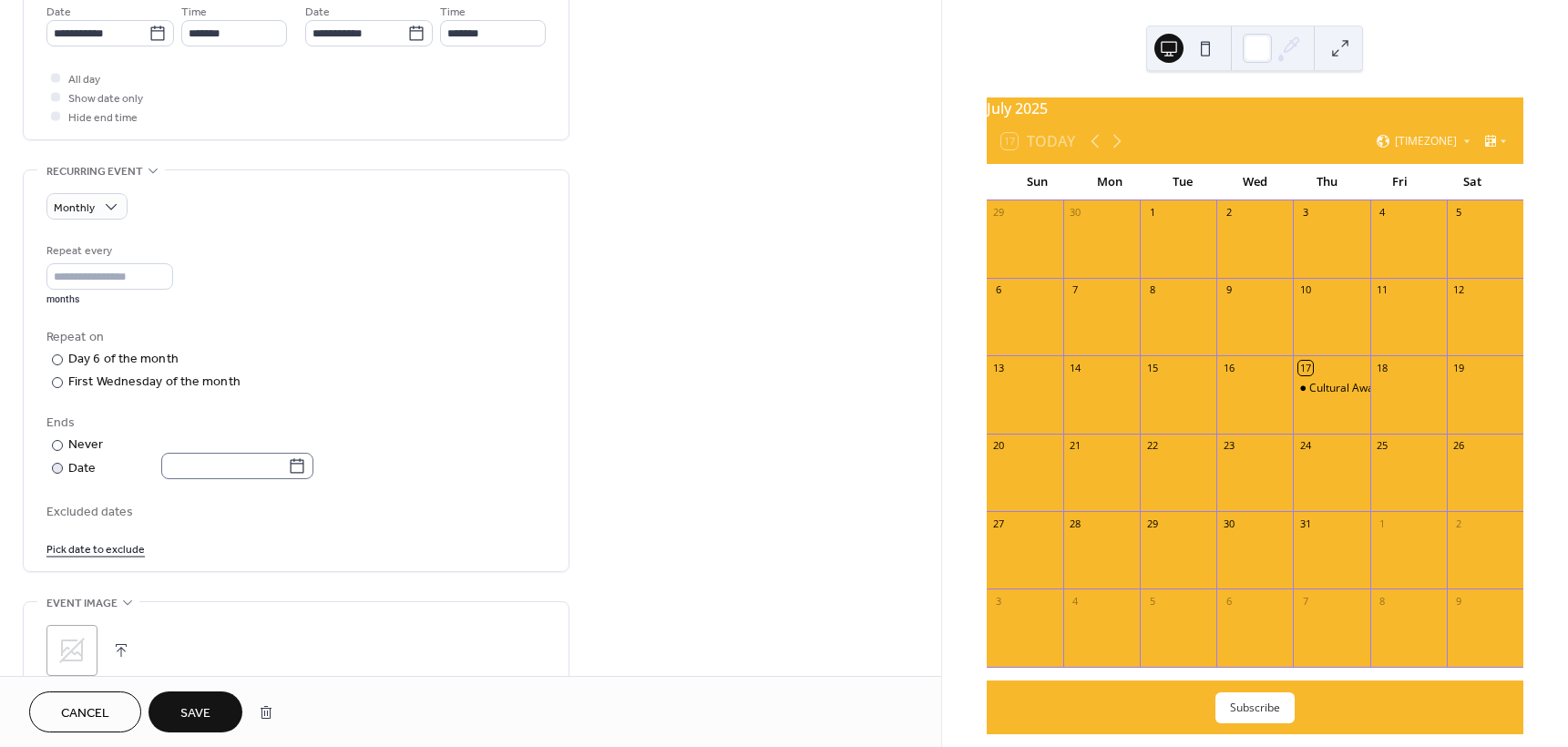 click 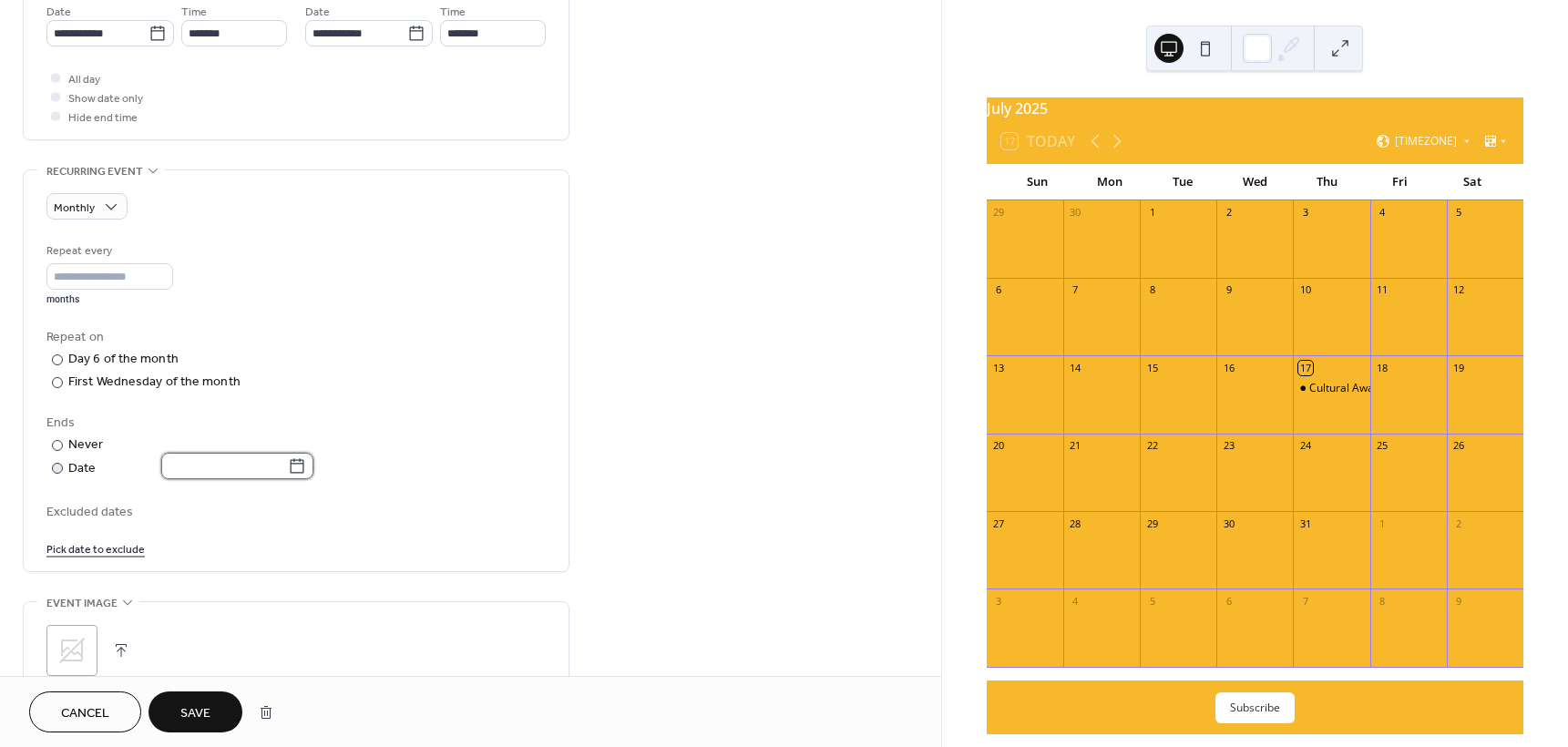 click at bounding box center (224, 466) 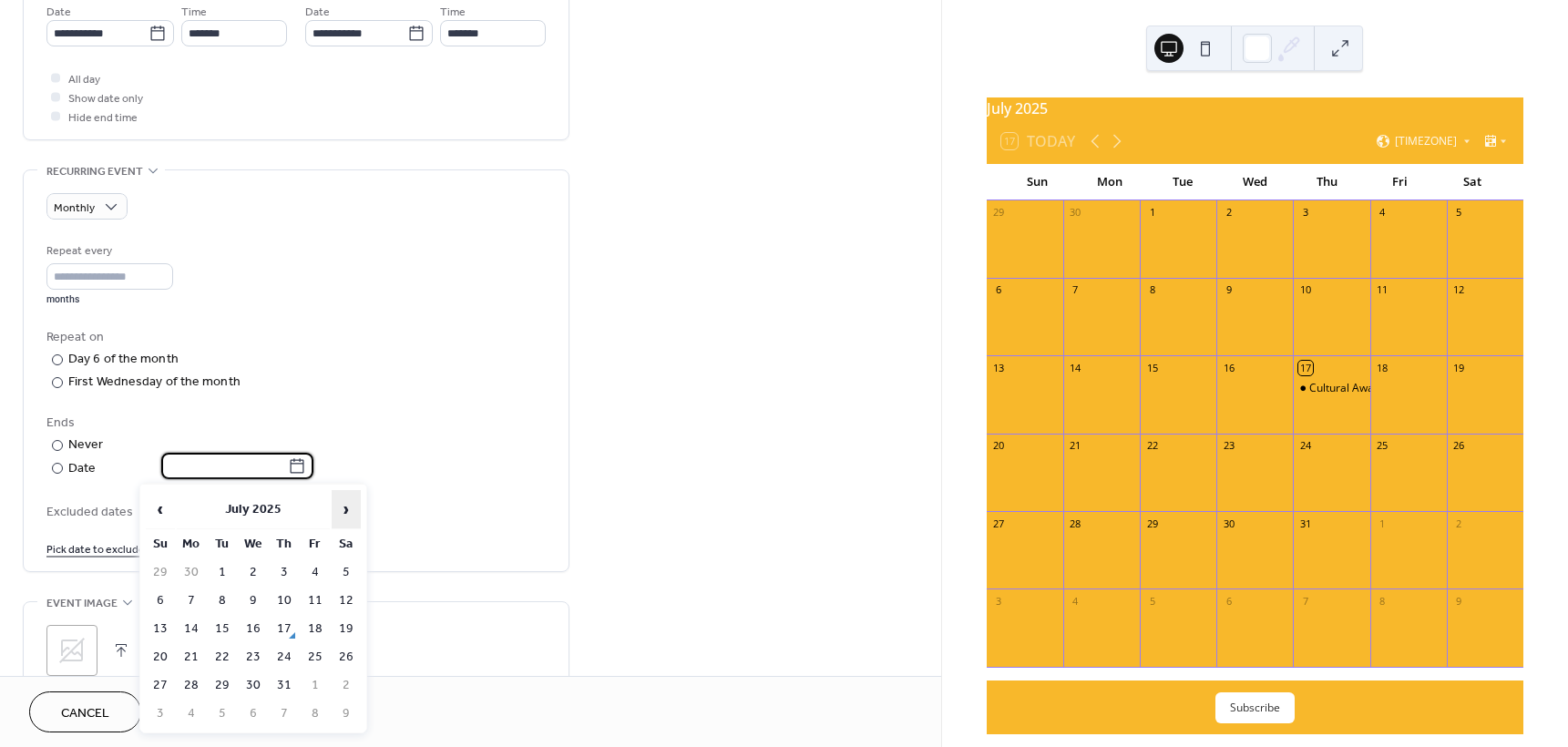 click on "›" at bounding box center [346, 509] 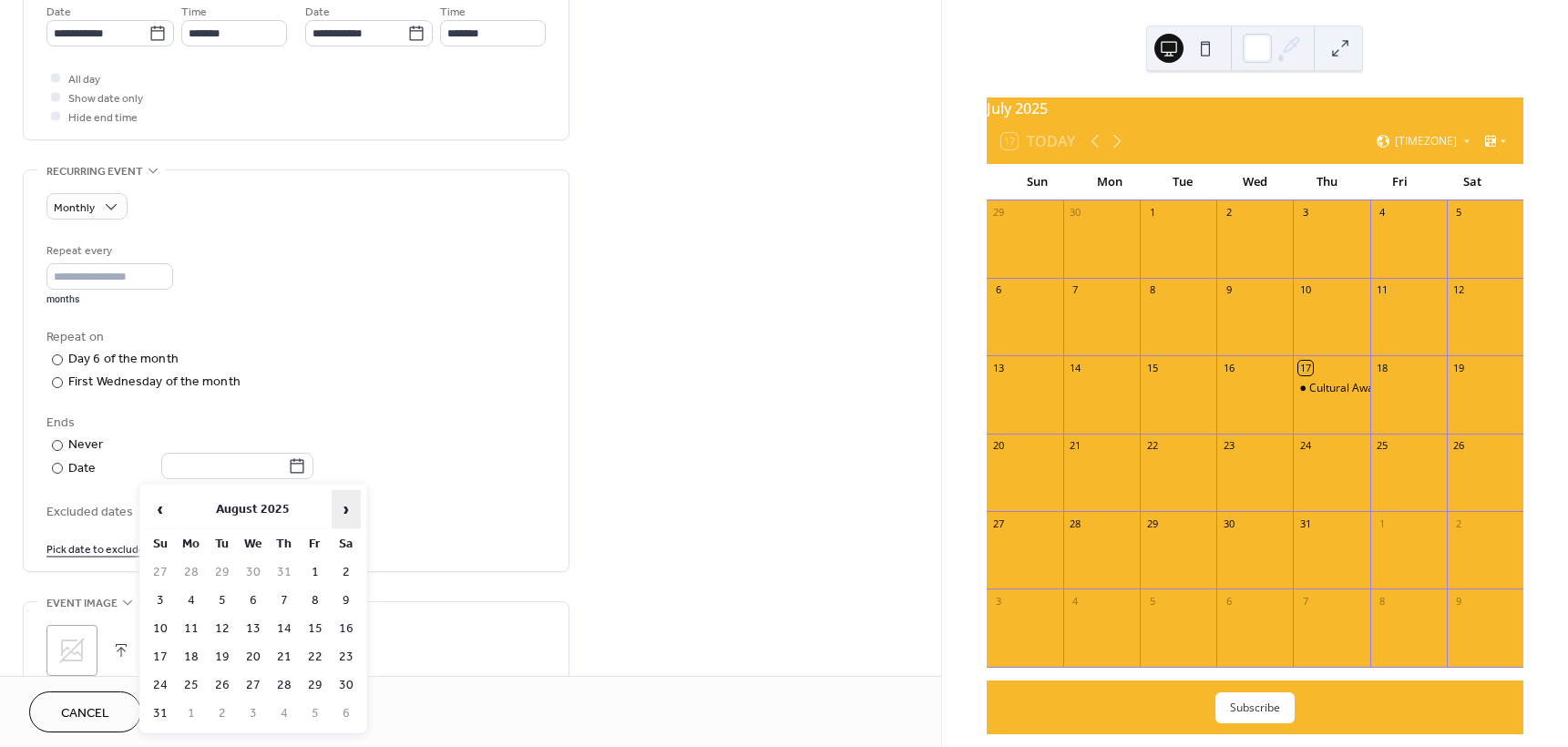 click on "›" at bounding box center [346, 509] 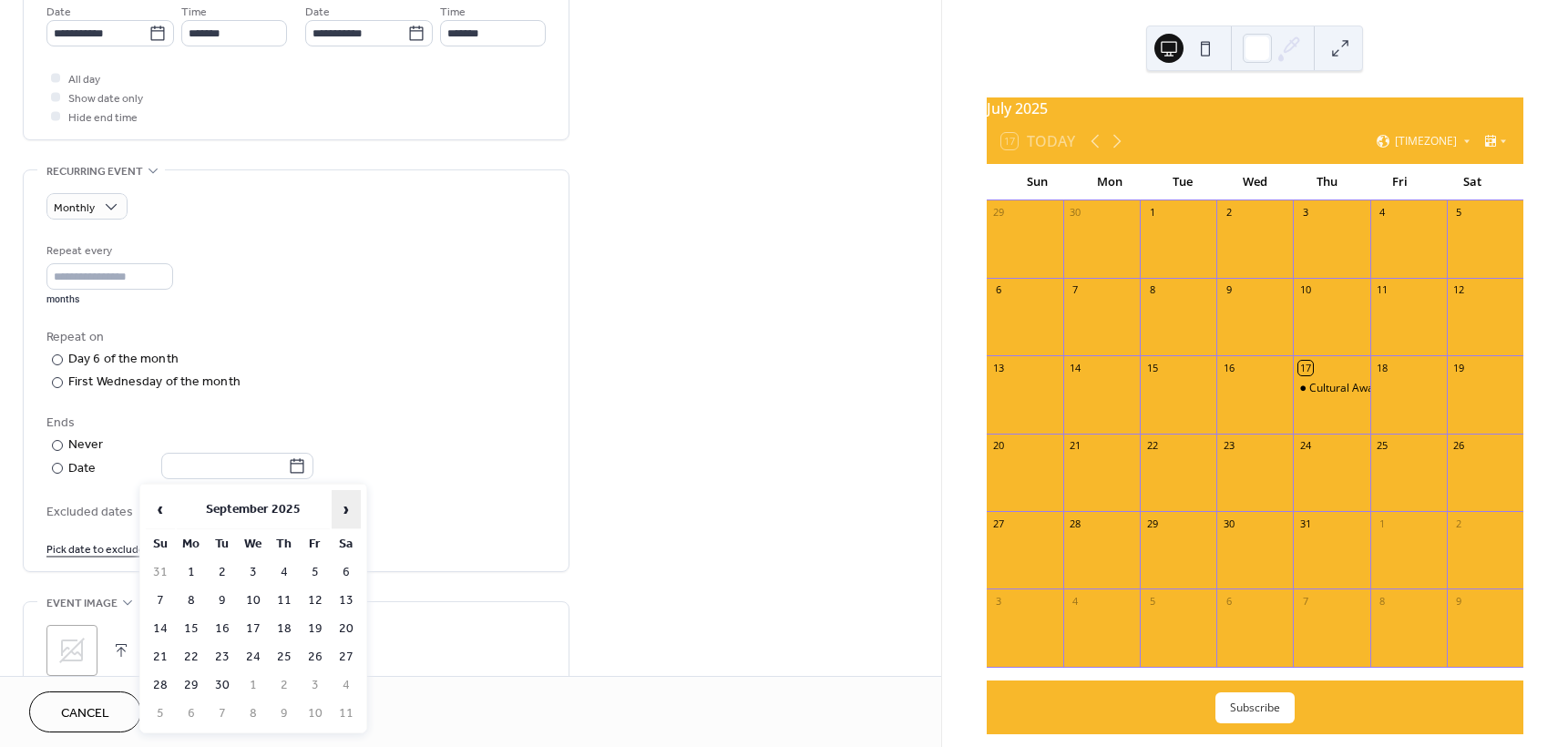 click on "›" at bounding box center [346, 509] 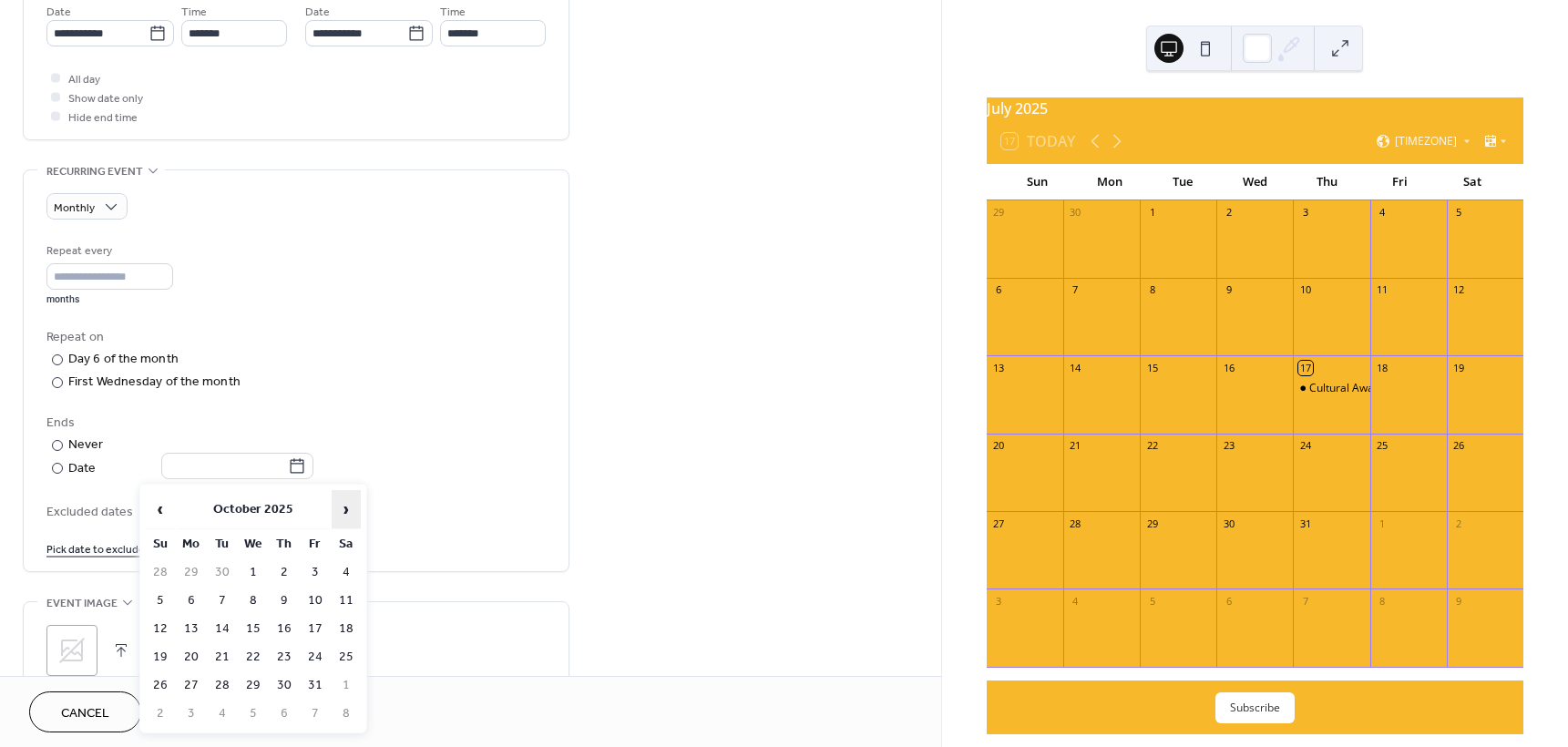 click on "›" at bounding box center [346, 509] 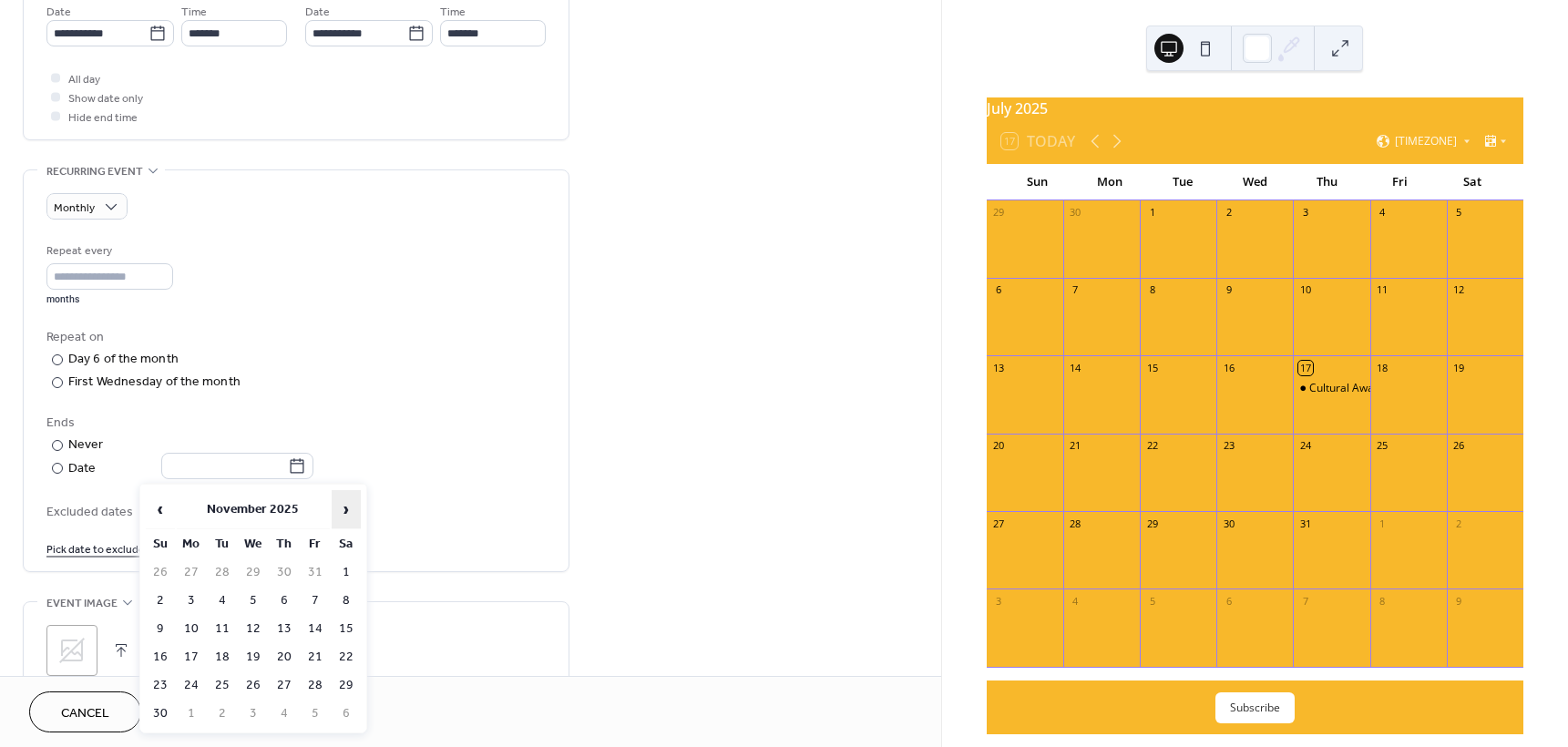 click on "›" at bounding box center (346, 509) 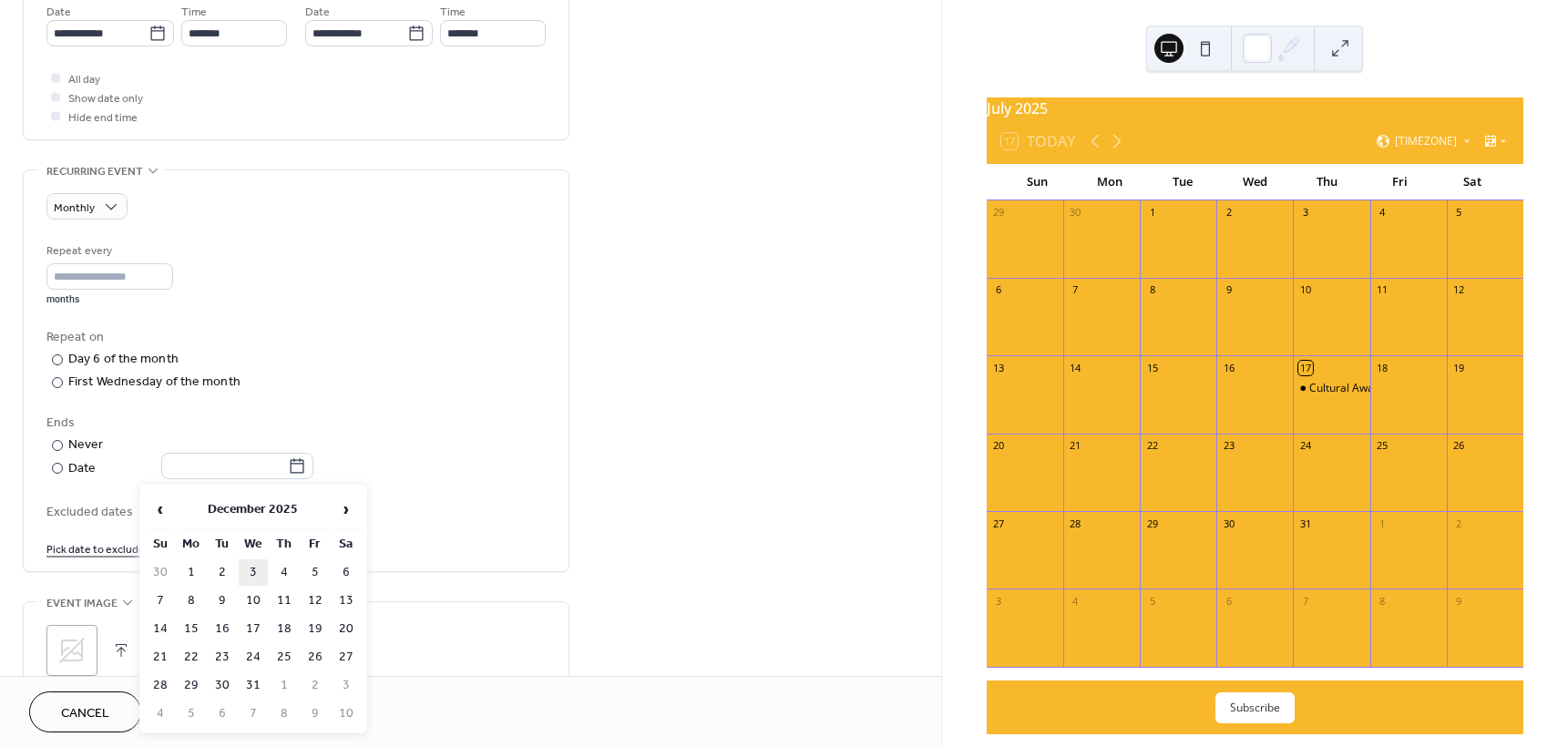 click on "3" at bounding box center [253, 572] 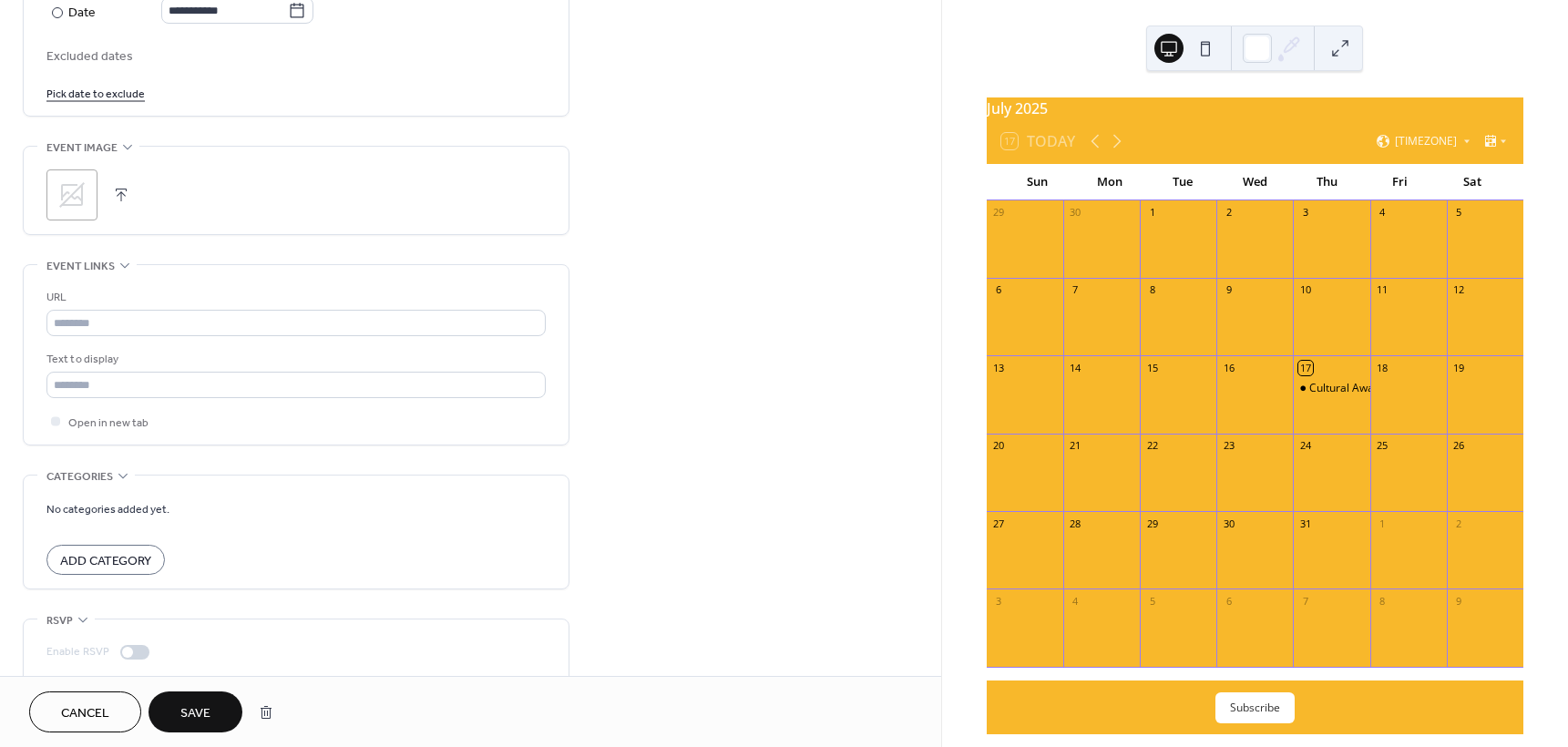 scroll, scrollTop: 1152, scrollLeft: 0, axis: vertical 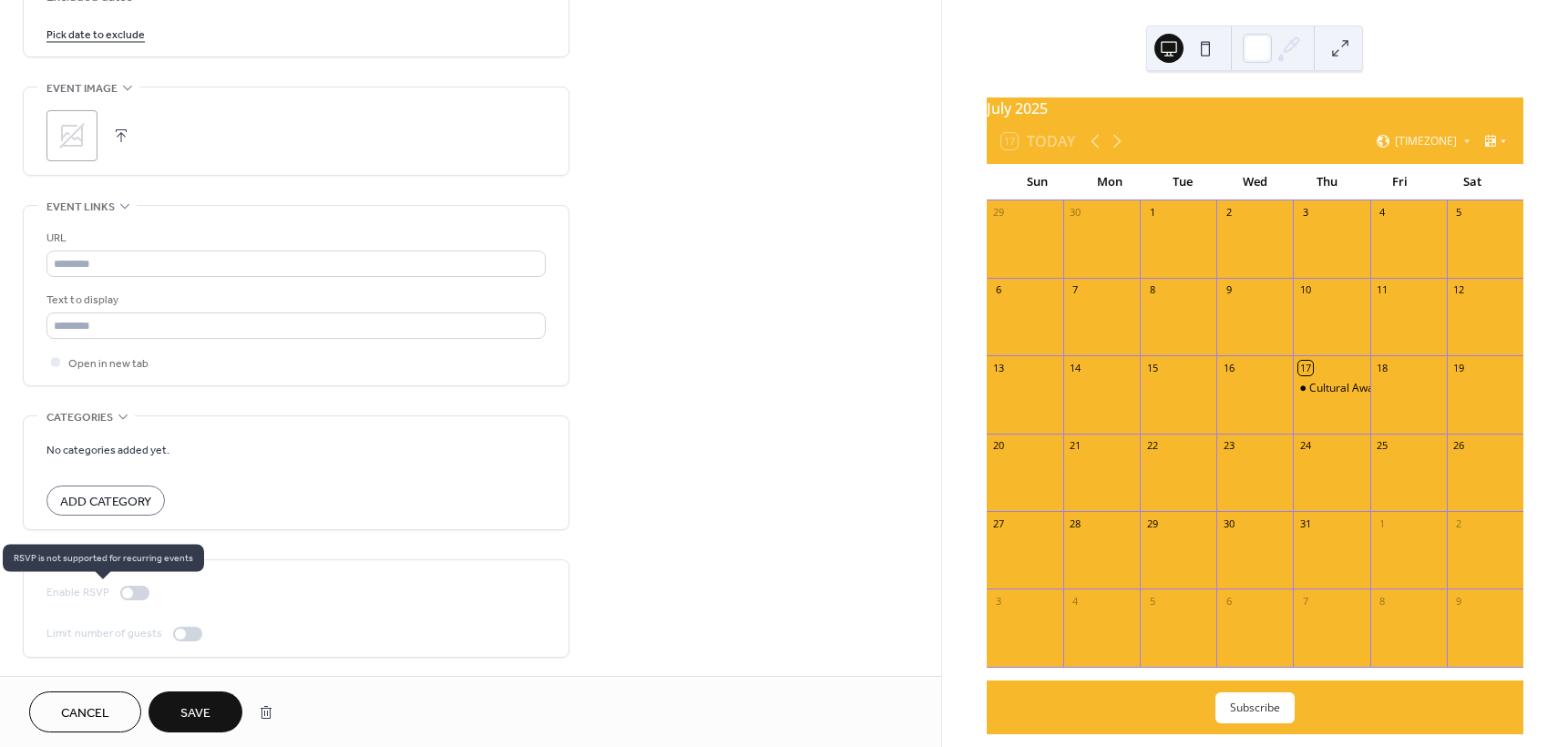 click at bounding box center (128, 593) 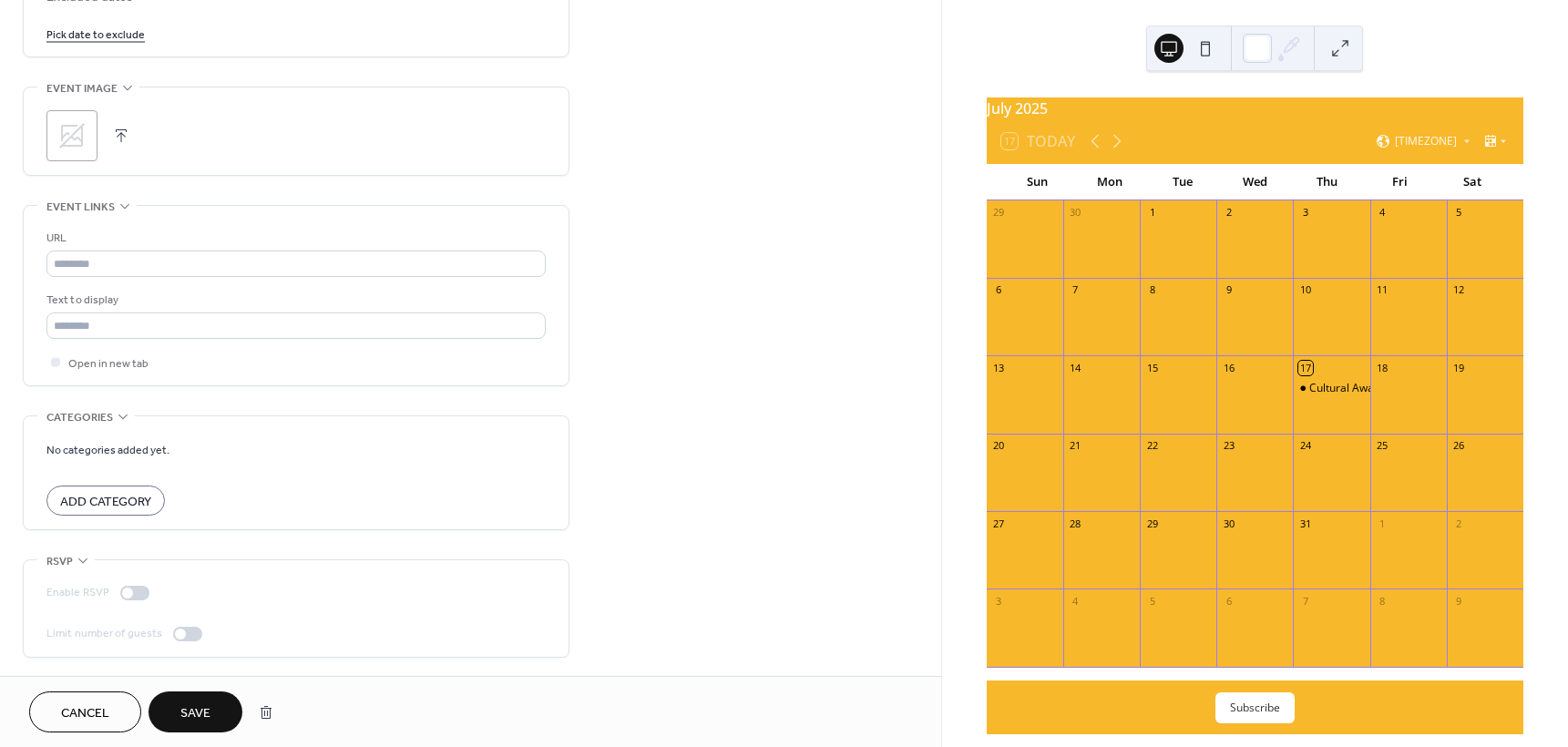 click at bounding box center (188, 634) 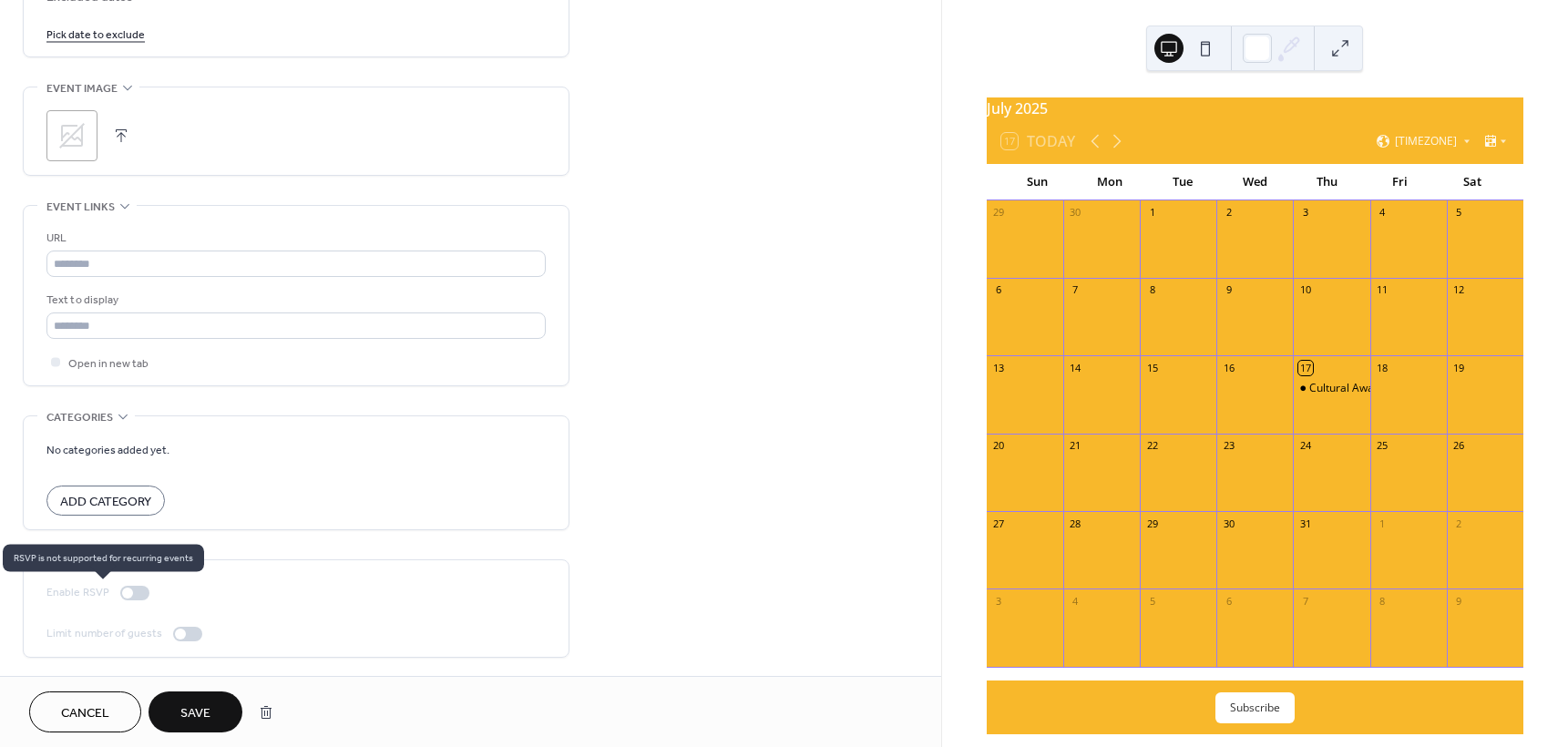 click at bounding box center (128, 593) 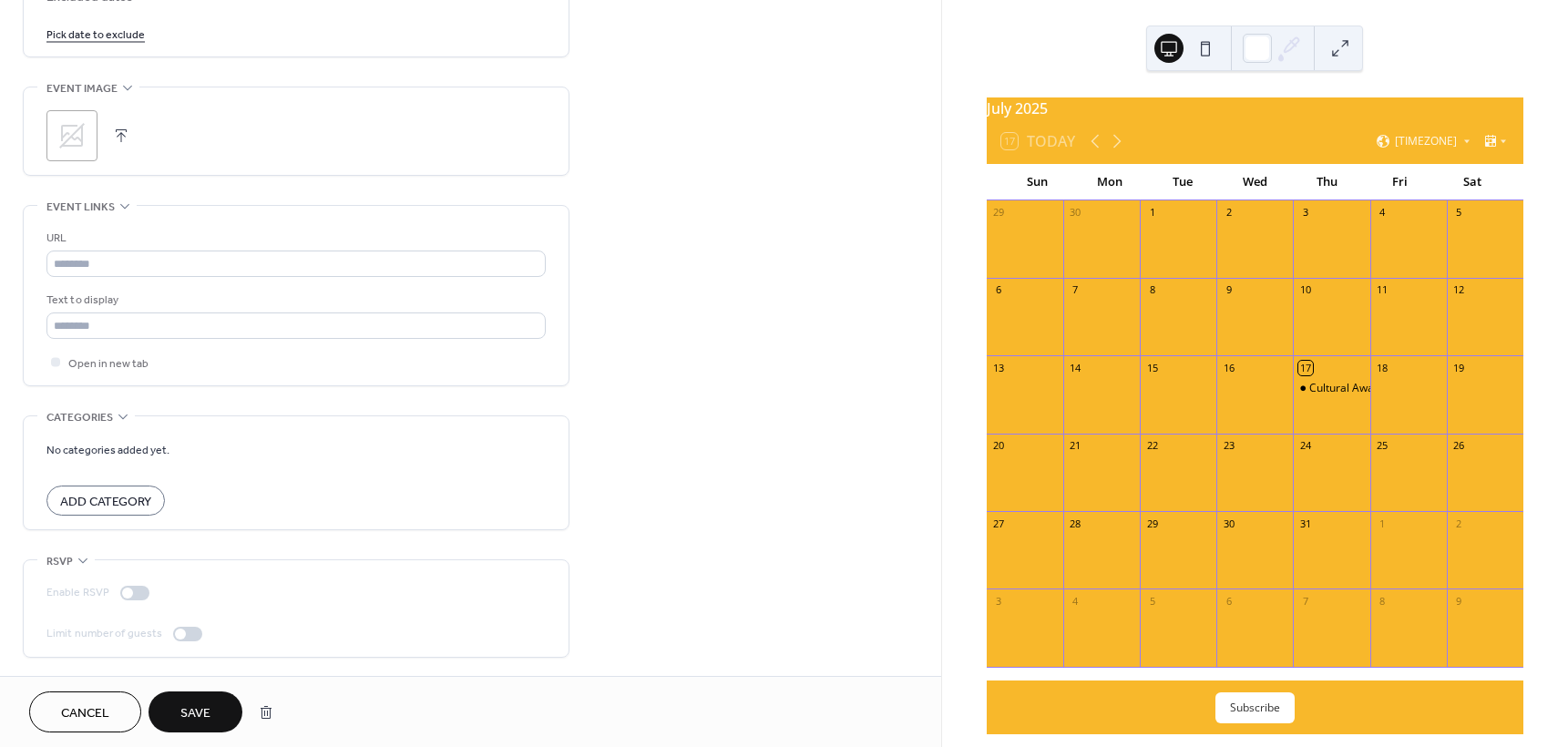 click on "Limit number of guests" at bounding box center [128, 633] 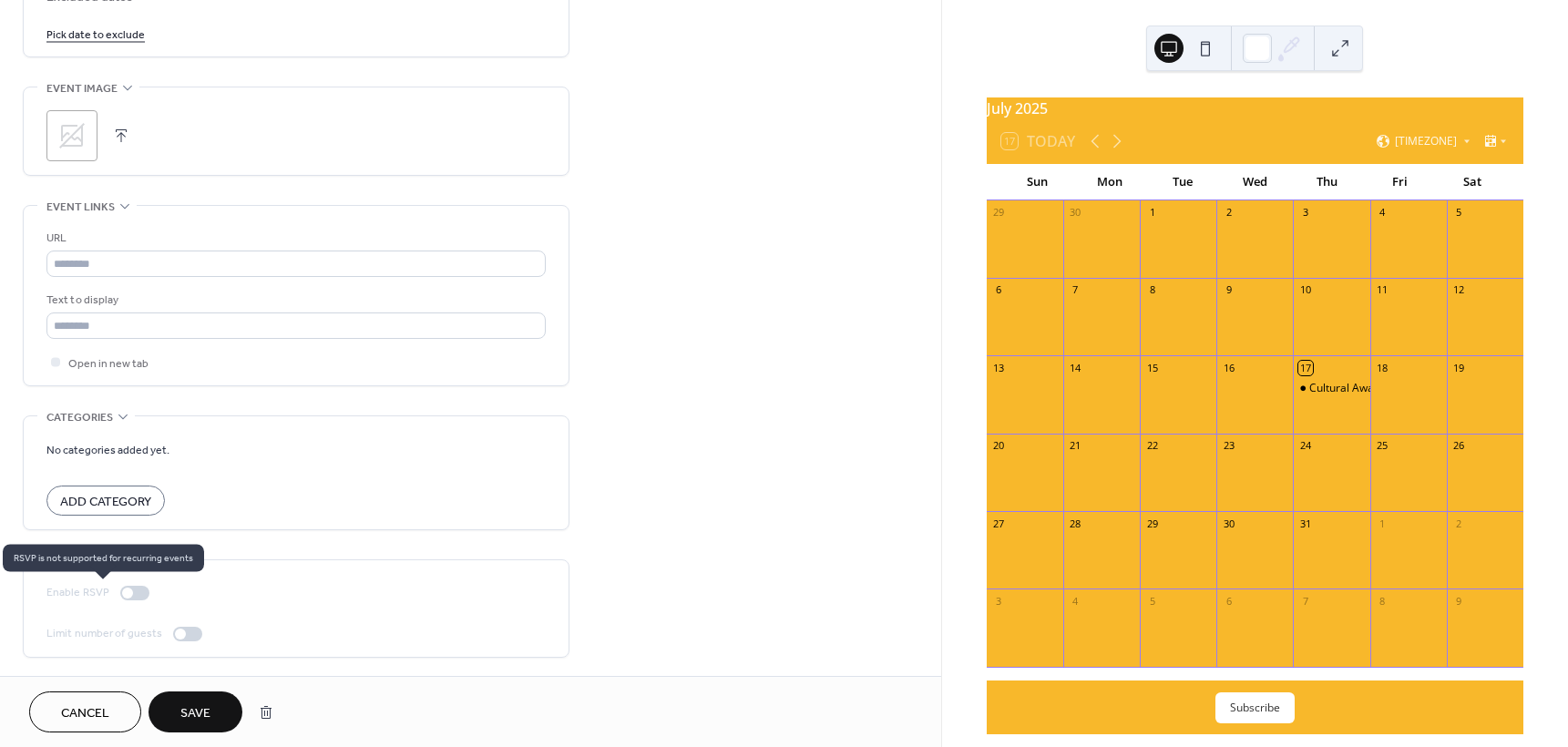 click at bounding box center (135, 593) 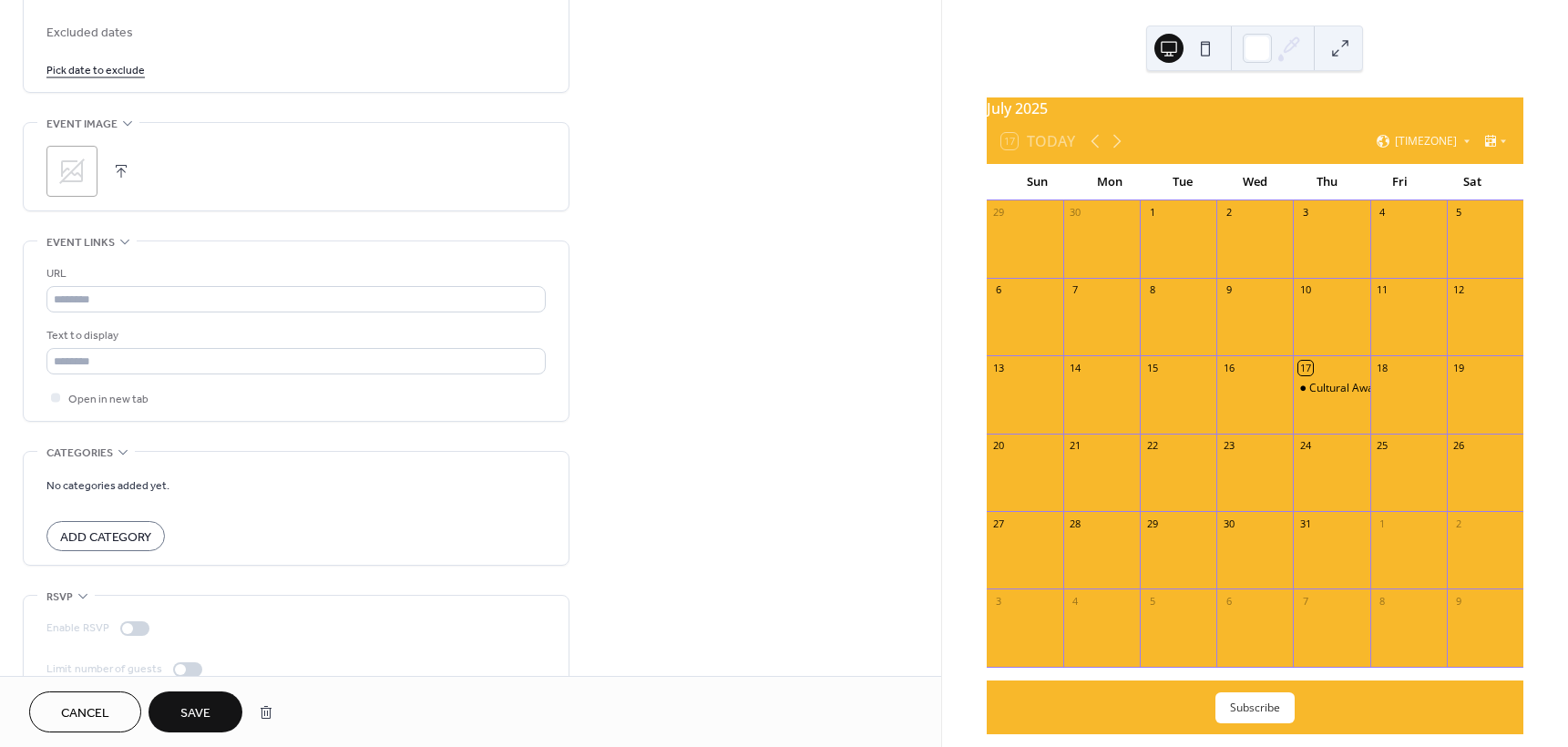 scroll, scrollTop: 1152, scrollLeft: 0, axis: vertical 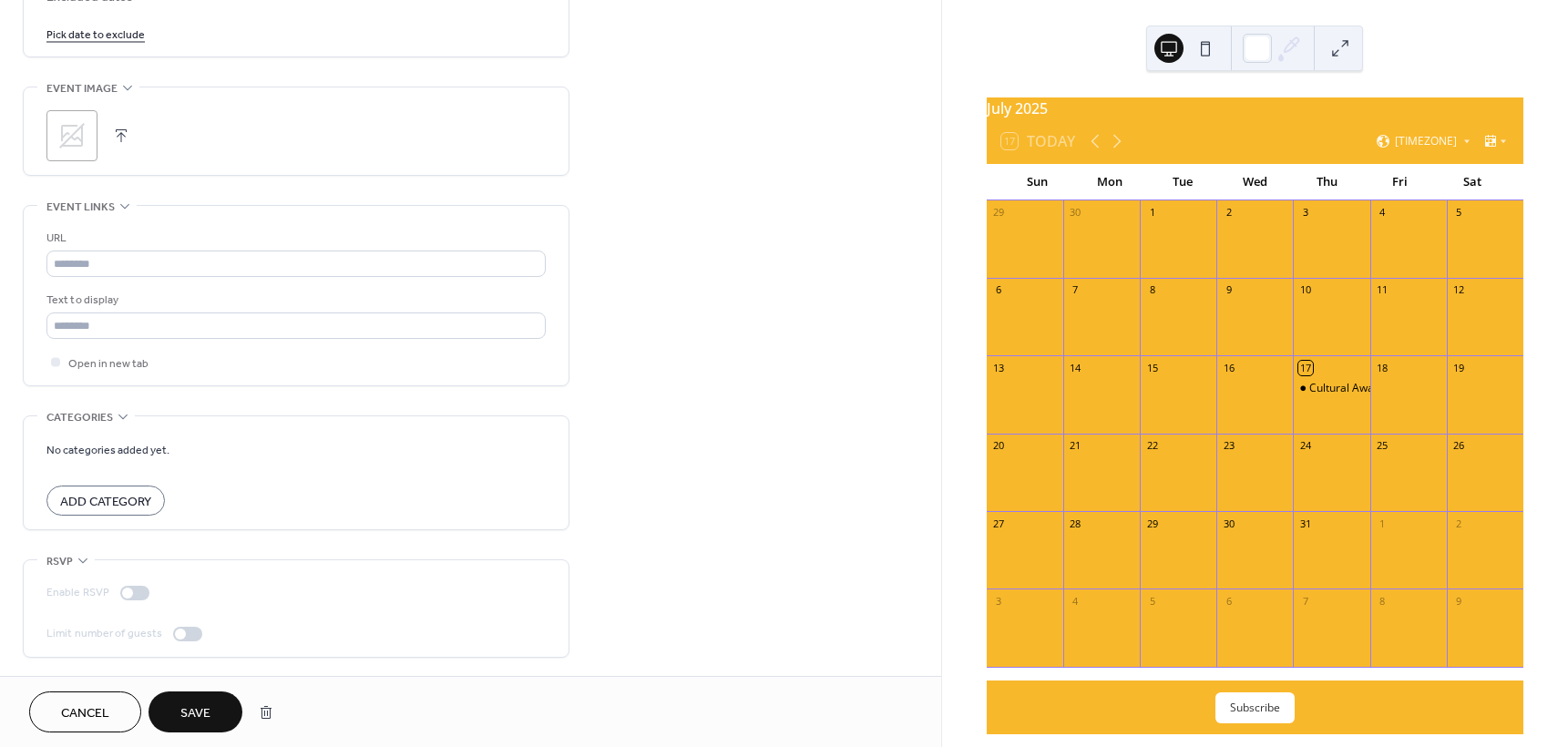 click on "Save" at bounding box center (195, 713) 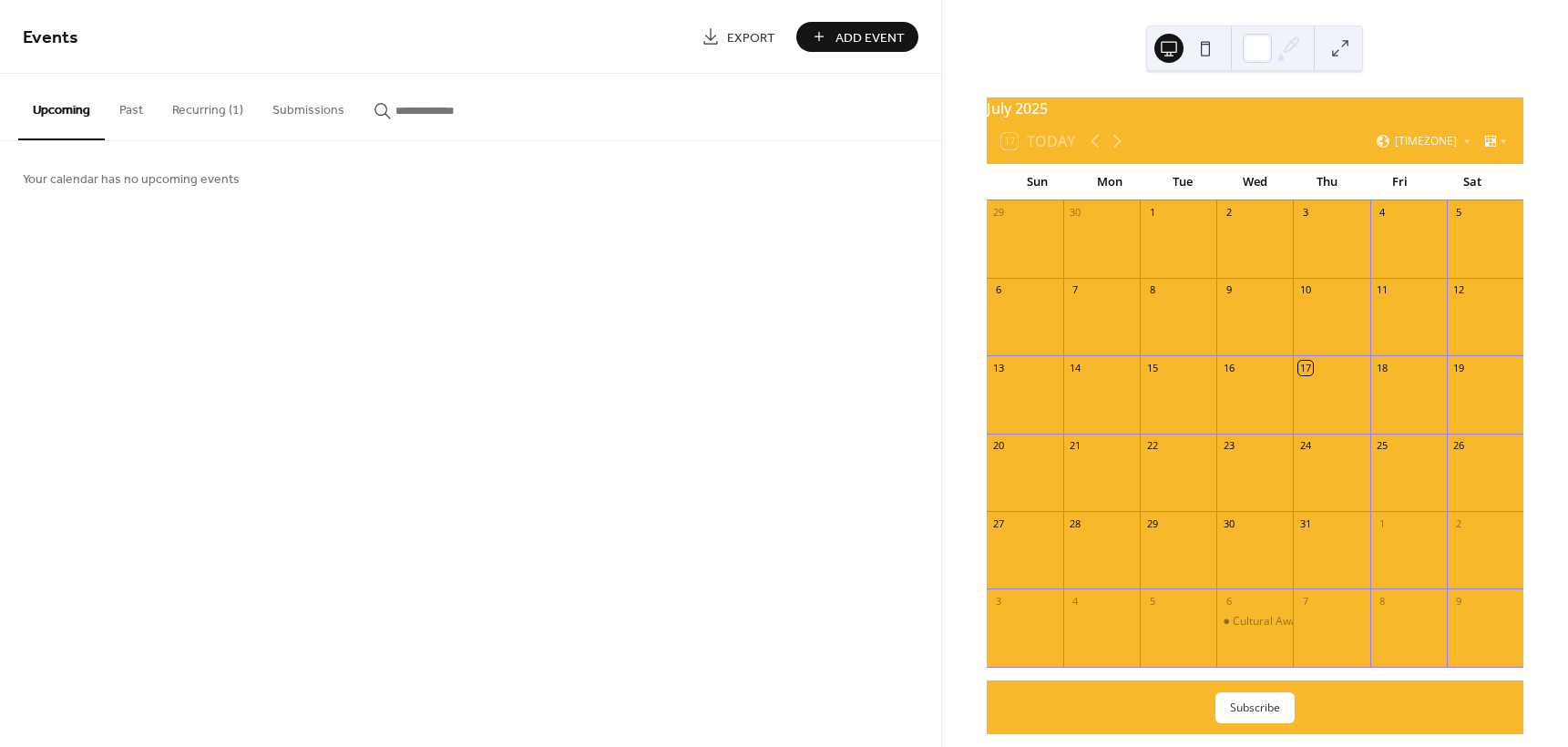 click on "Recurring (1)" at bounding box center (208, 106) 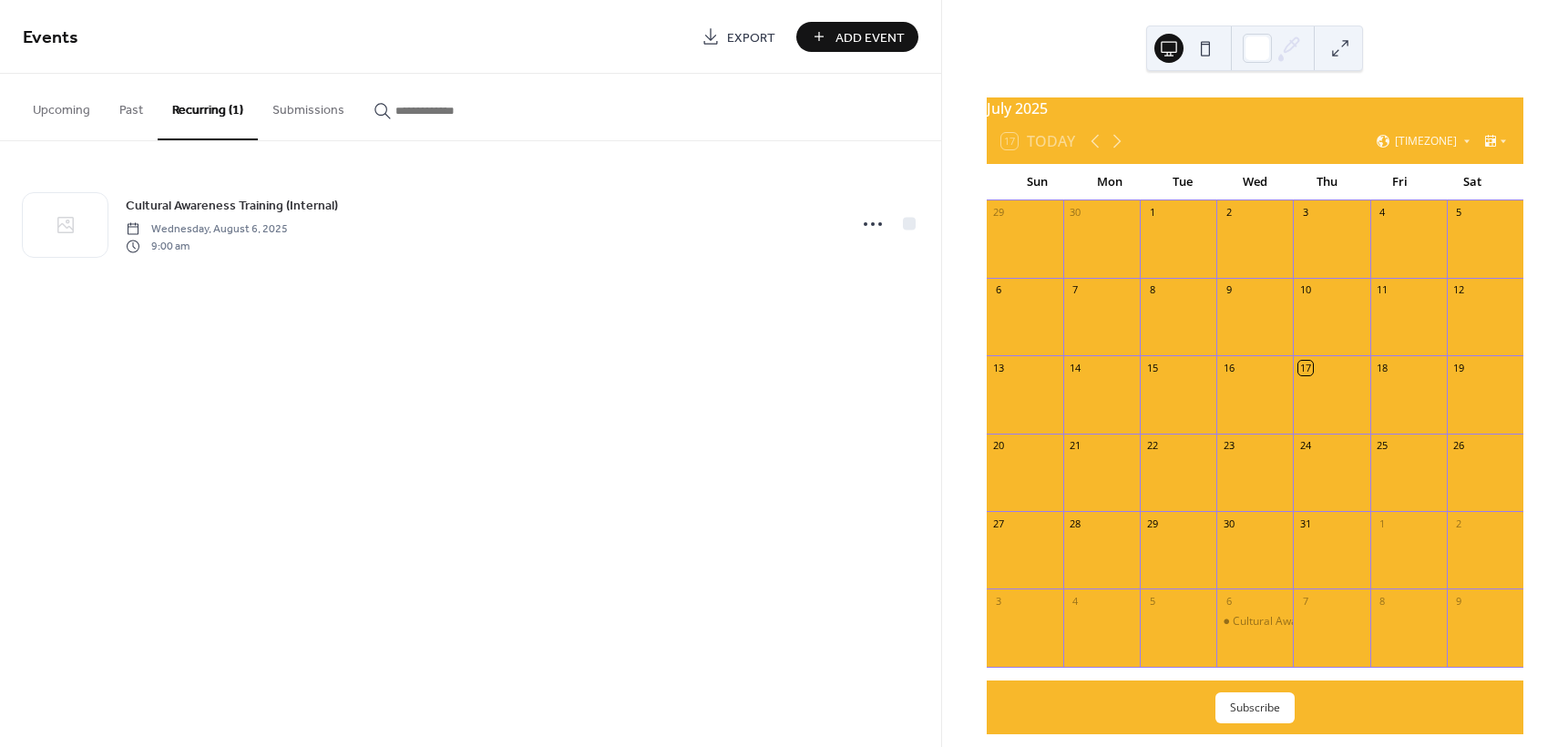 click on "Add Event" at bounding box center (870, 37) 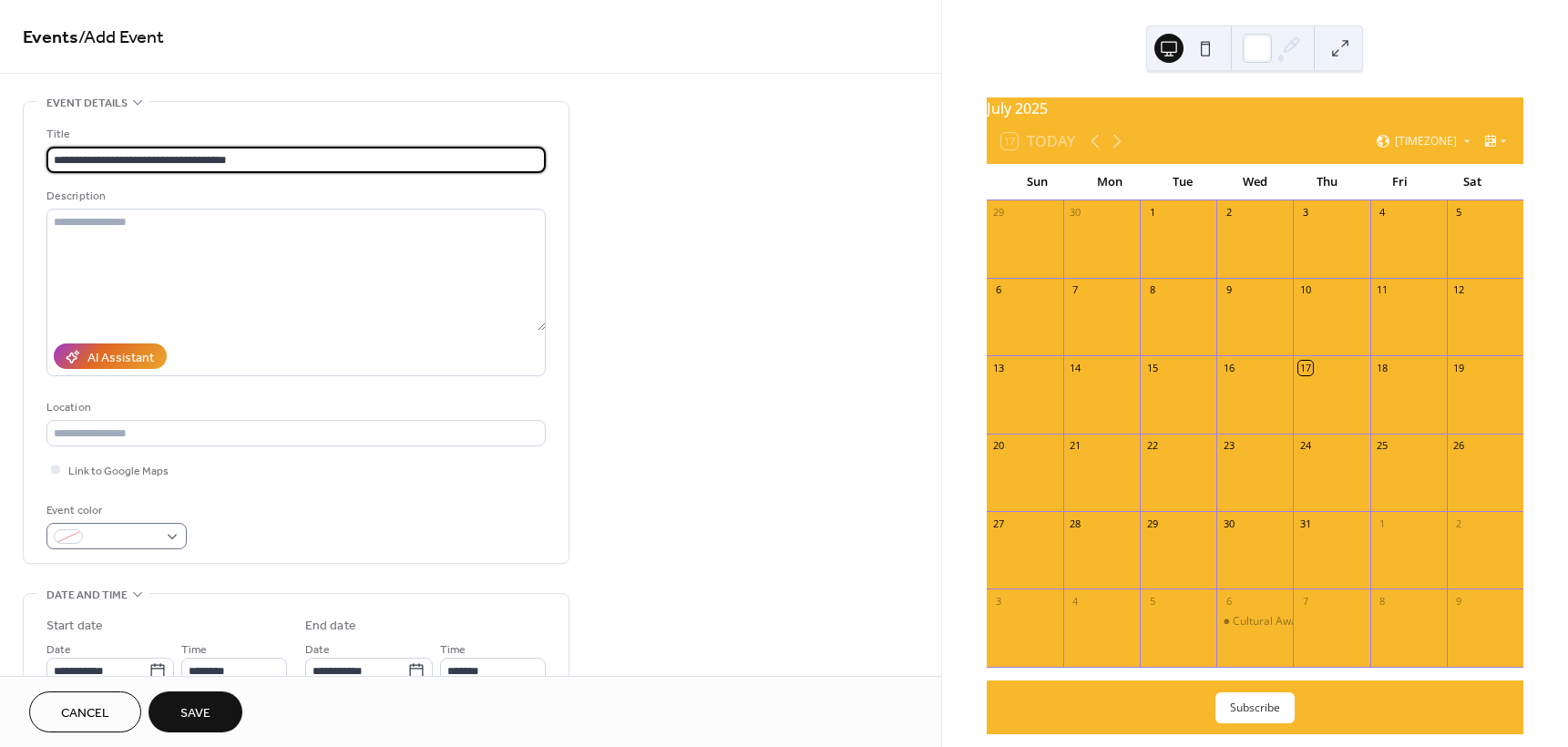 type on "**********" 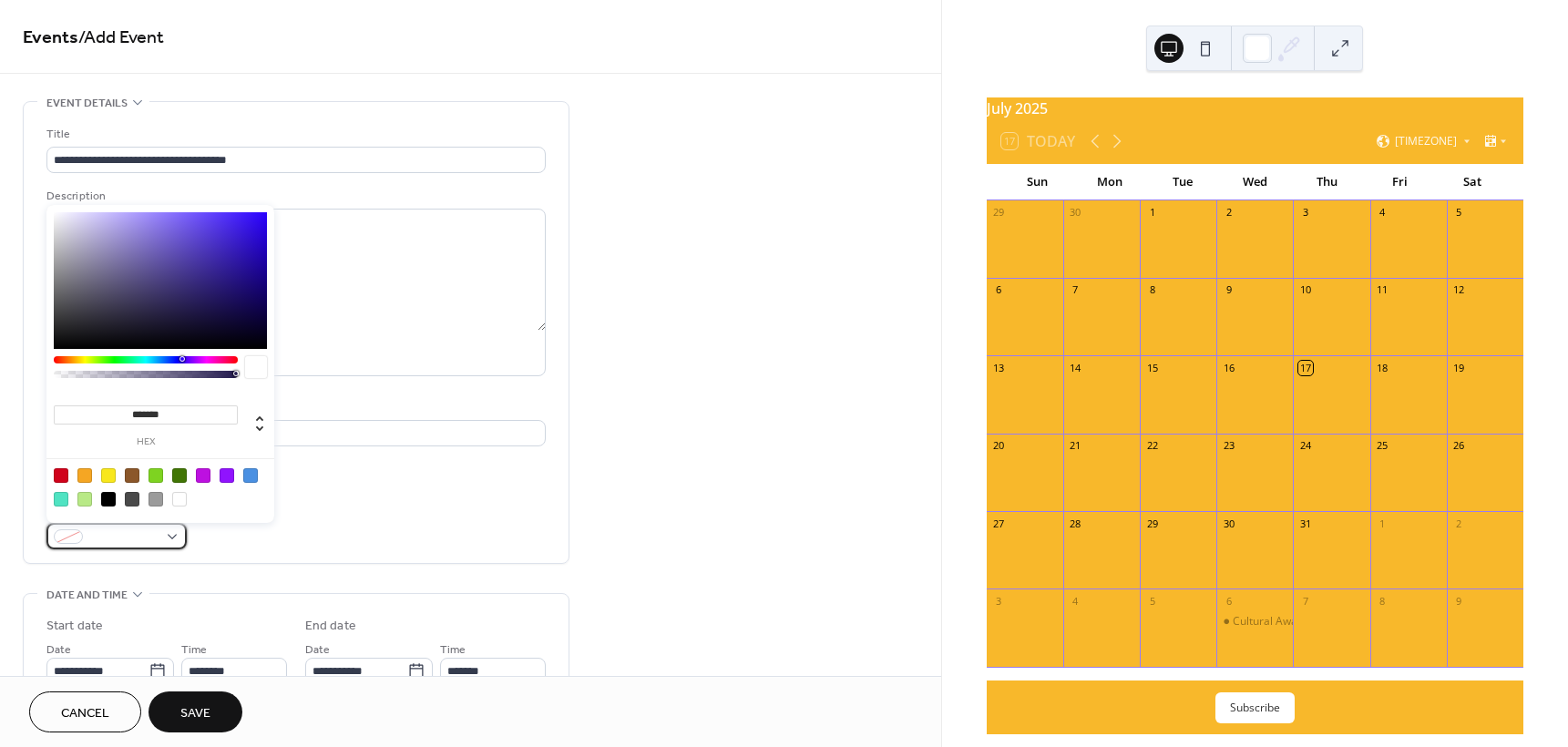 click at bounding box center [124, 537] 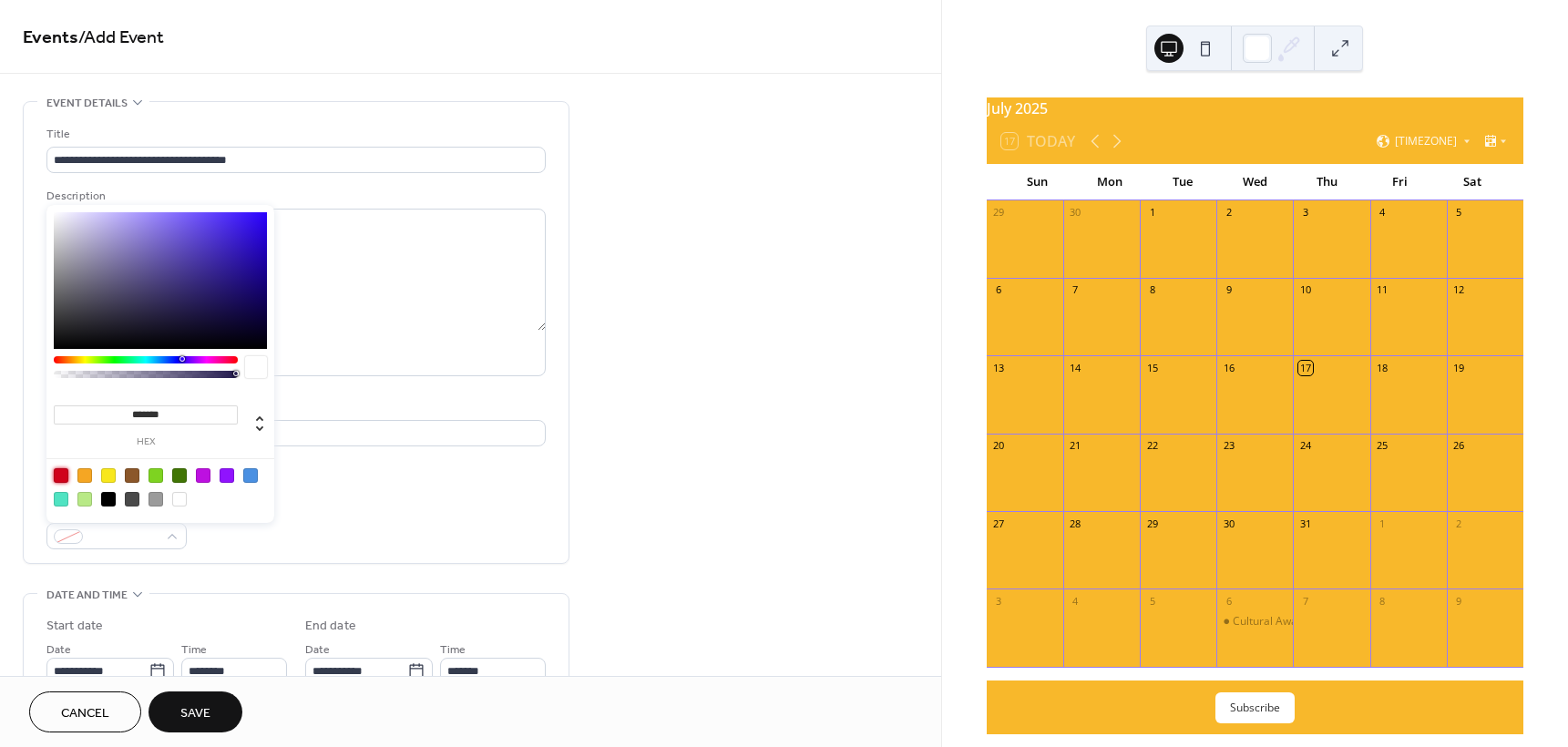 click at bounding box center [61, 476] 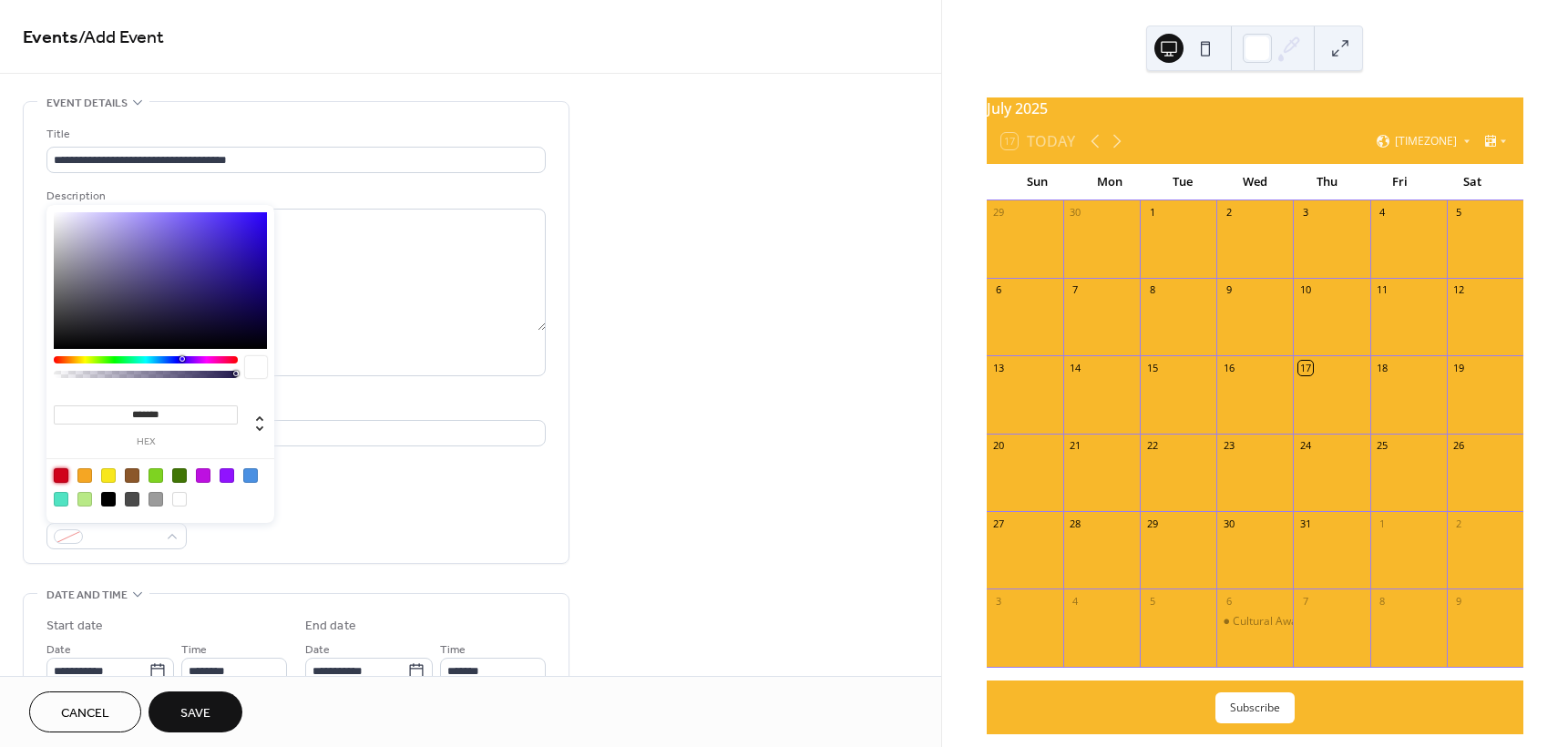 type on "*******" 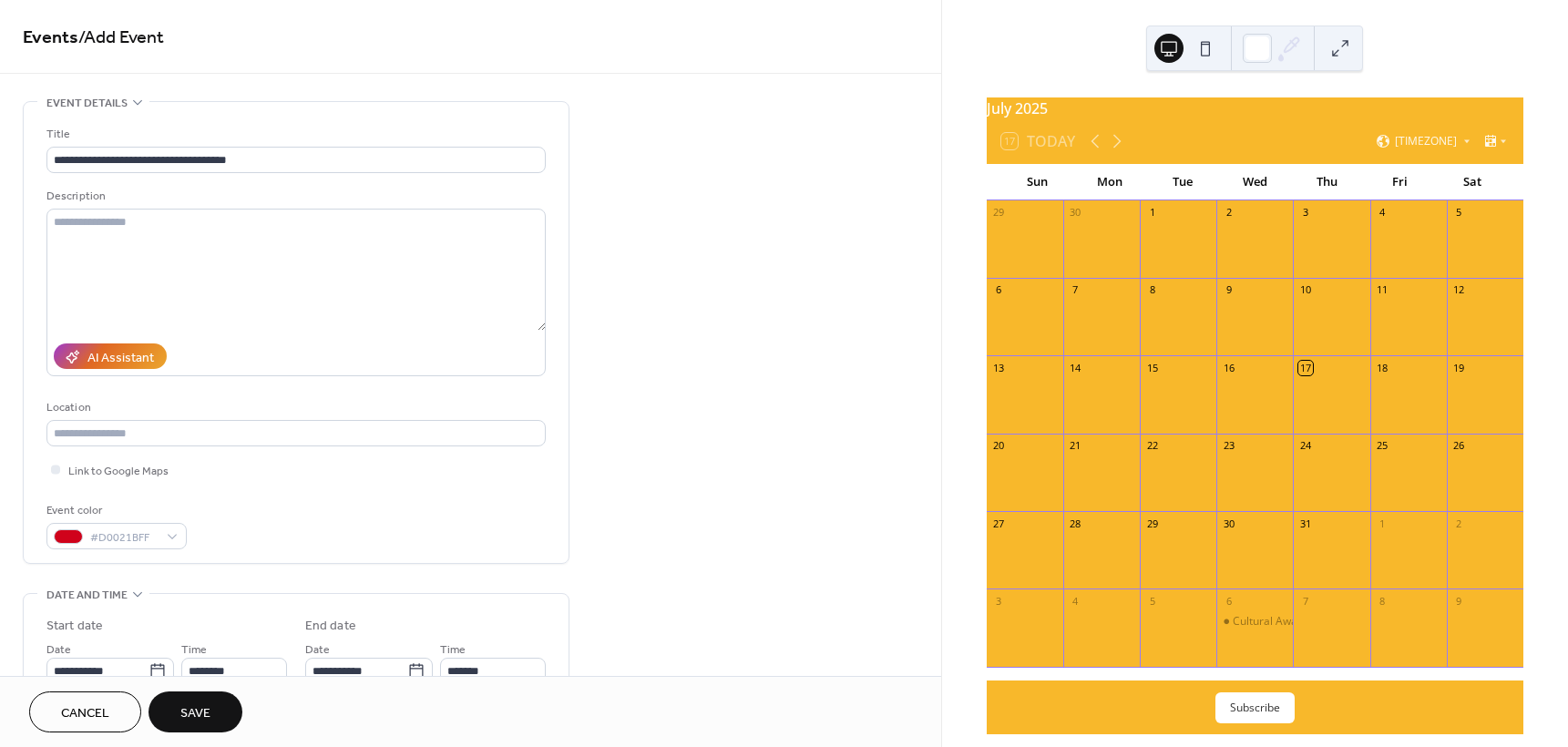 click on "Event color #D0021BFF" at bounding box center (296, 525) 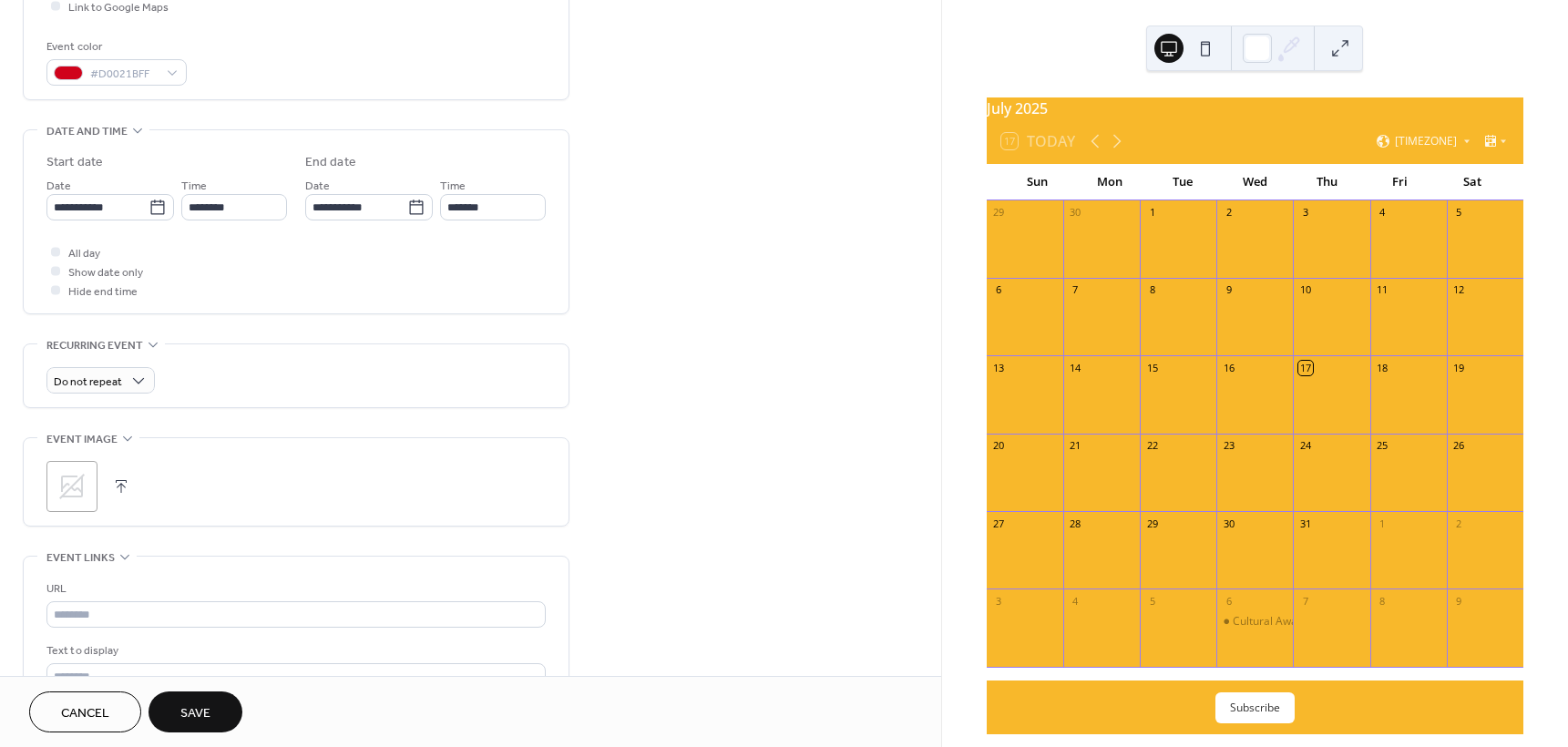 scroll, scrollTop: 547, scrollLeft: 0, axis: vertical 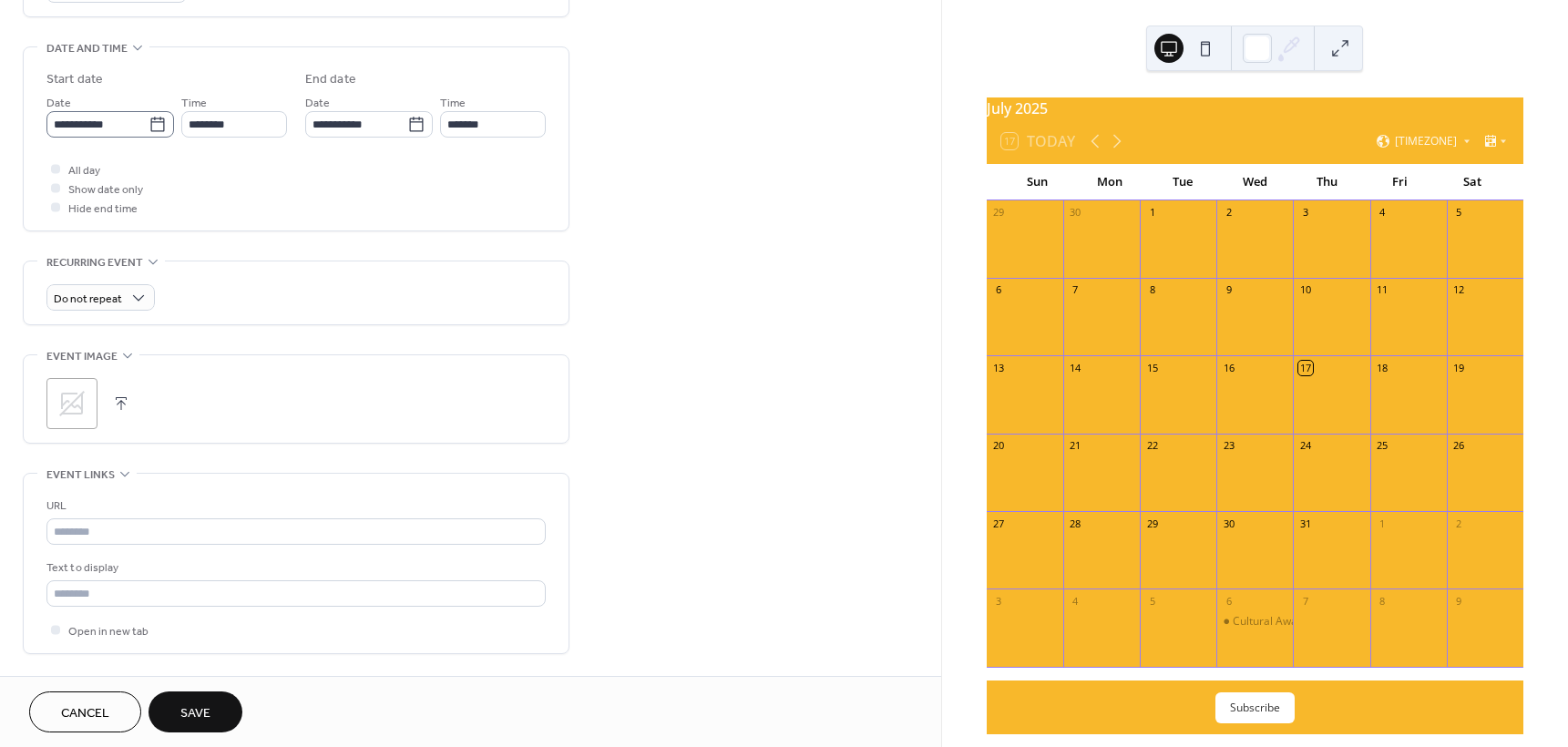 click 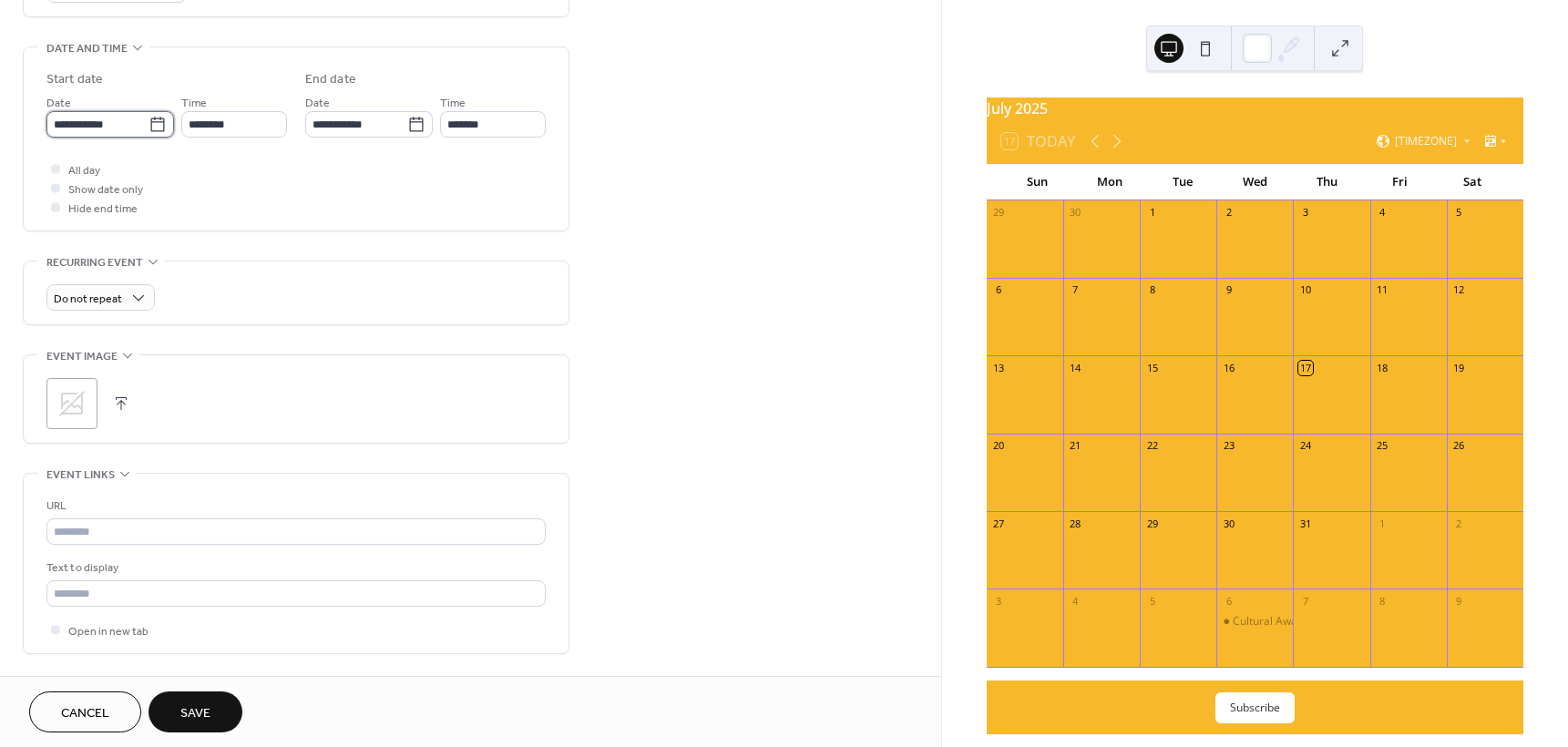 click on "**********" at bounding box center (97, 124) 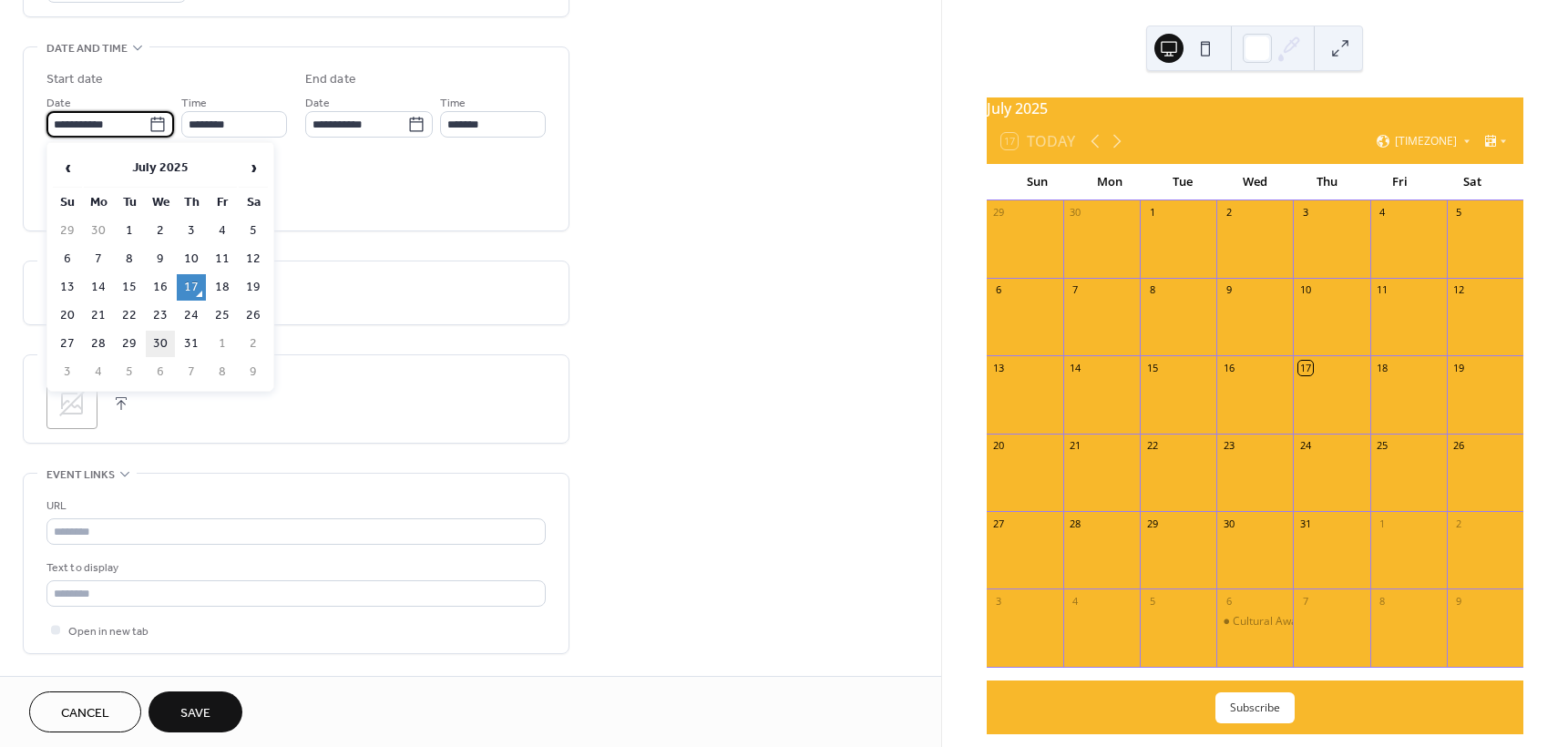 click on "30" at bounding box center (160, 343) 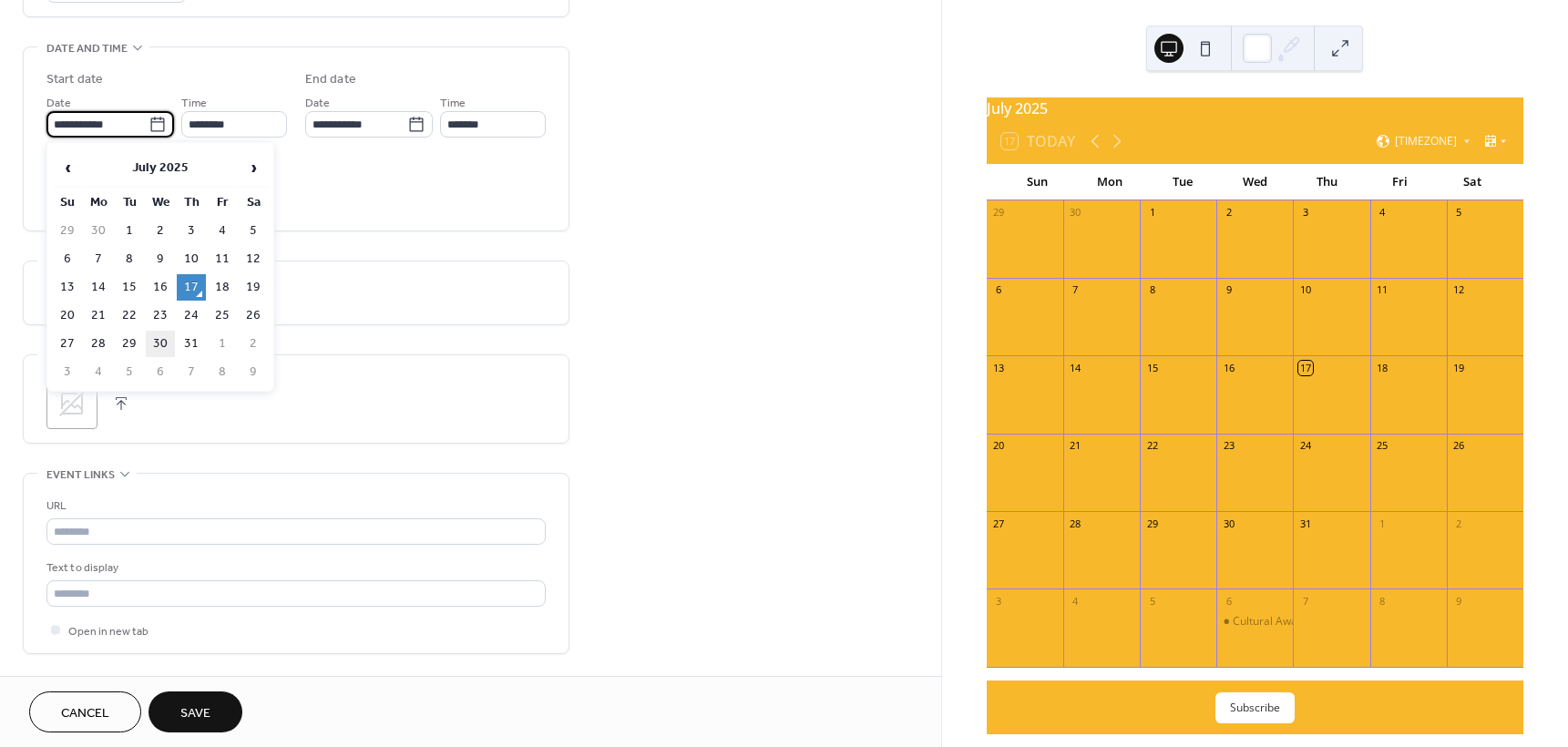 type on "**********" 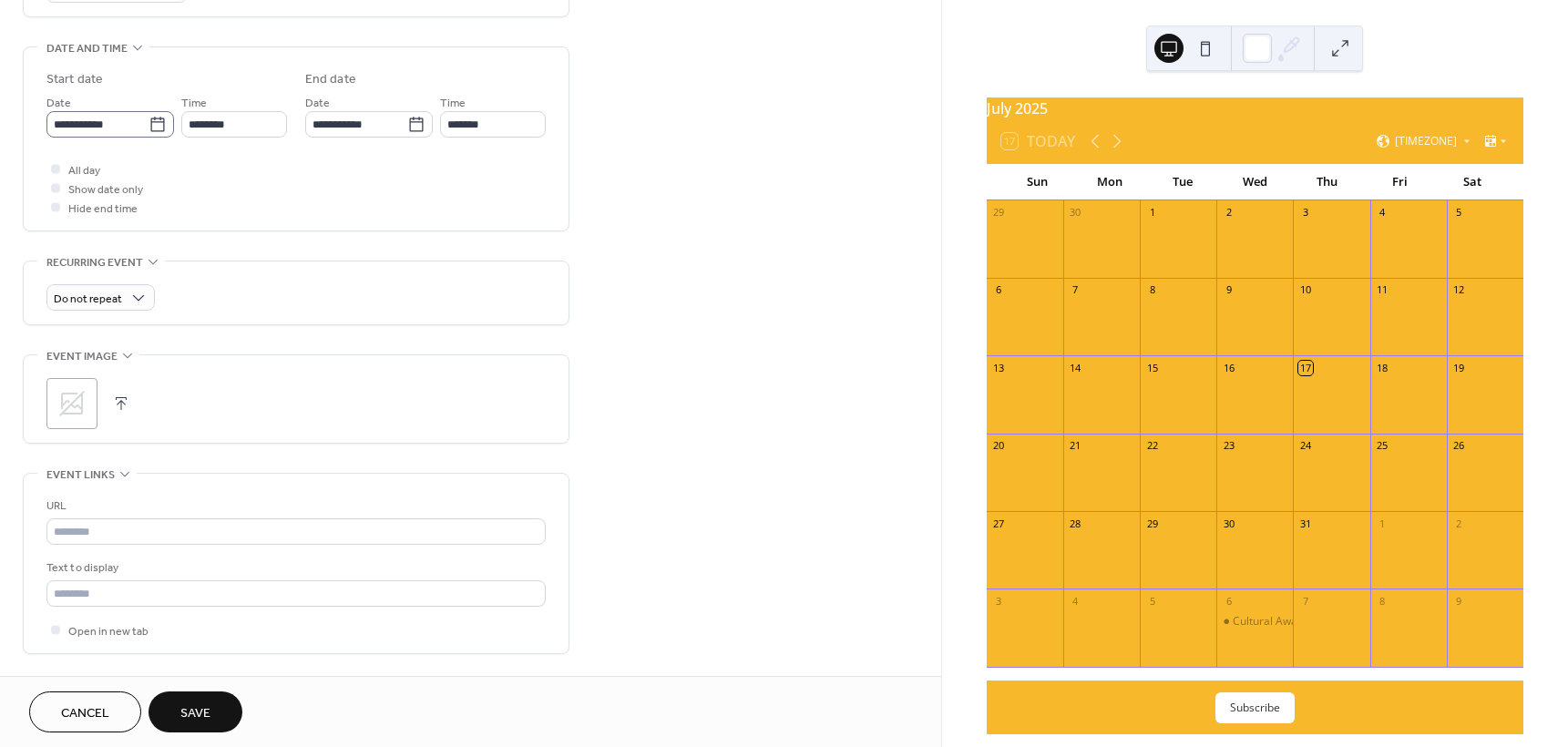 click 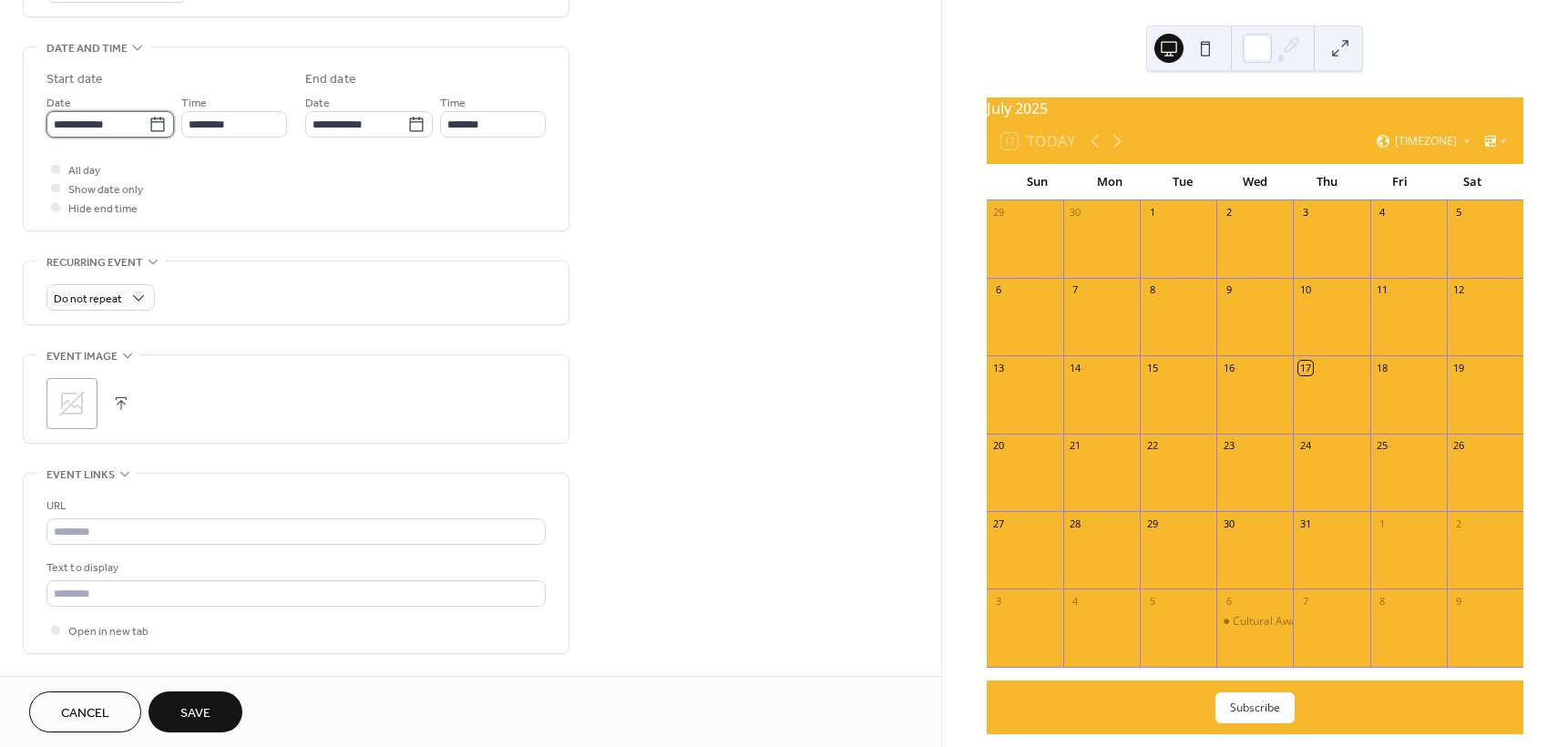 click on "**********" at bounding box center [97, 124] 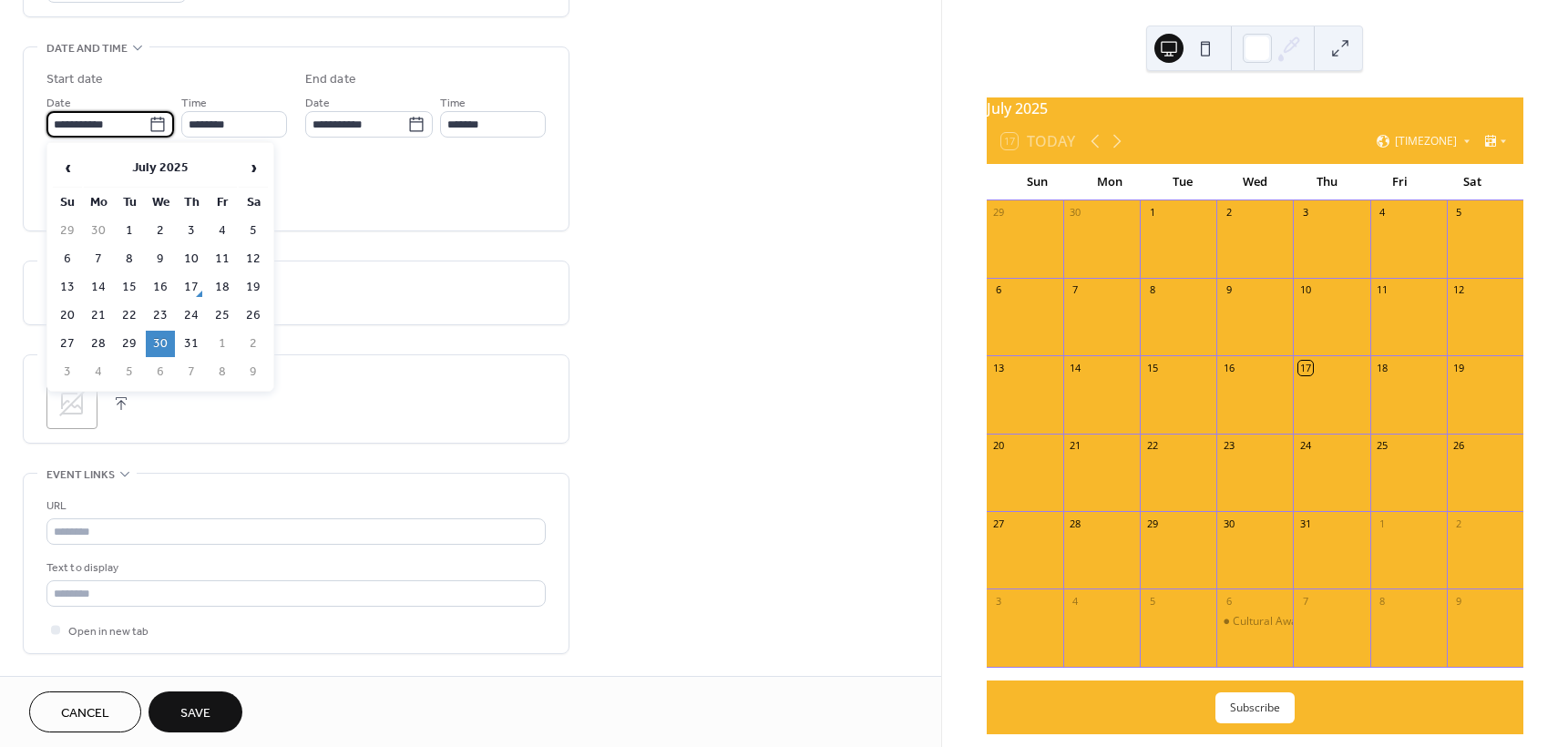 click on ";" at bounding box center [296, 399] 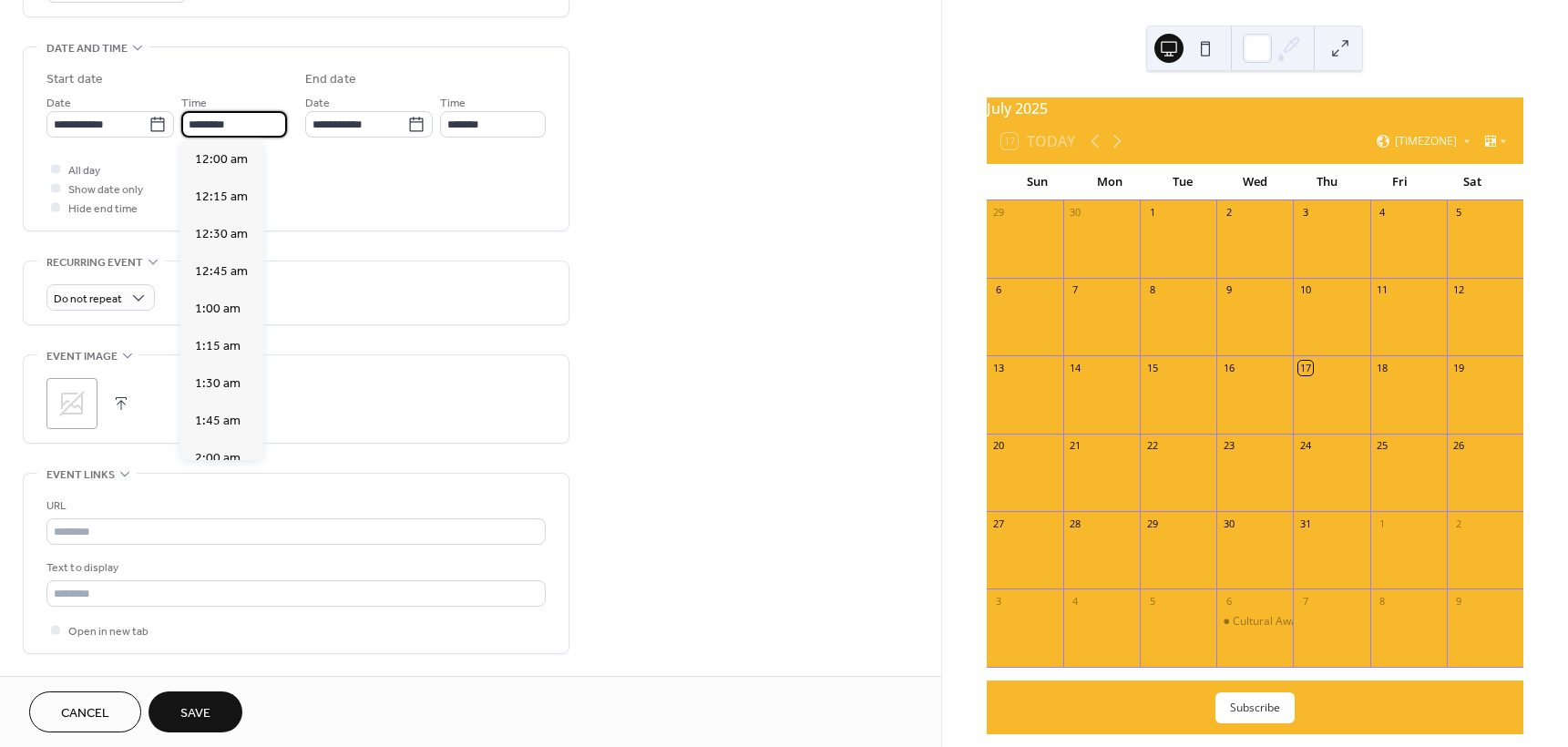 scroll, scrollTop: 1793, scrollLeft: 0, axis: vertical 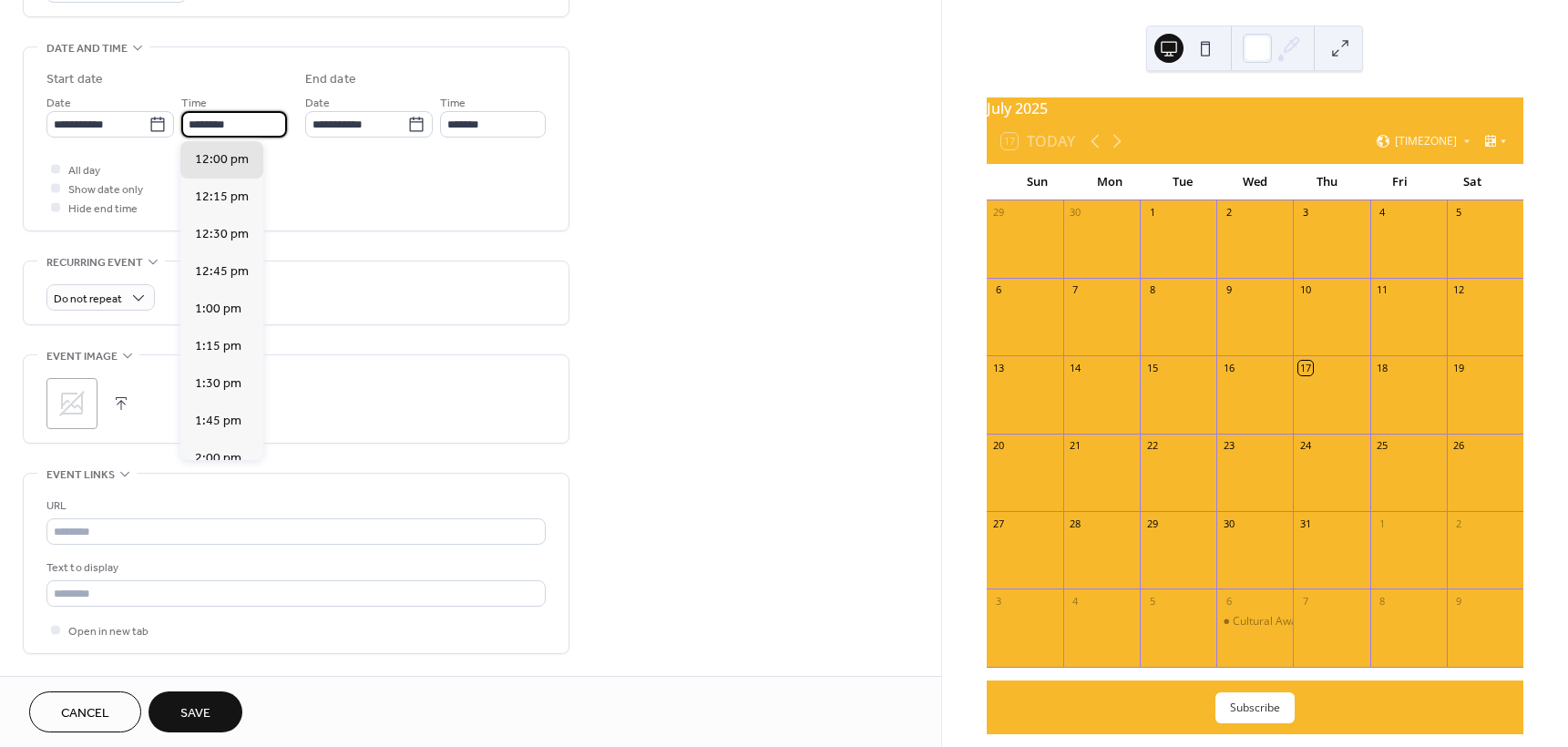 drag, startPoint x: 256, startPoint y: 126, endPoint x: 187, endPoint y: 127, distance: 69.00725 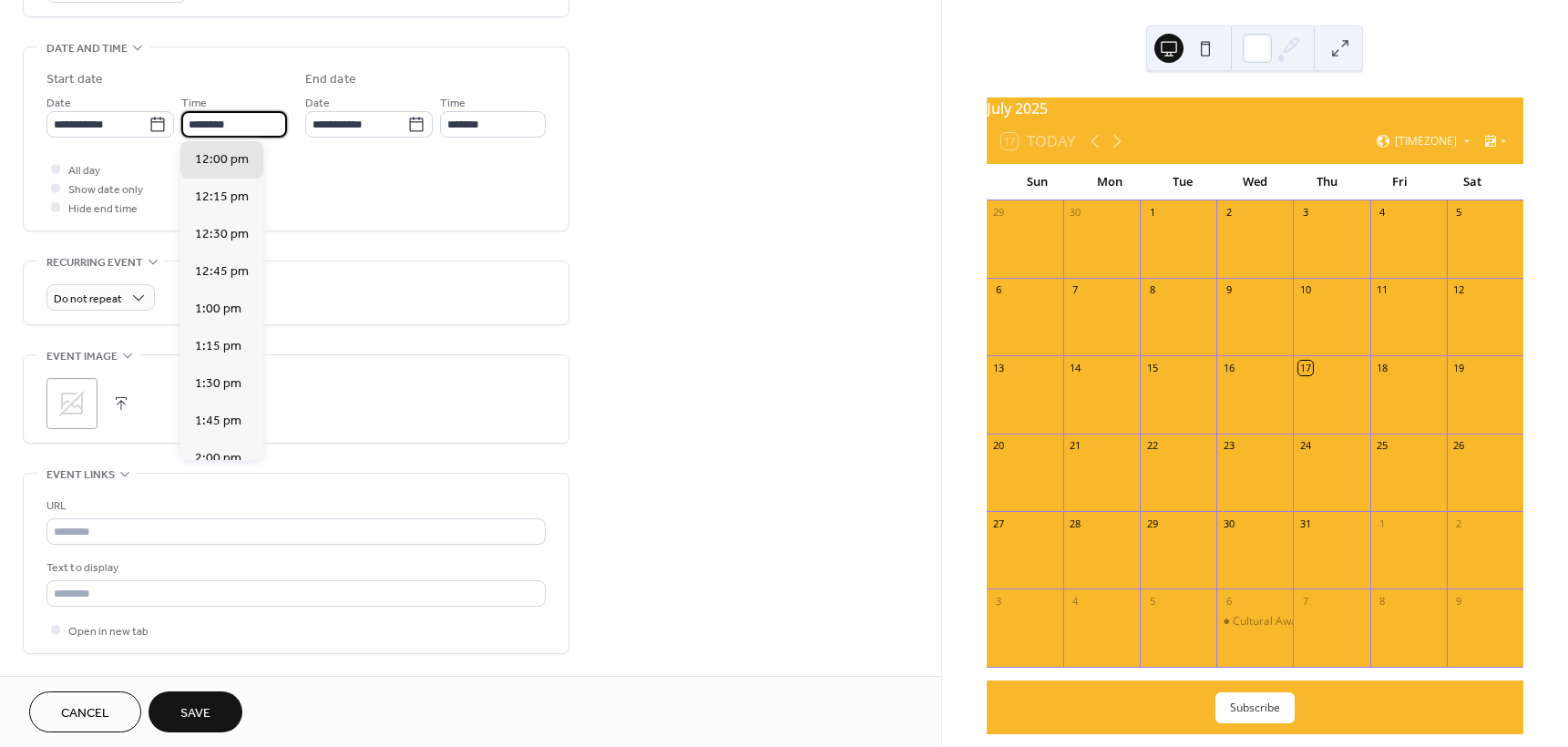 click on "********" at bounding box center (234, 124) 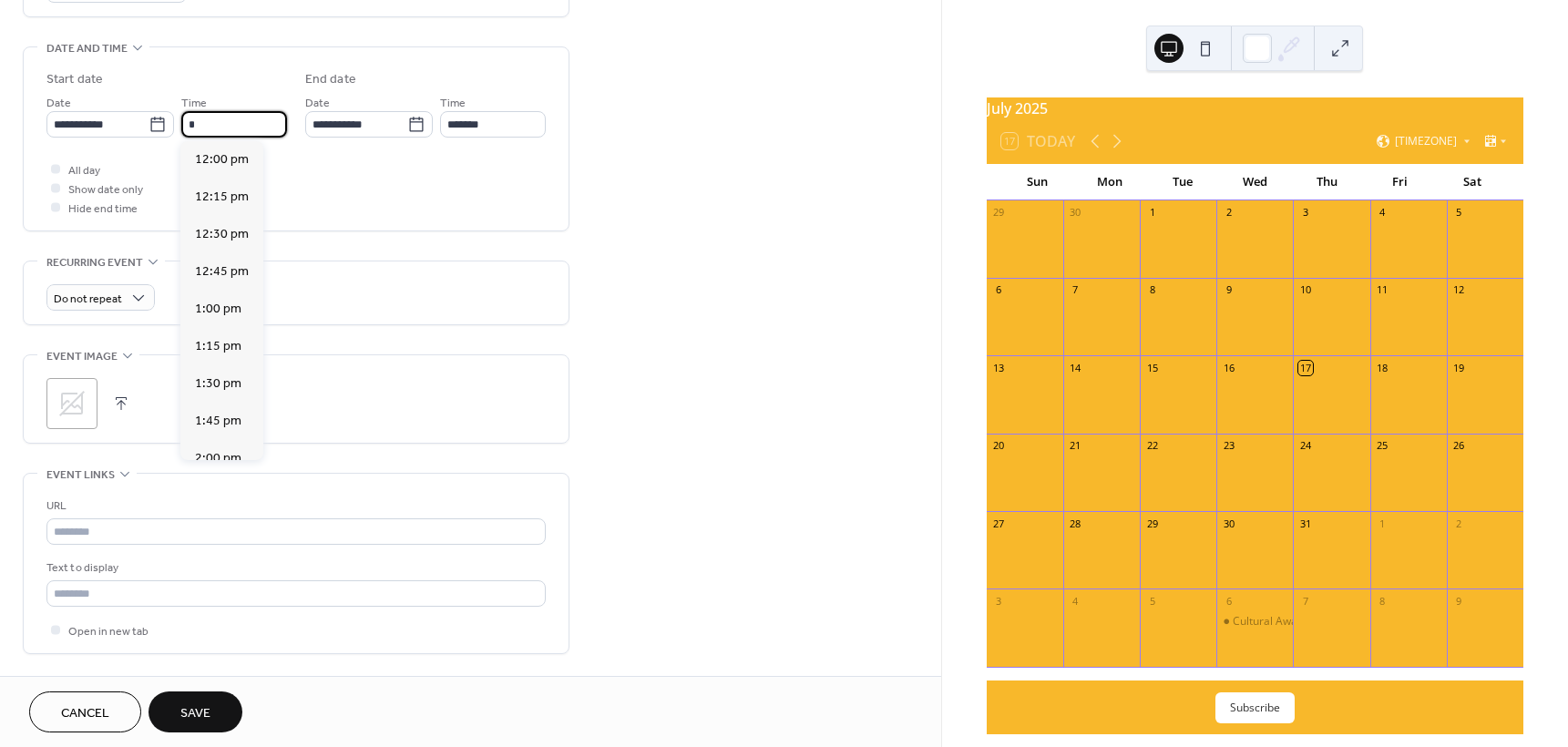 scroll, scrollTop: 1345, scrollLeft: 0, axis: vertical 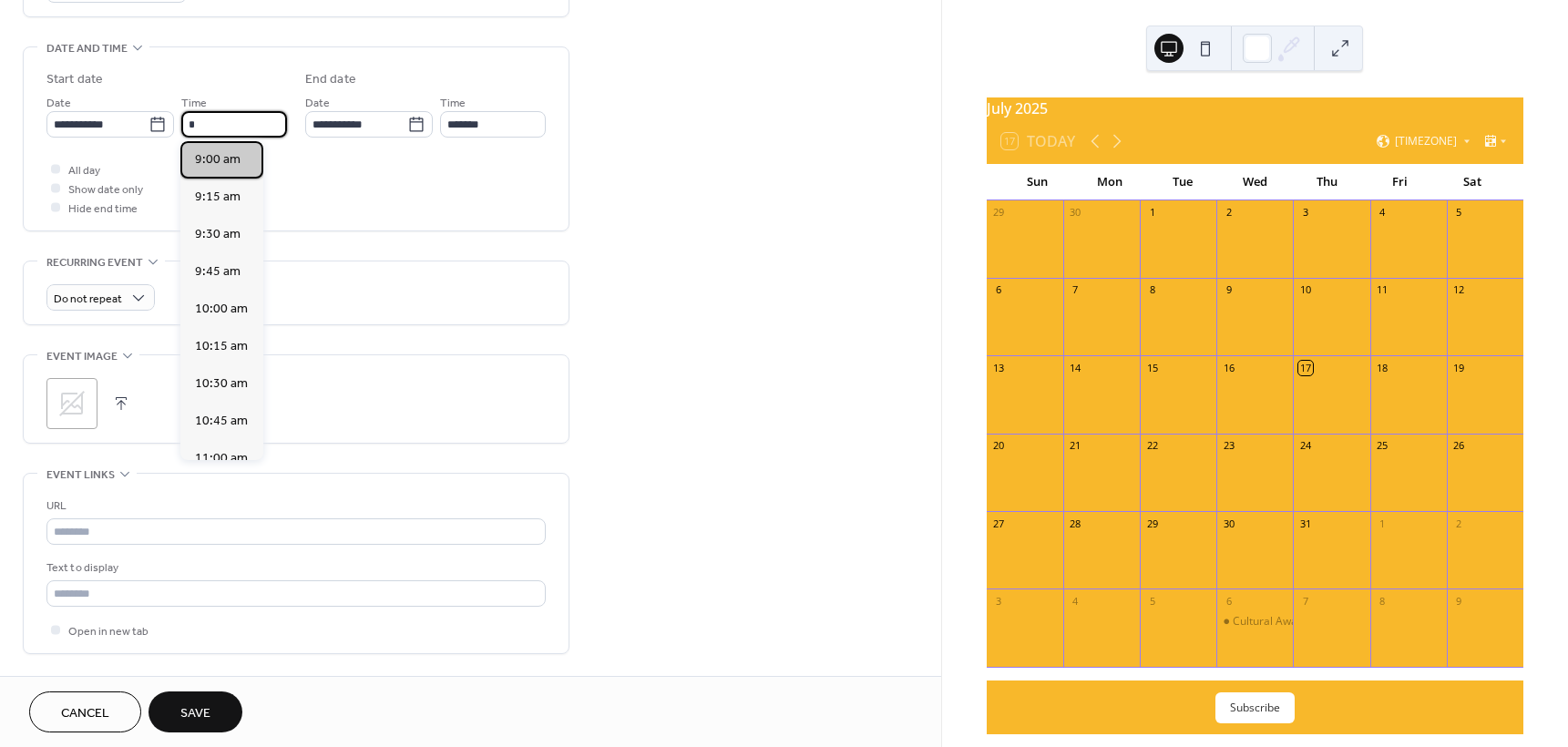click on "9:00 am" at bounding box center [218, 159] 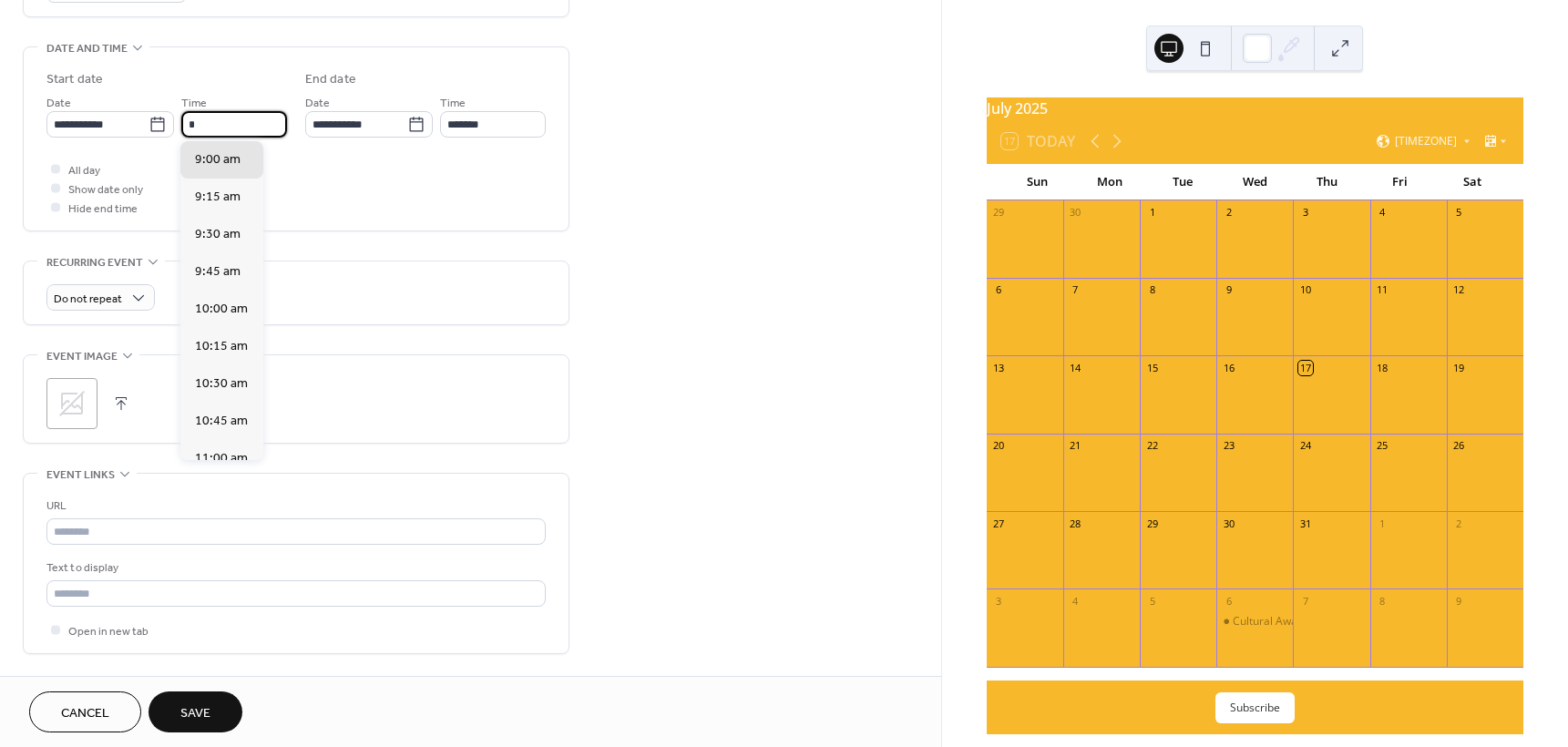 type on "*******" 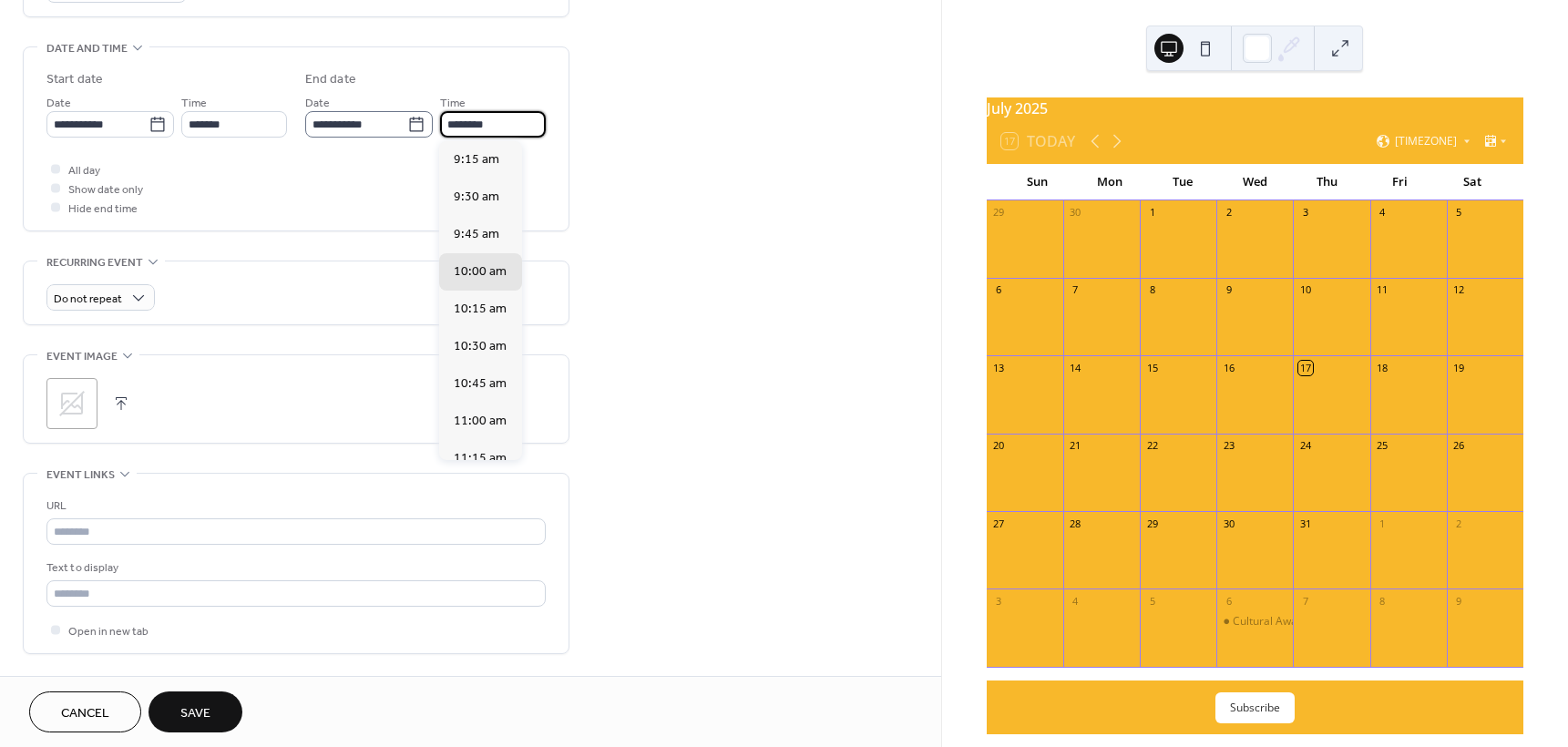 drag, startPoint x: 487, startPoint y: 128, endPoint x: 409, endPoint y: 130, distance: 78.025637 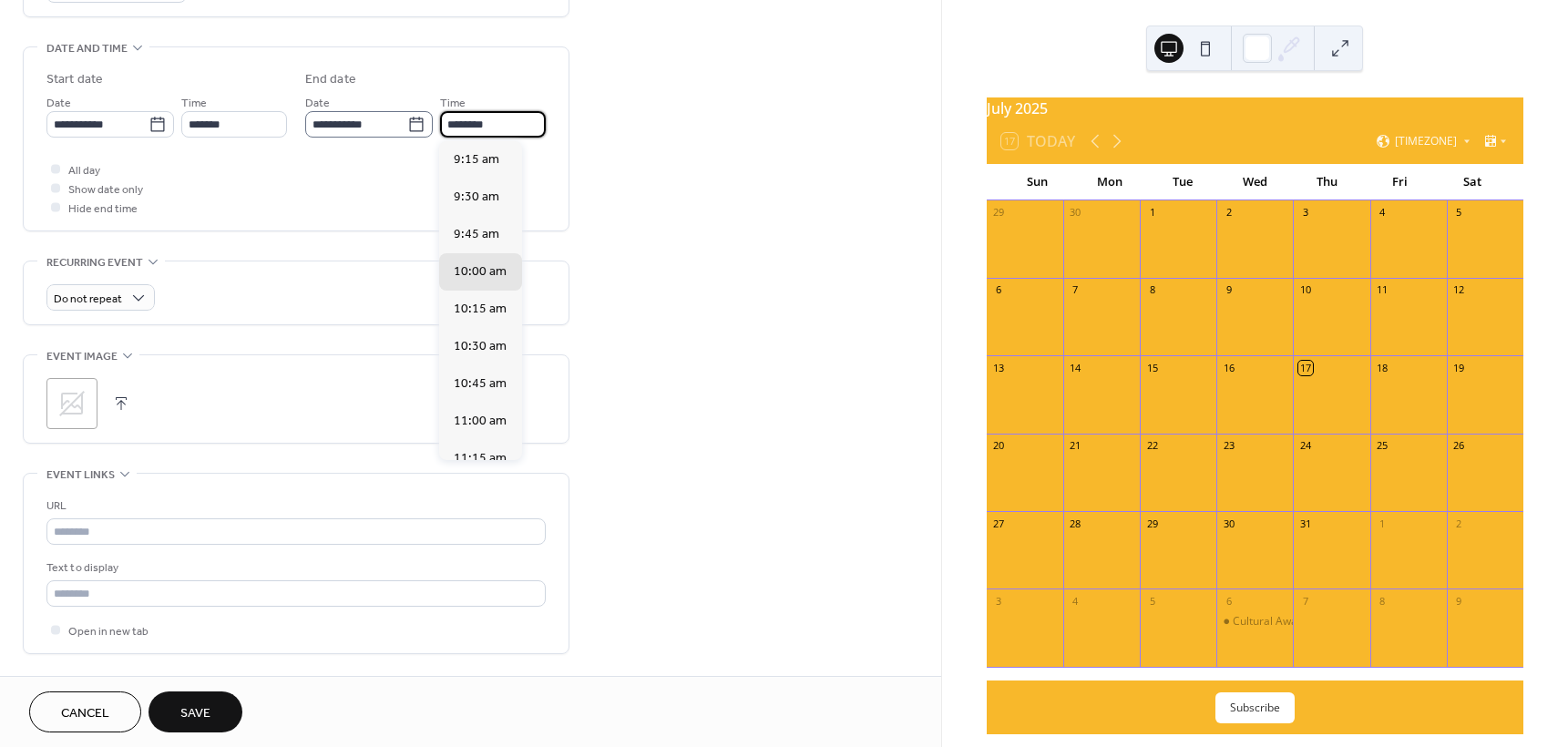 click on "**********" at bounding box center [425, 115] 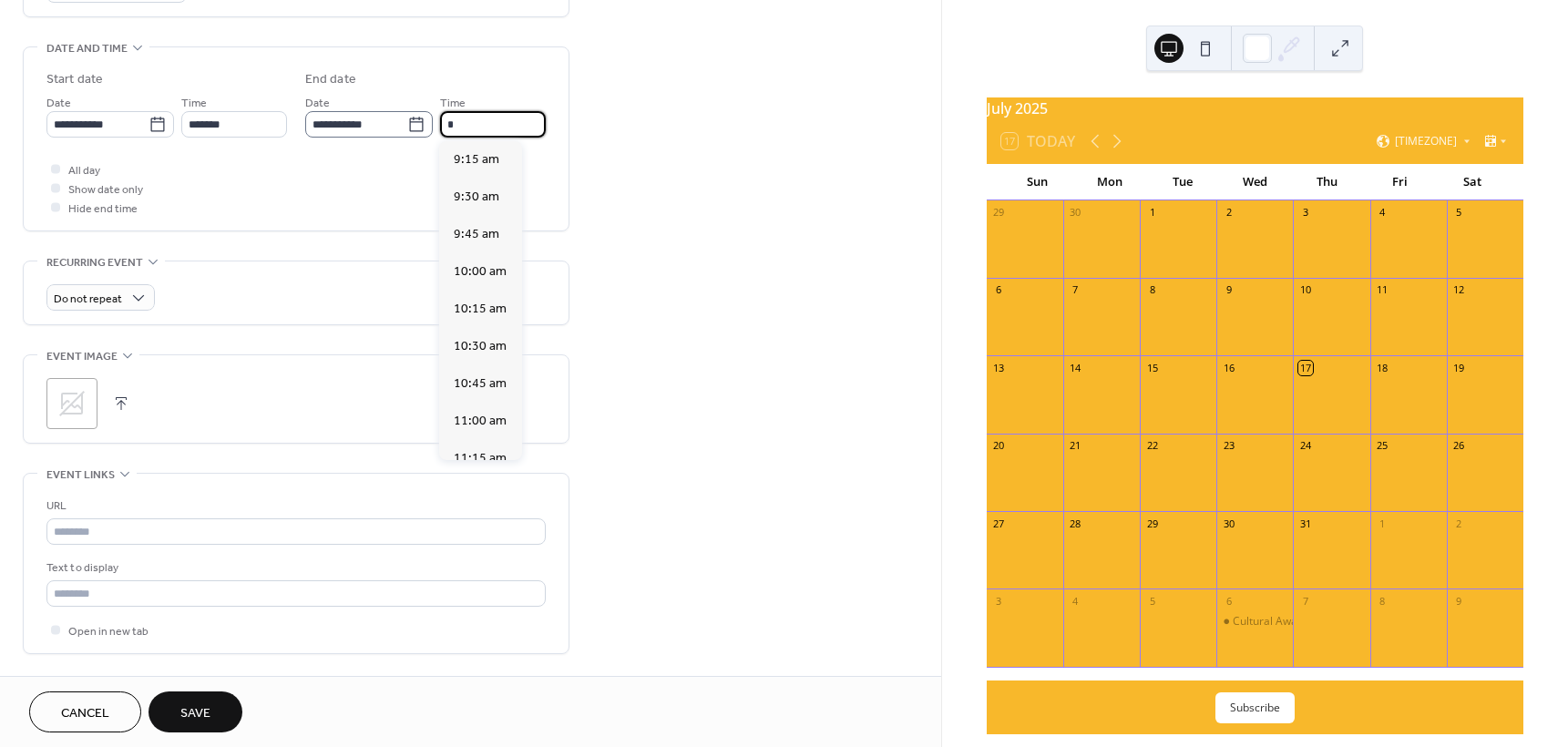 scroll, scrollTop: 1008, scrollLeft: 0, axis: vertical 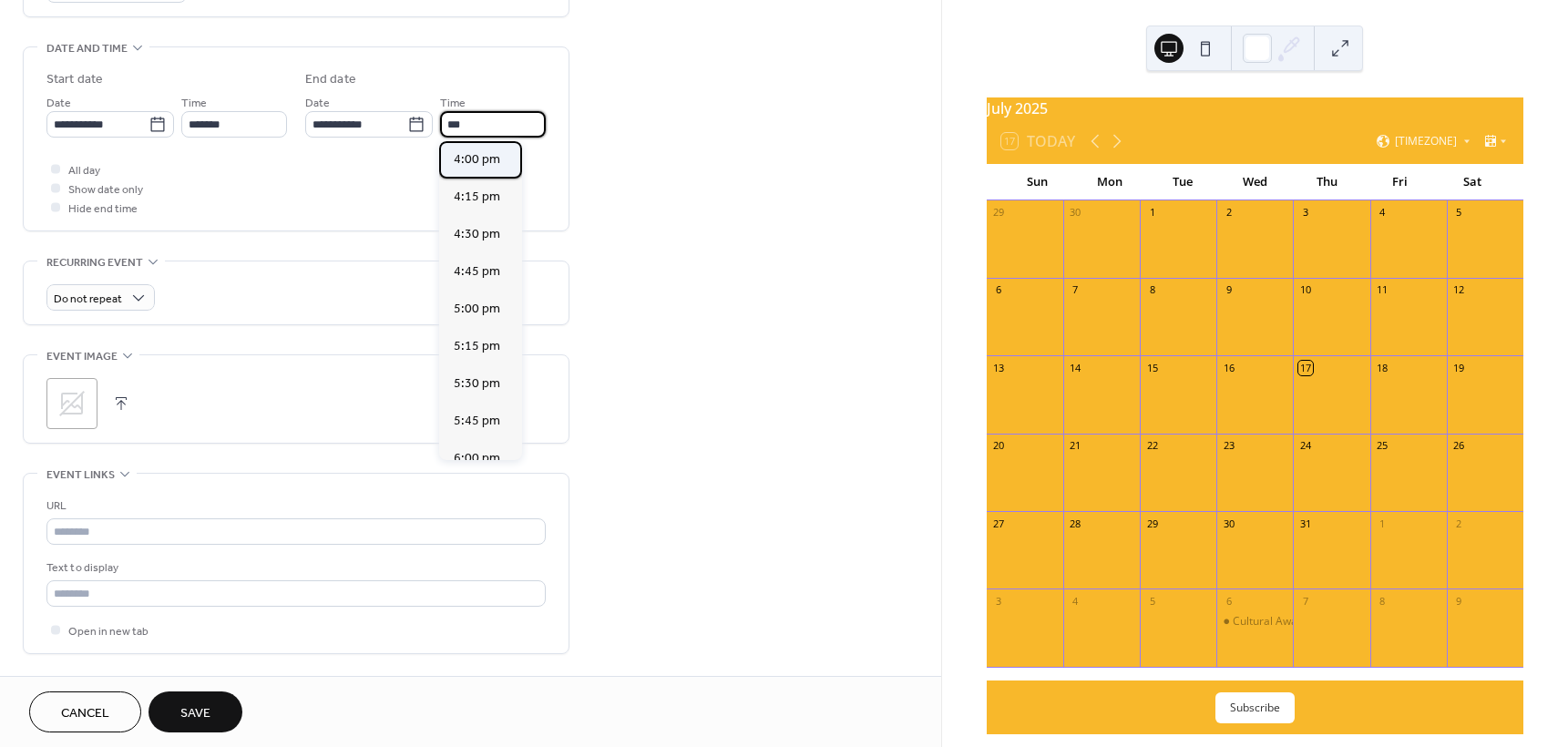 click on "4:00 pm" at bounding box center (477, 159) 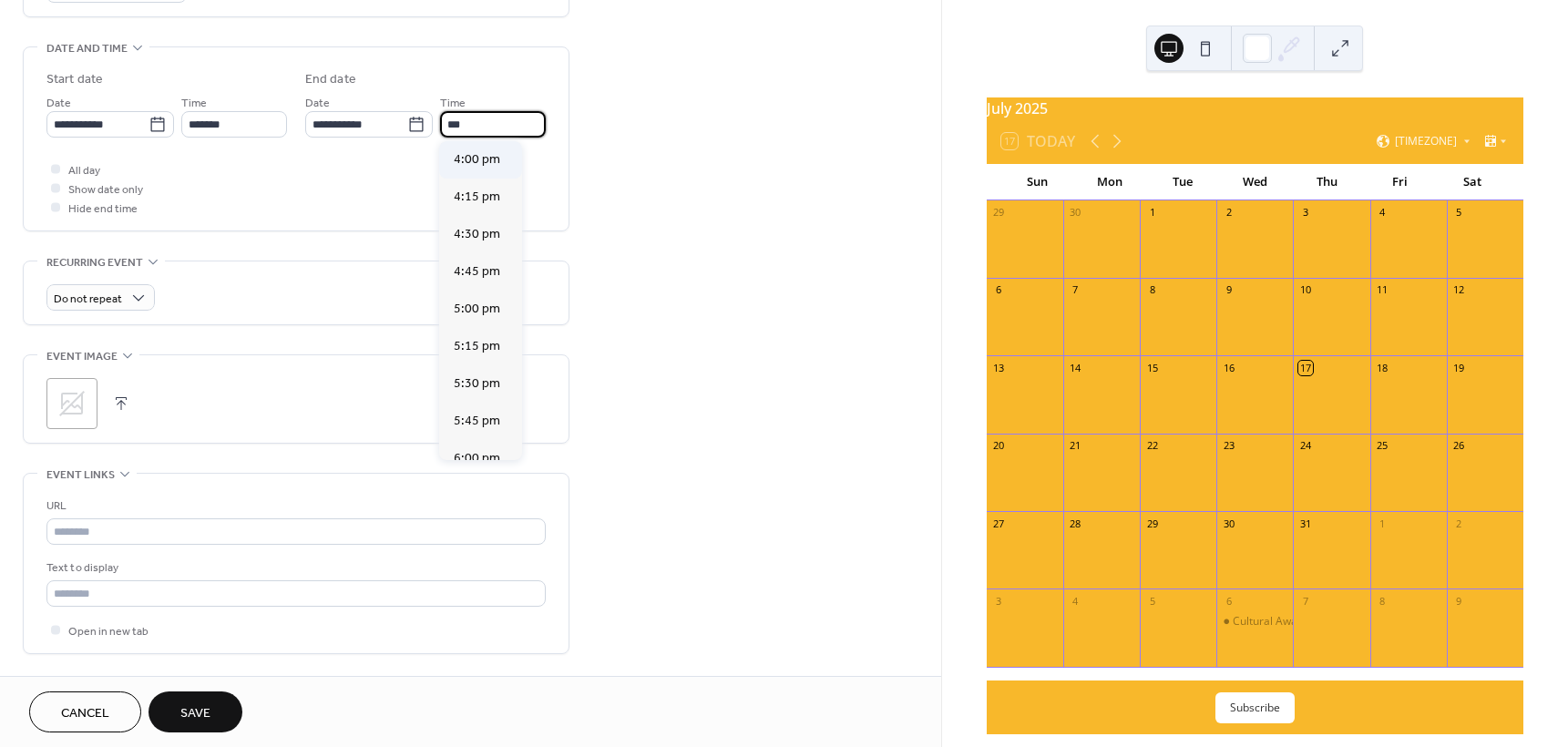 type on "*******" 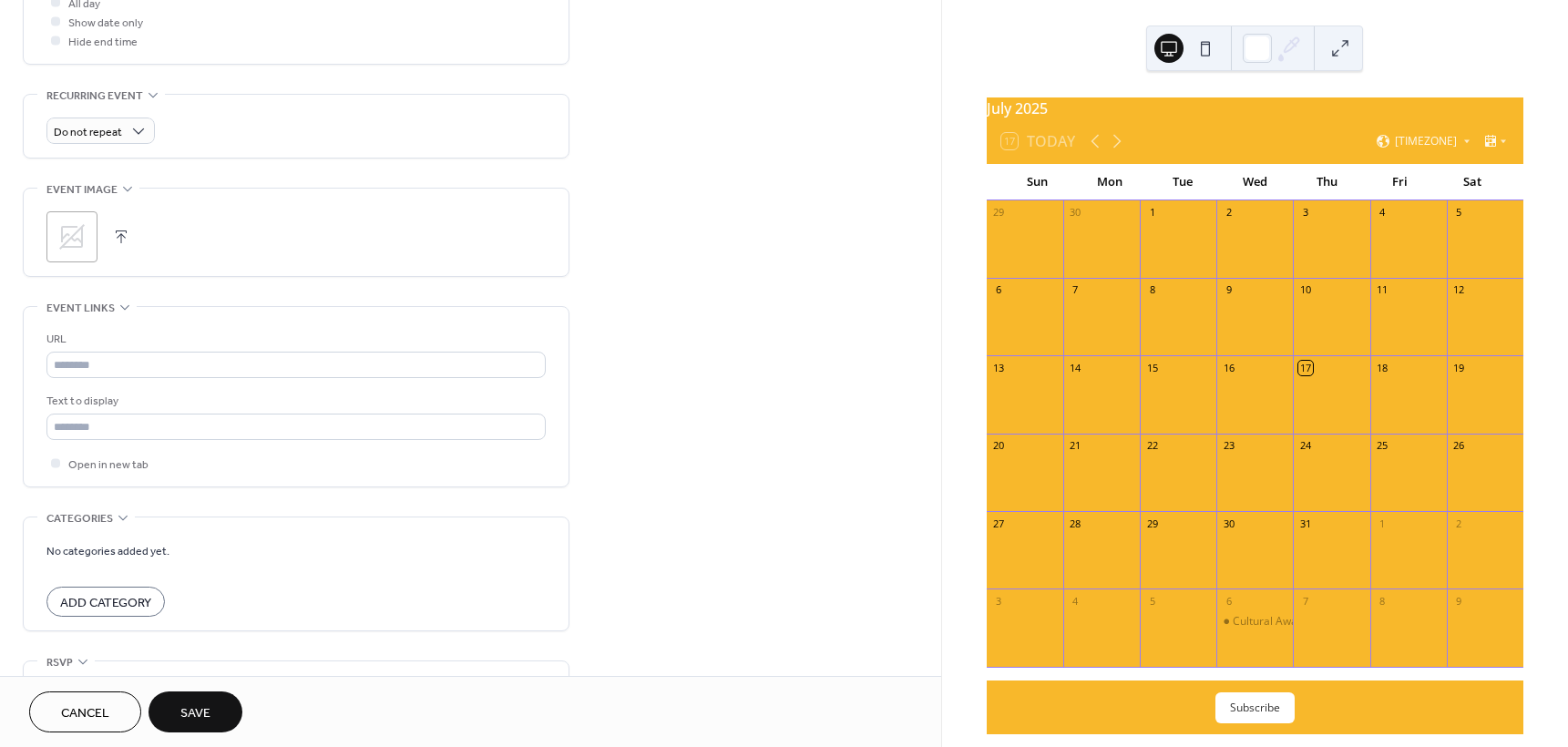 scroll, scrollTop: 814, scrollLeft: 0, axis: vertical 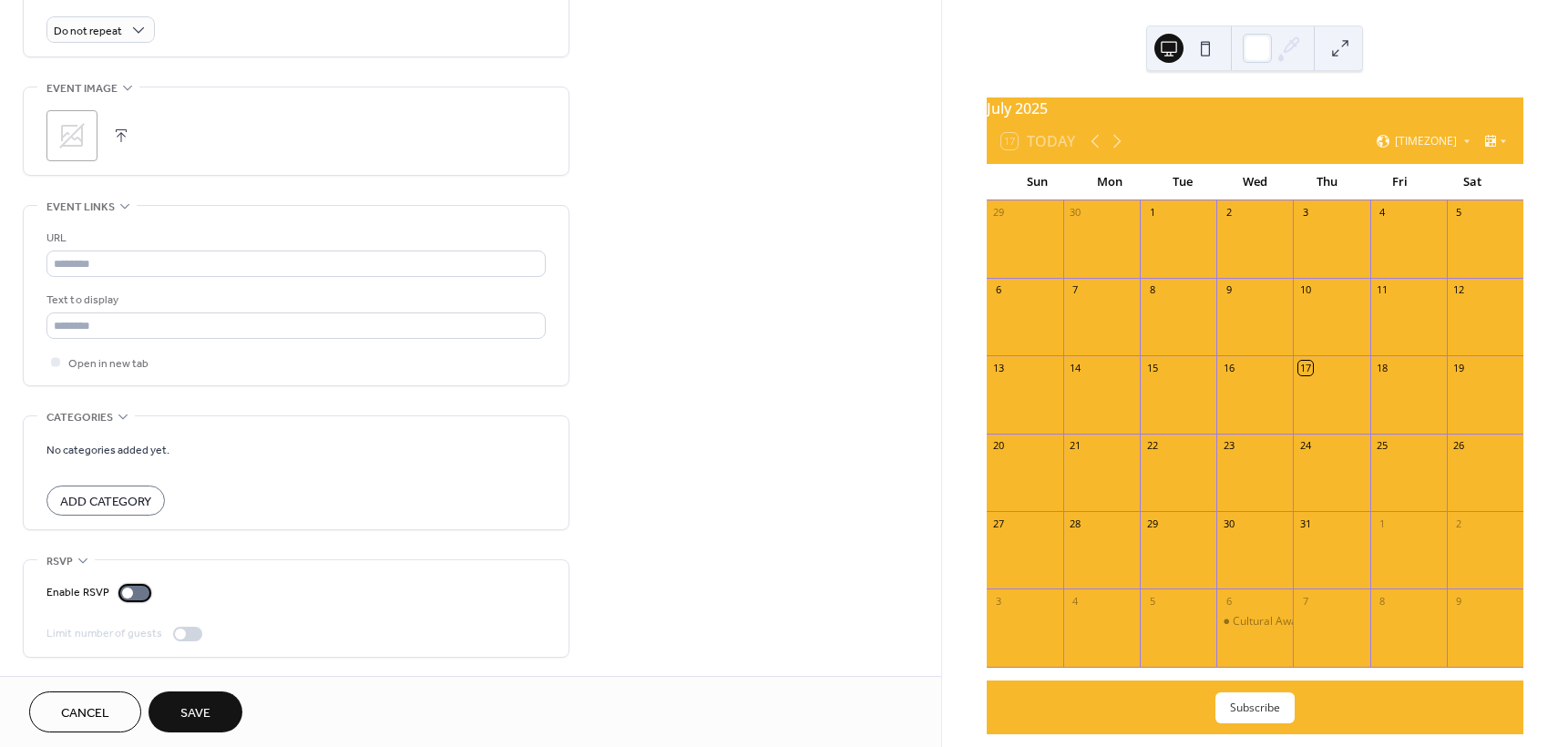 click at bounding box center [128, 593] 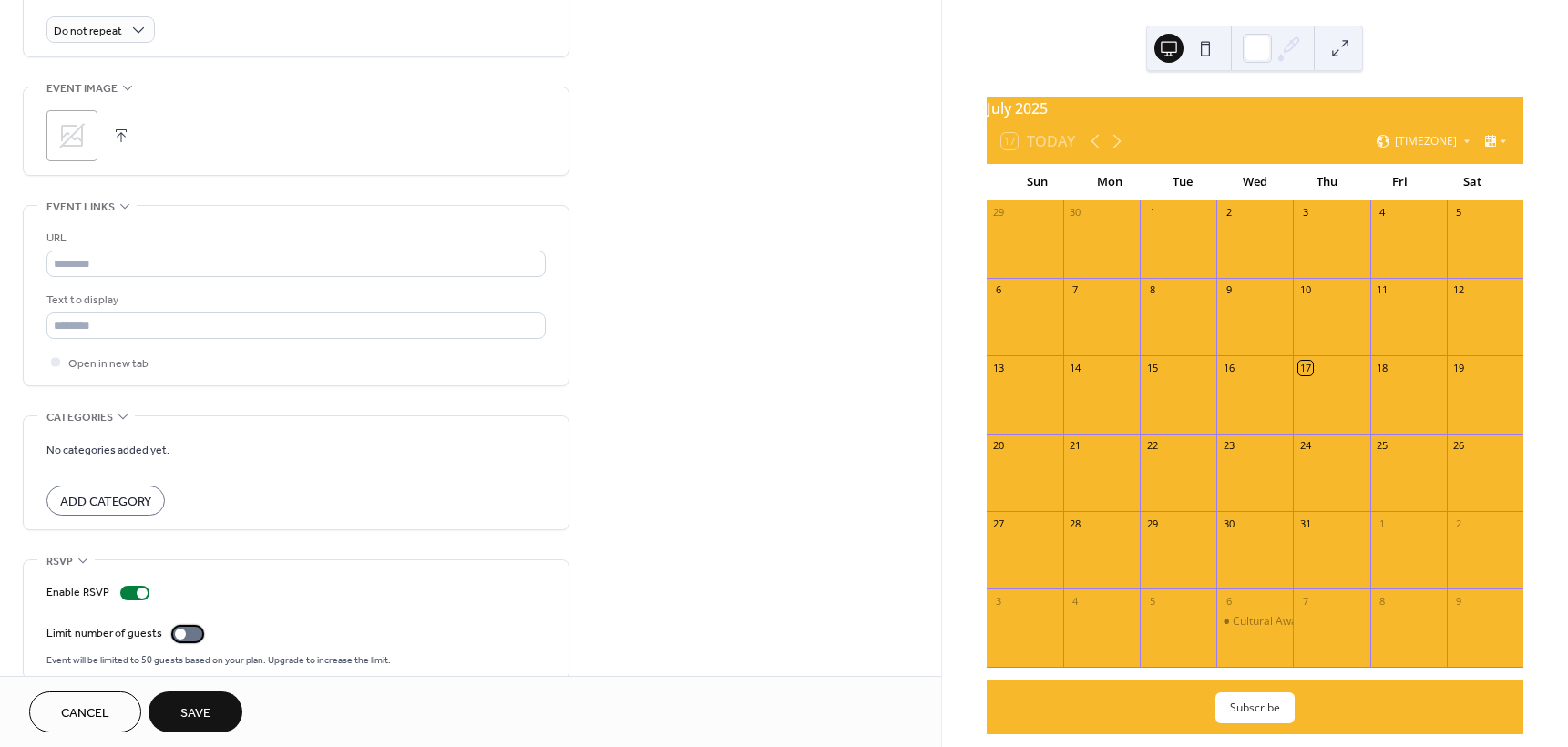 click at bounding box center [180, 634] 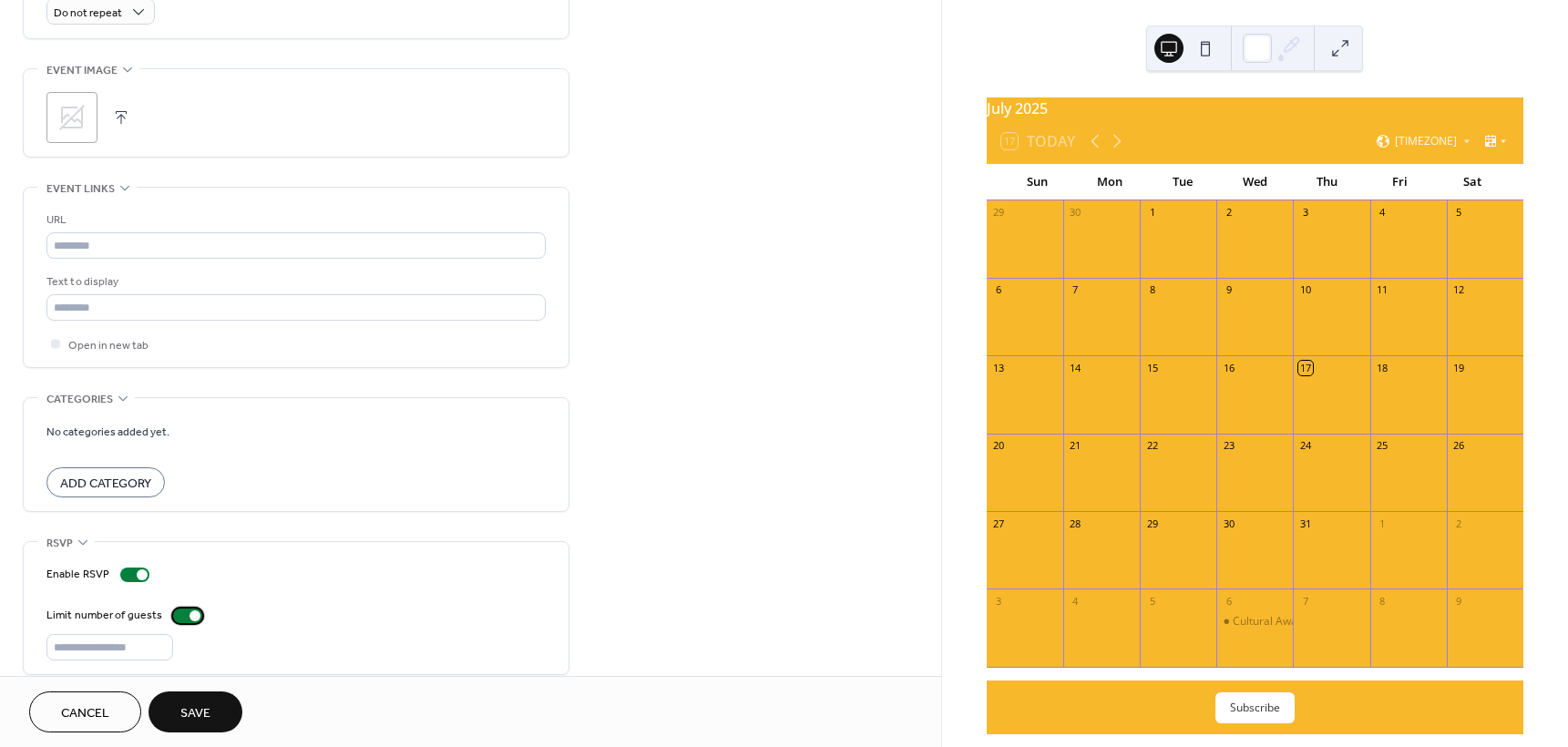 scroll, scrollTop: 850, scrollLeft: 0, axis: vertical 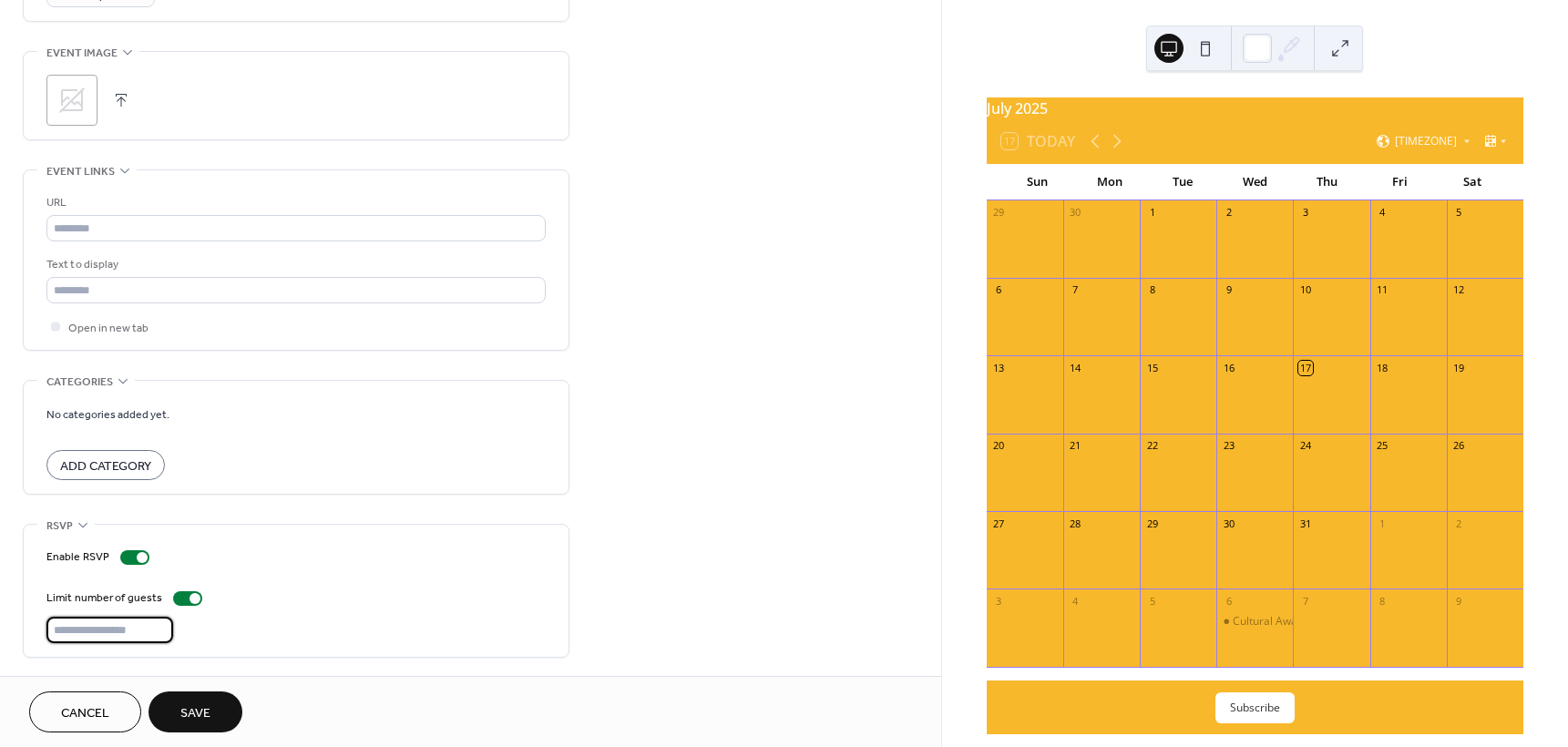 drag, startPoint x: 142, startPoint y: 628, endPoint x: 47, endPoint y: 629, distance: 95.00526 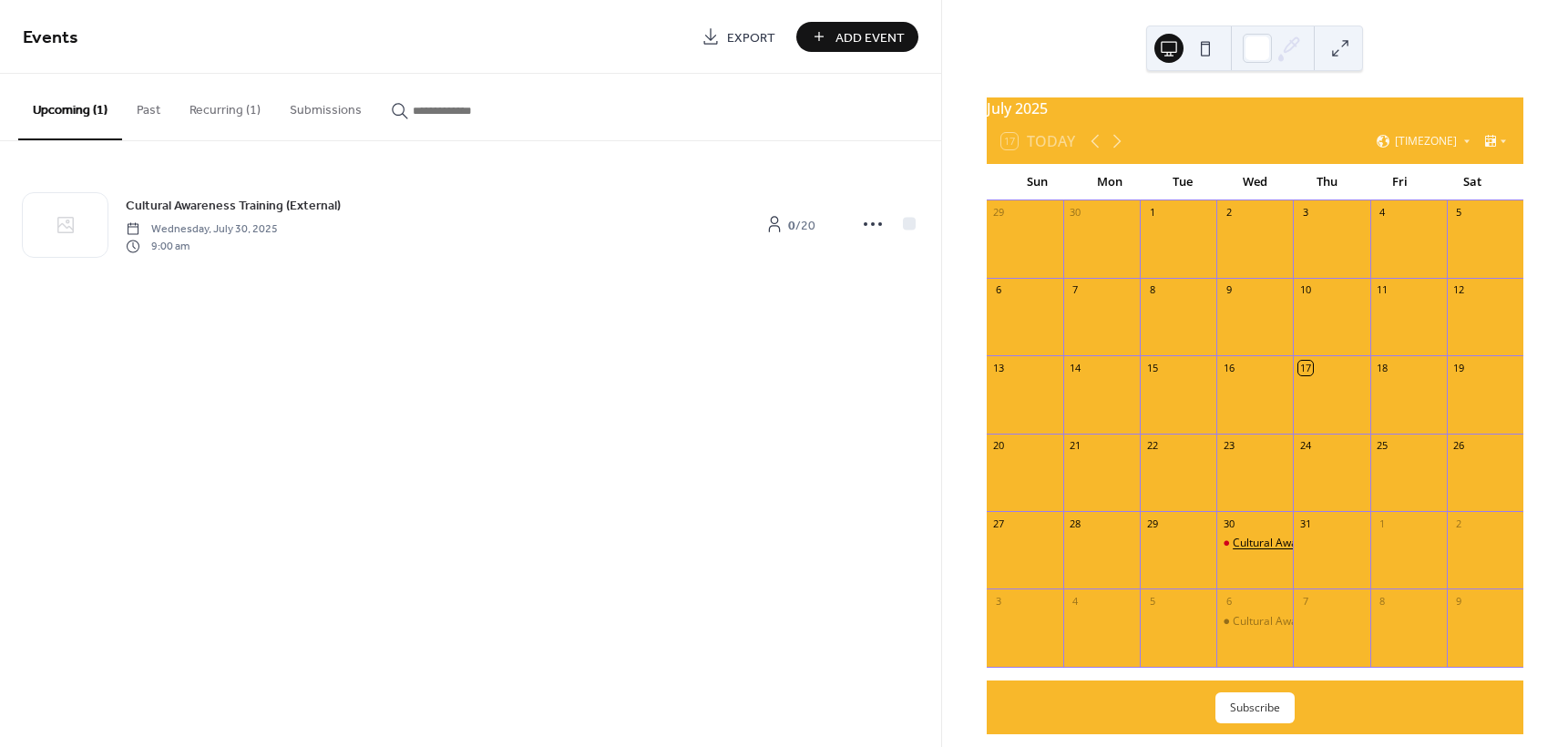 click on "Cultural Awareness Training (External)" at bounding box center [1330, 543] 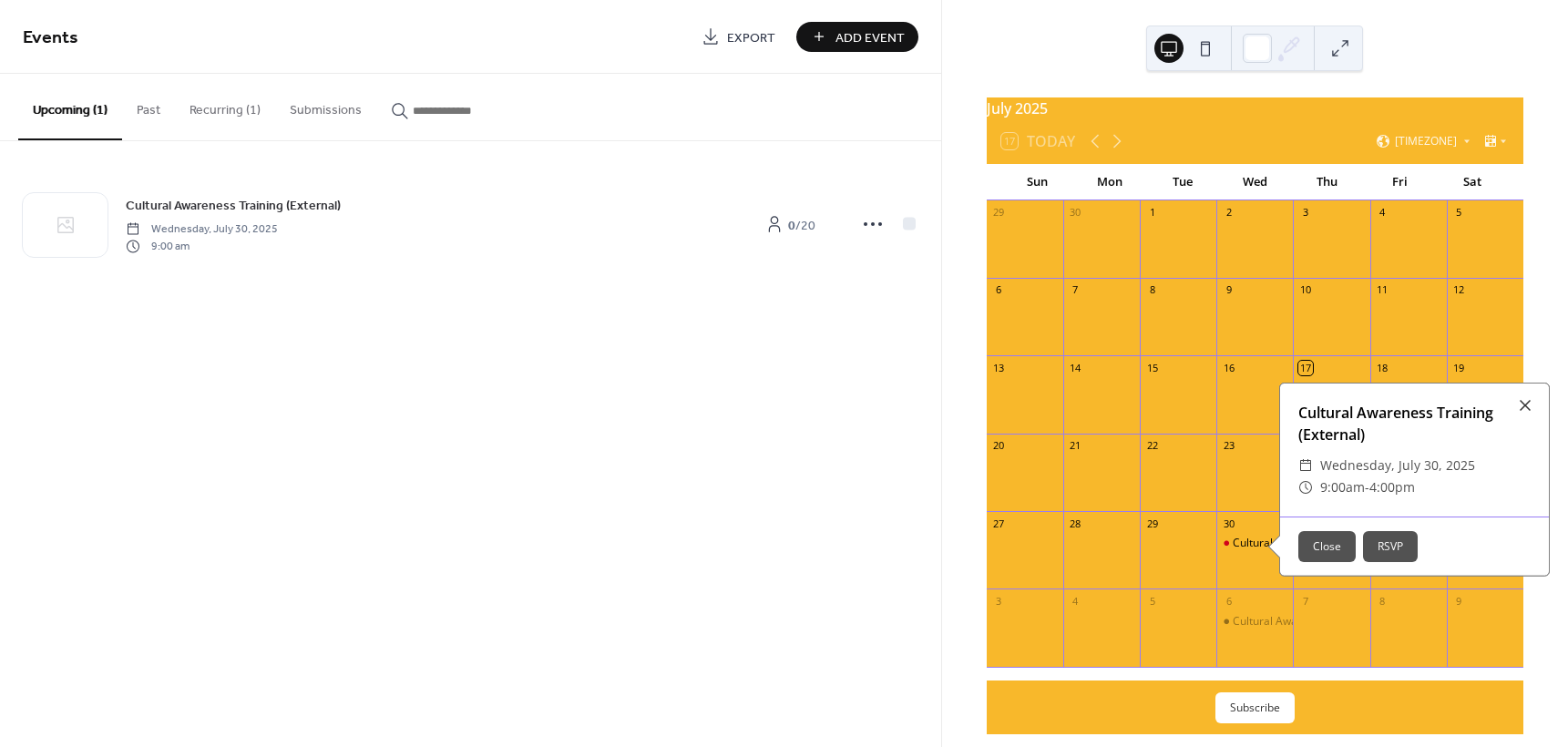 click on "Cultural Awareness Training (External)" at bounding box center [1255, 558] 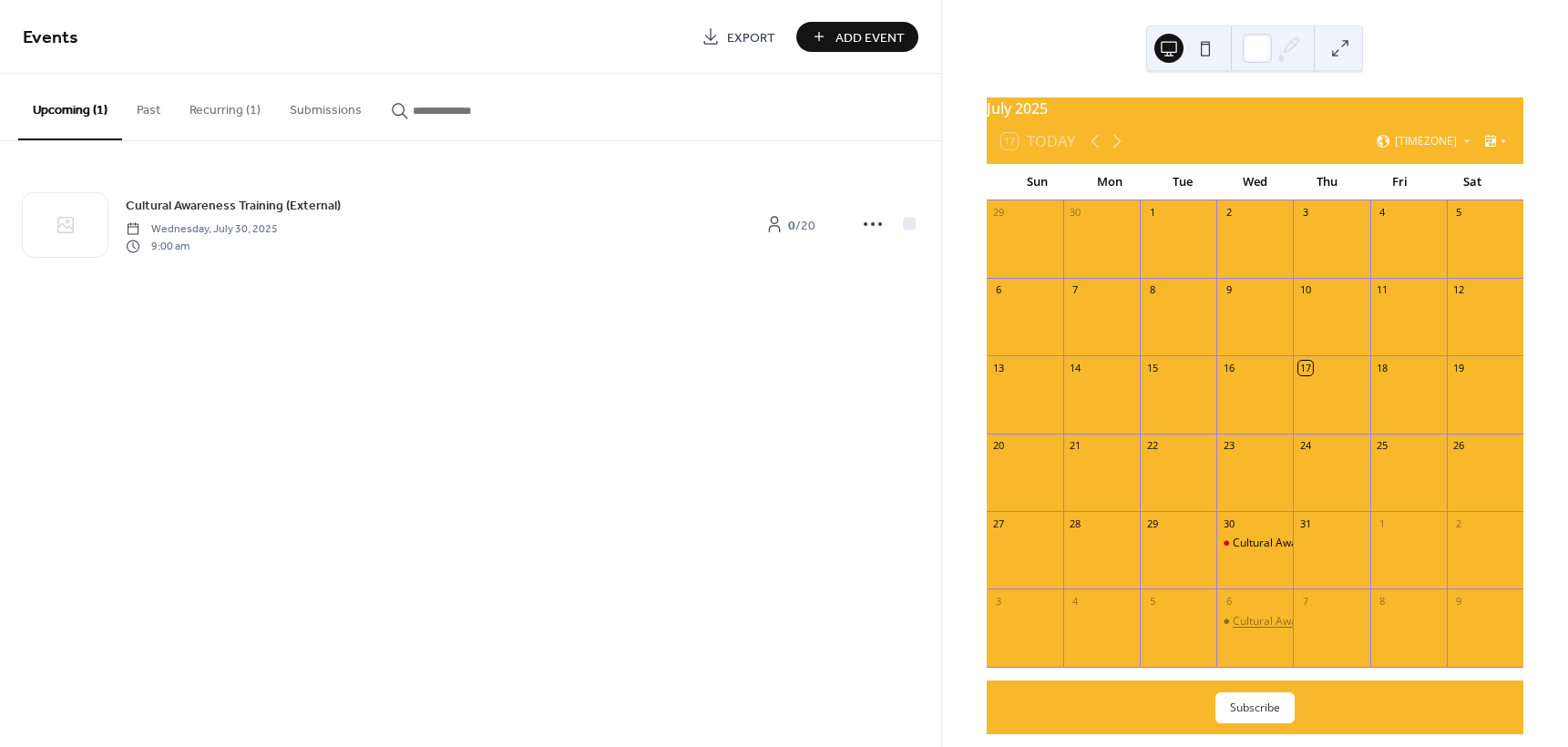 click on "Cultural Awareness Training (Internal)" at bounding box center (1329, 621) 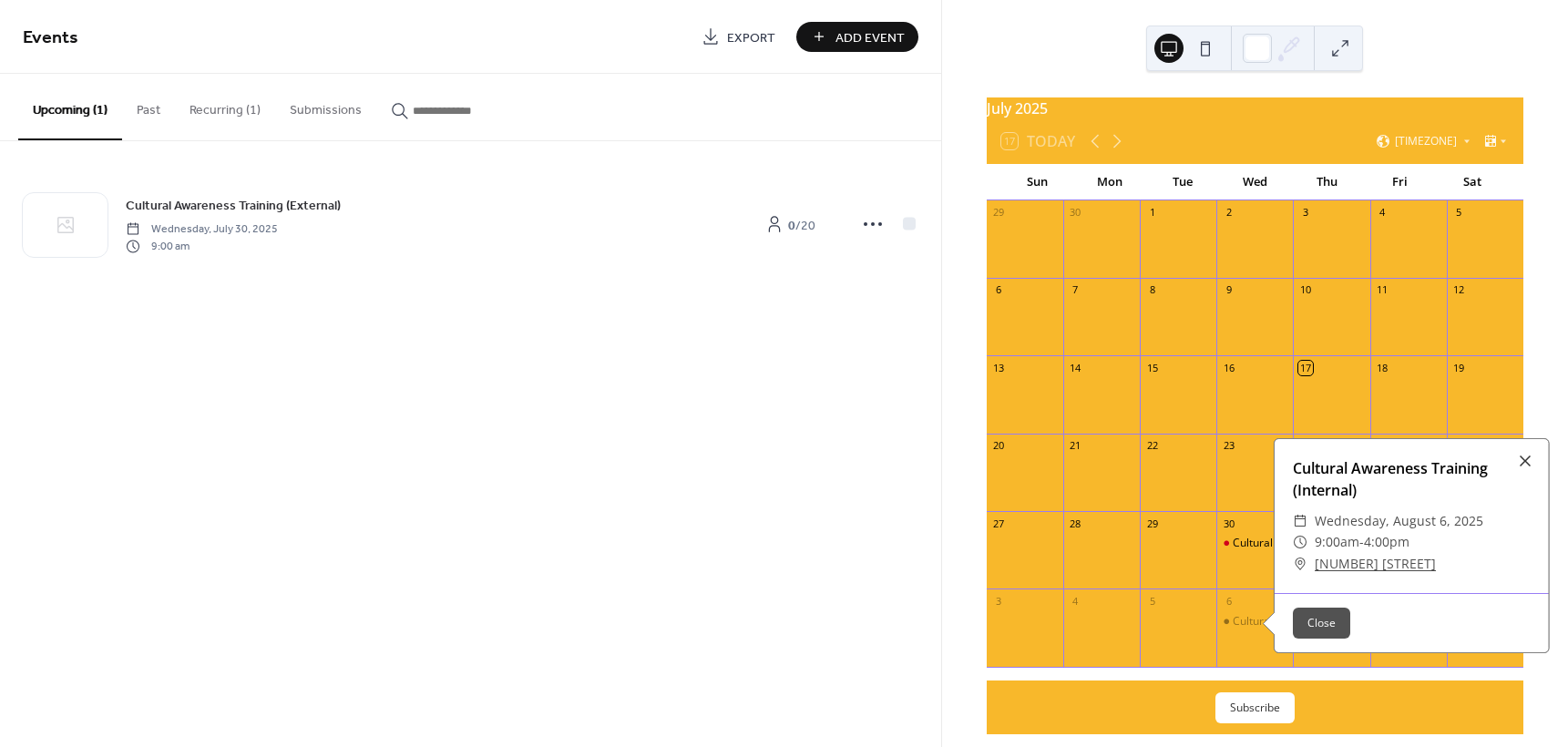 click on "Recurring (1)" at bounding box center (225, 106) 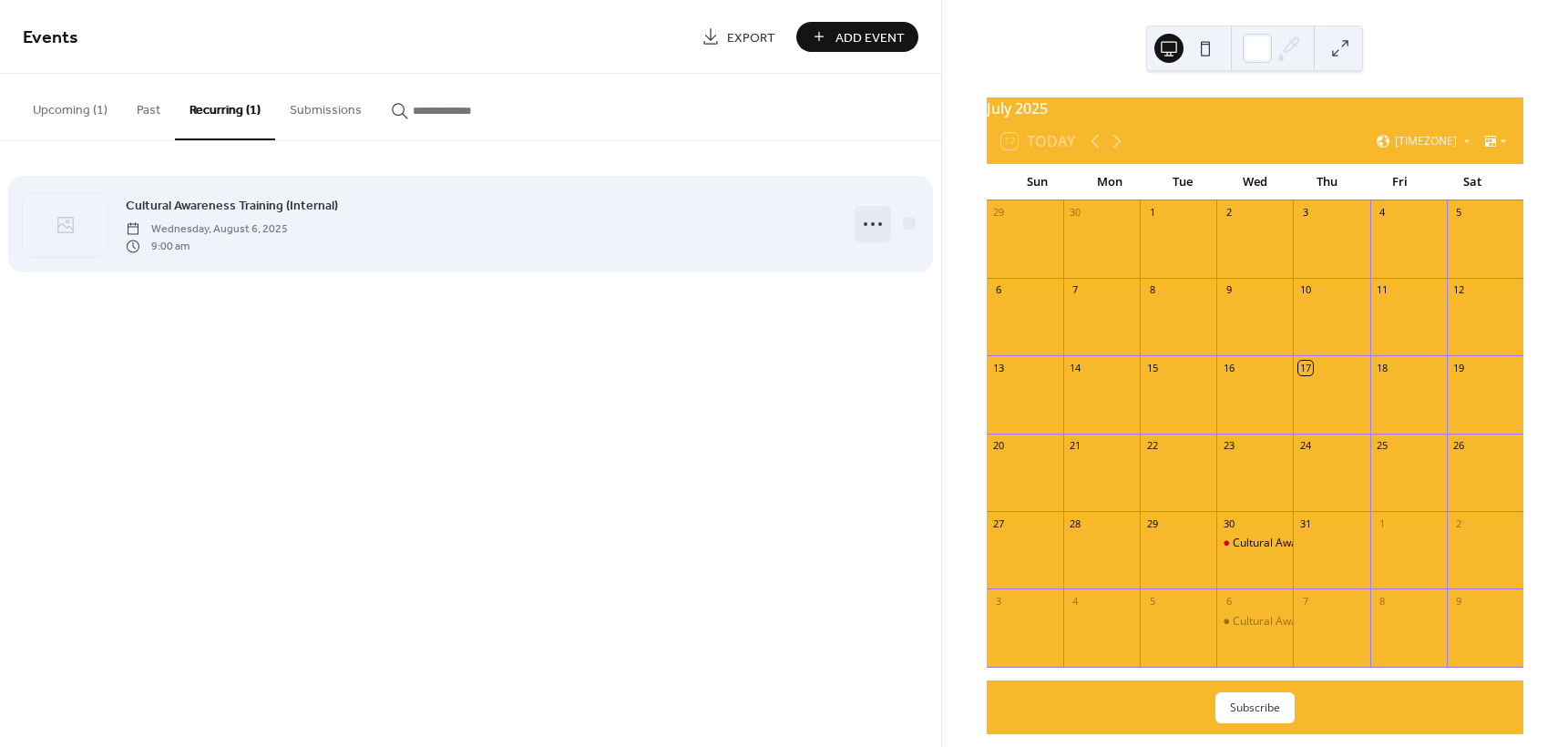 click at bounding box center [873, 224] 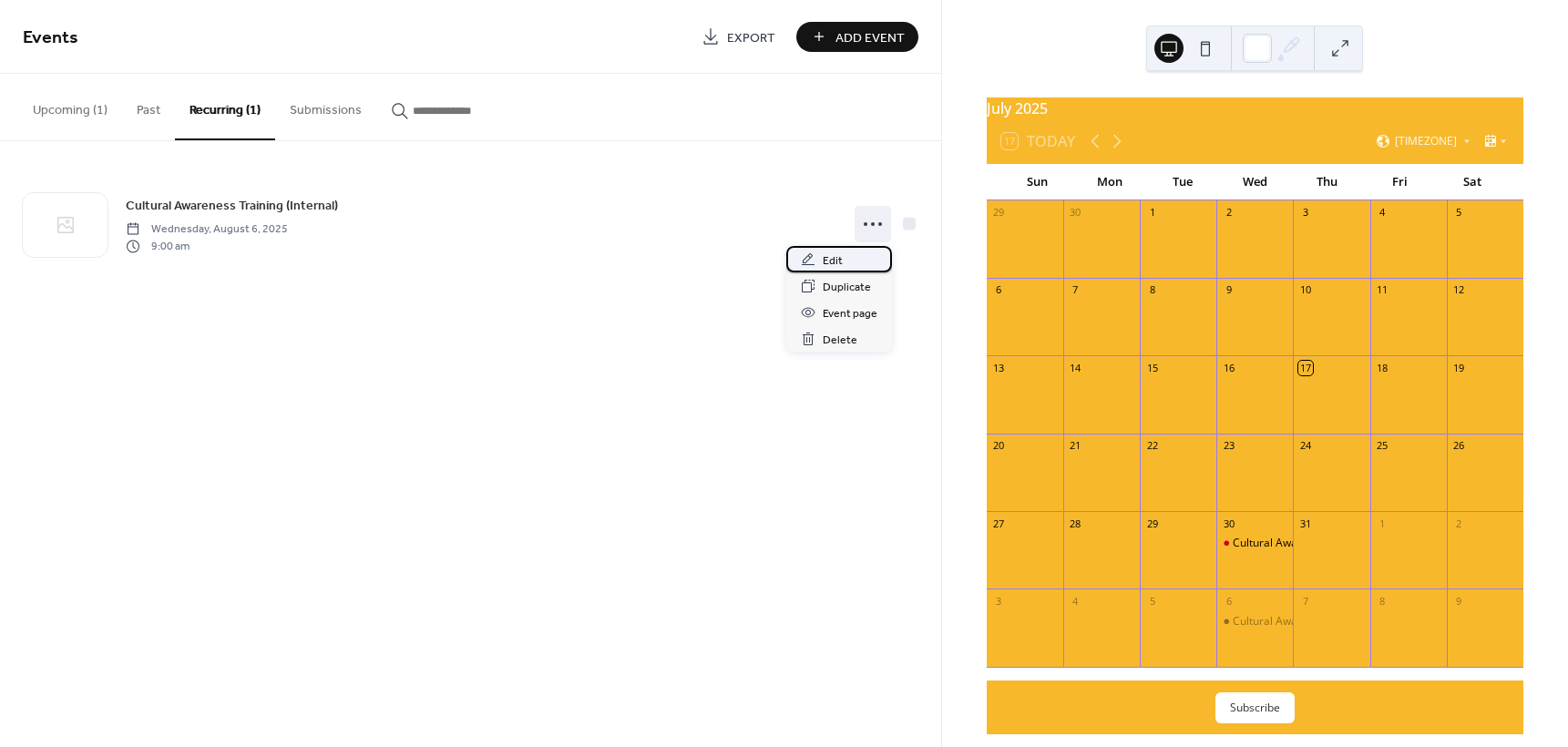 click on "Edit" at bounding box center [833, 261] 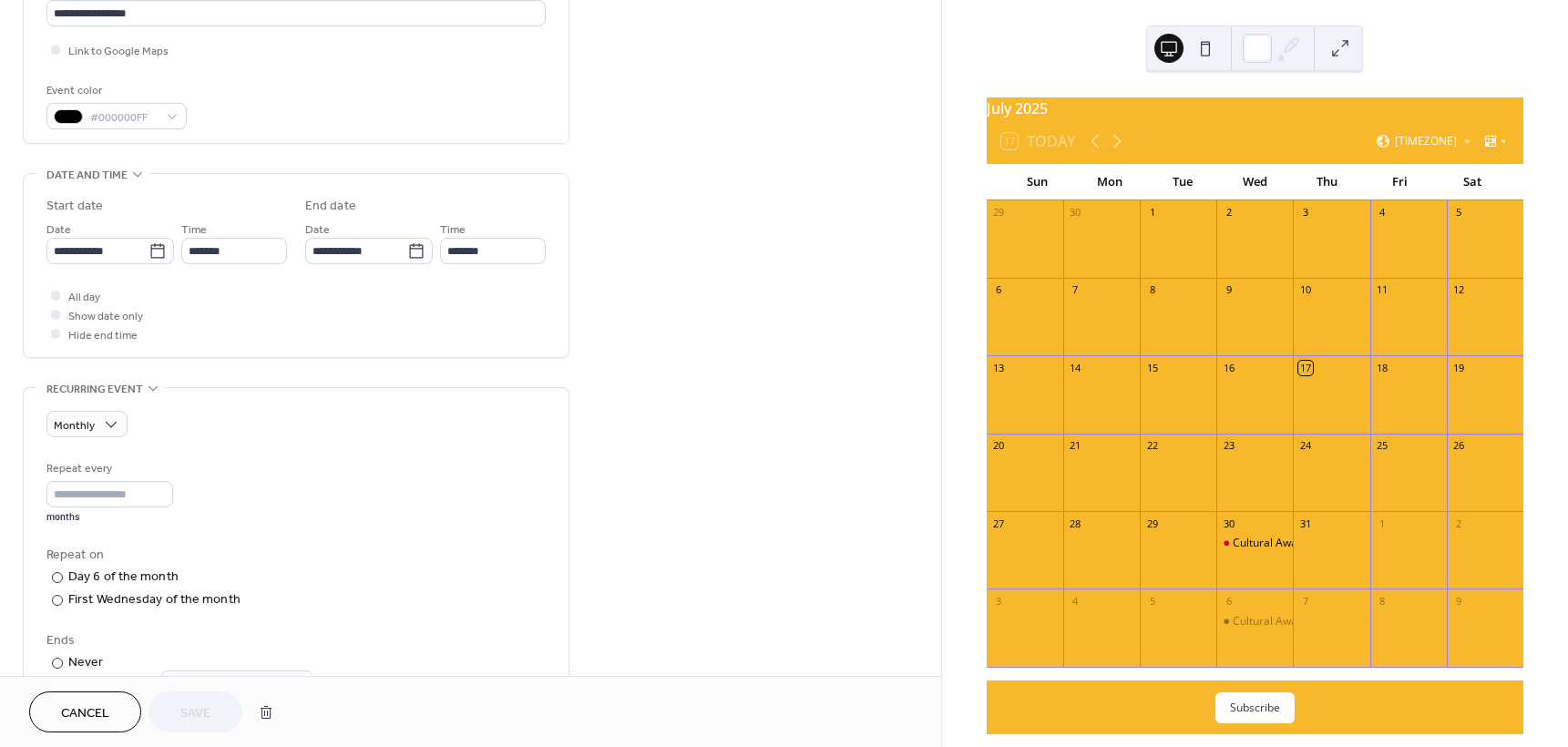 scroll, scrollTop: 364, scrollLeft: 0, axis: vertical 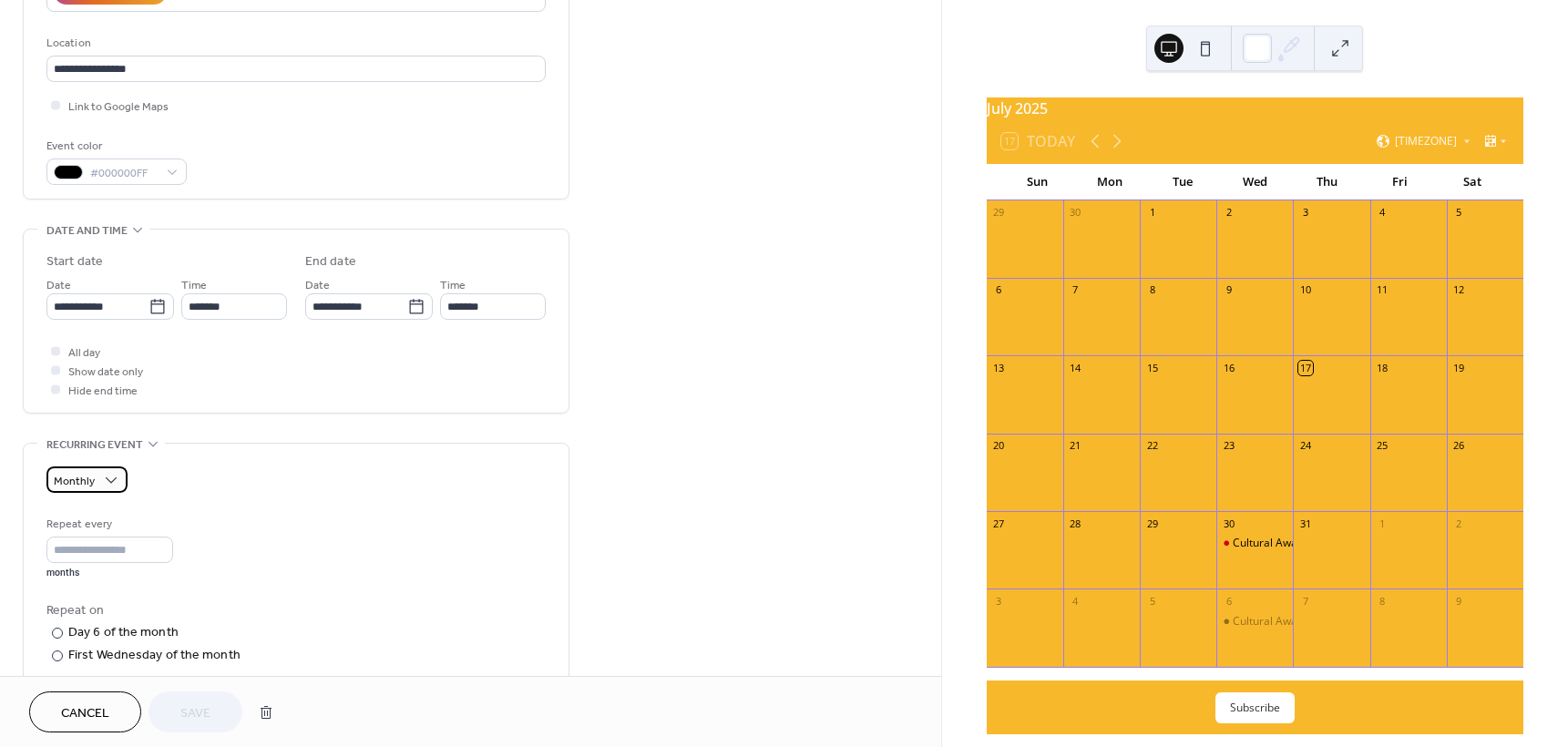 click on "Monthly" at bounding box center (74, 481) 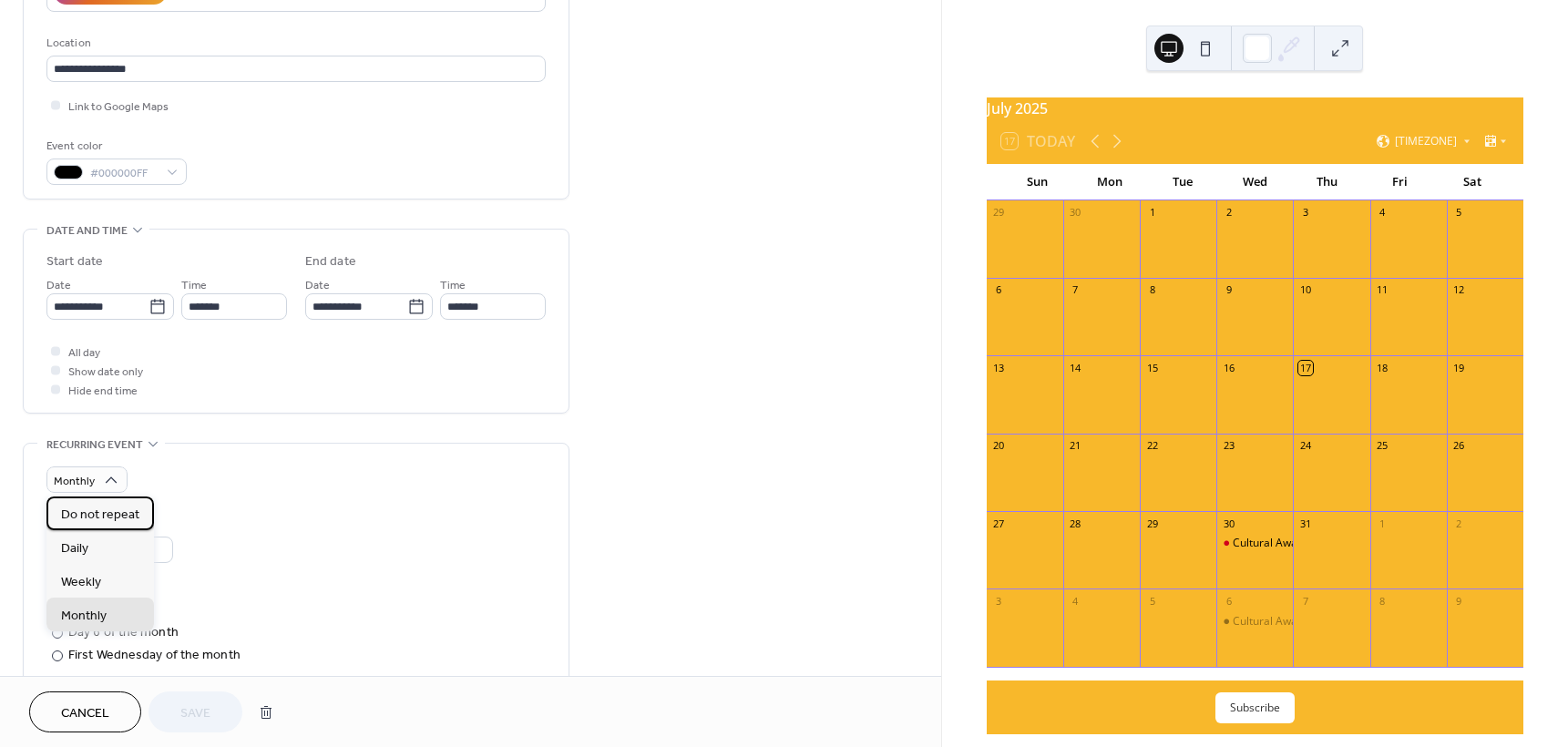 click on "Do not repeat" at bounding box center [100, 515] 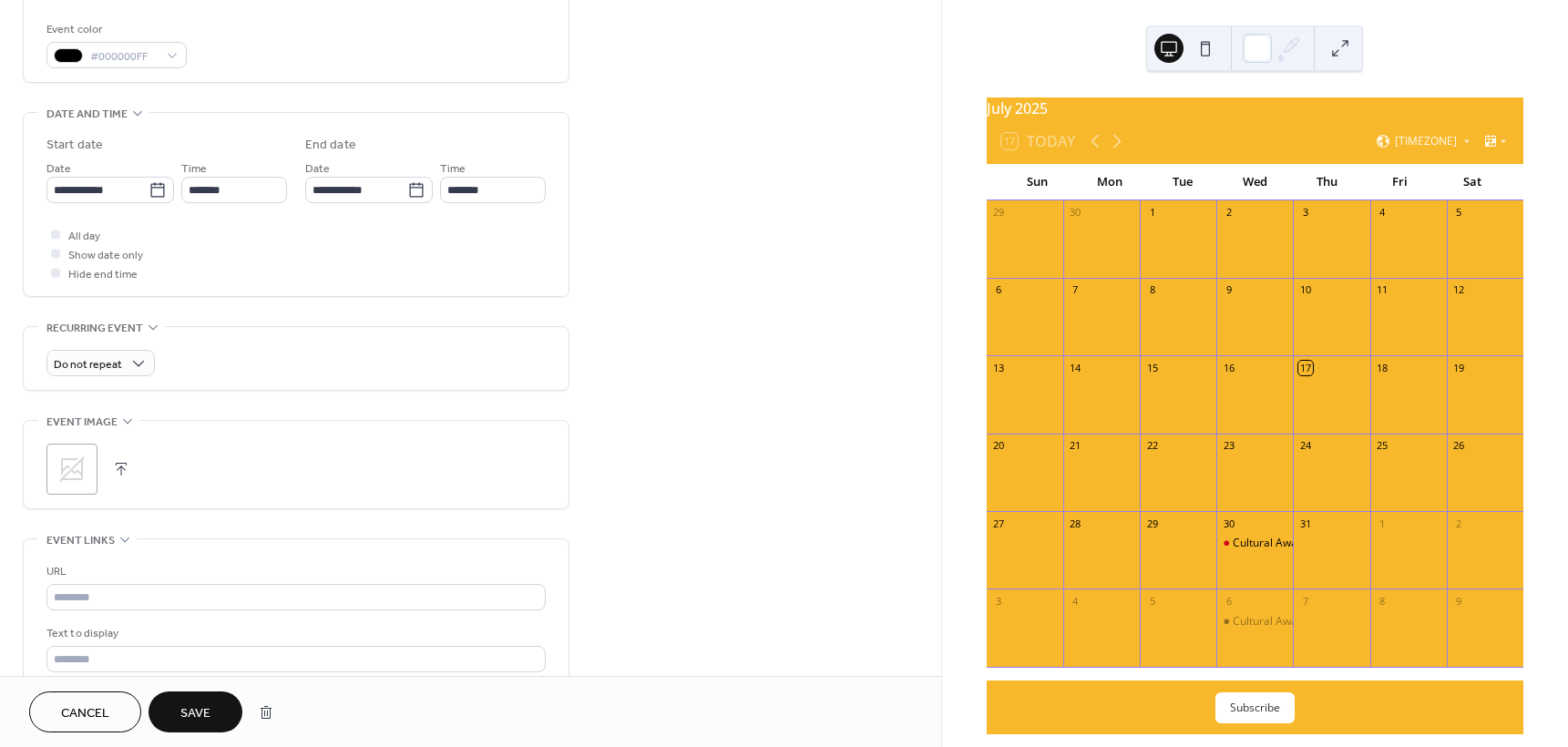 scroll, scrollTop: 814, scrollLeft: 0, axis: vertical 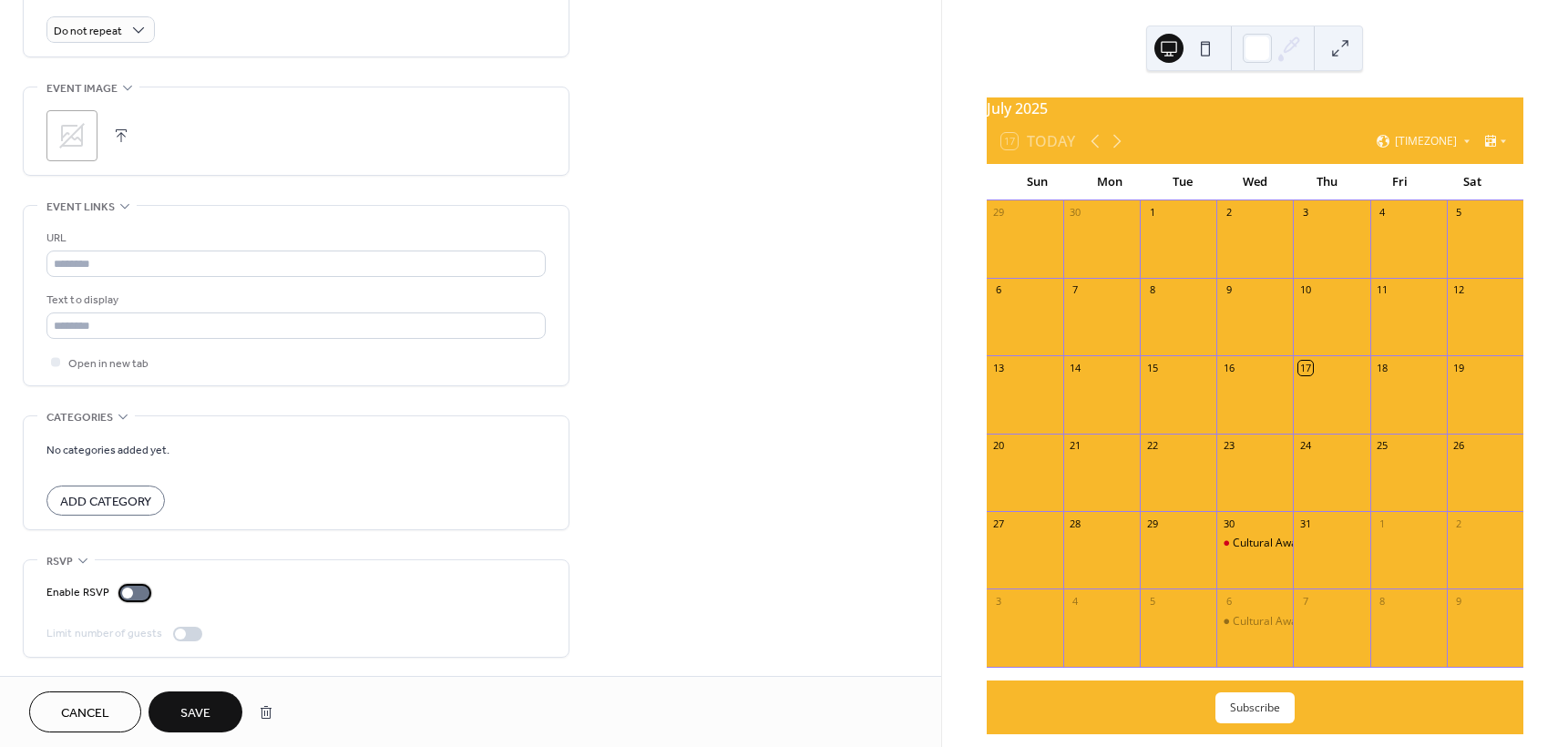 click on "Enable RSVP" at bounding box center (101, 592) 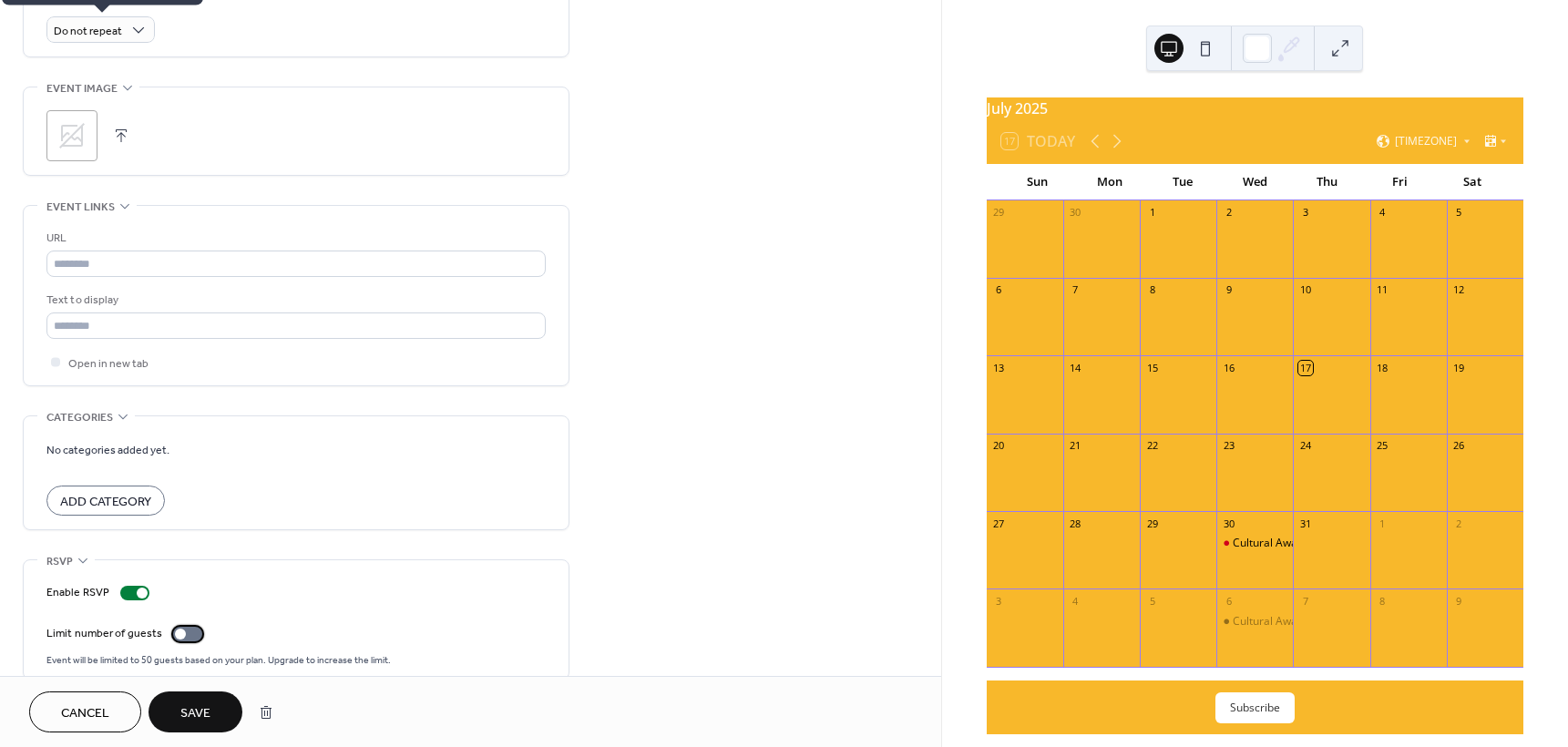 click at bounding box center [180, 634] 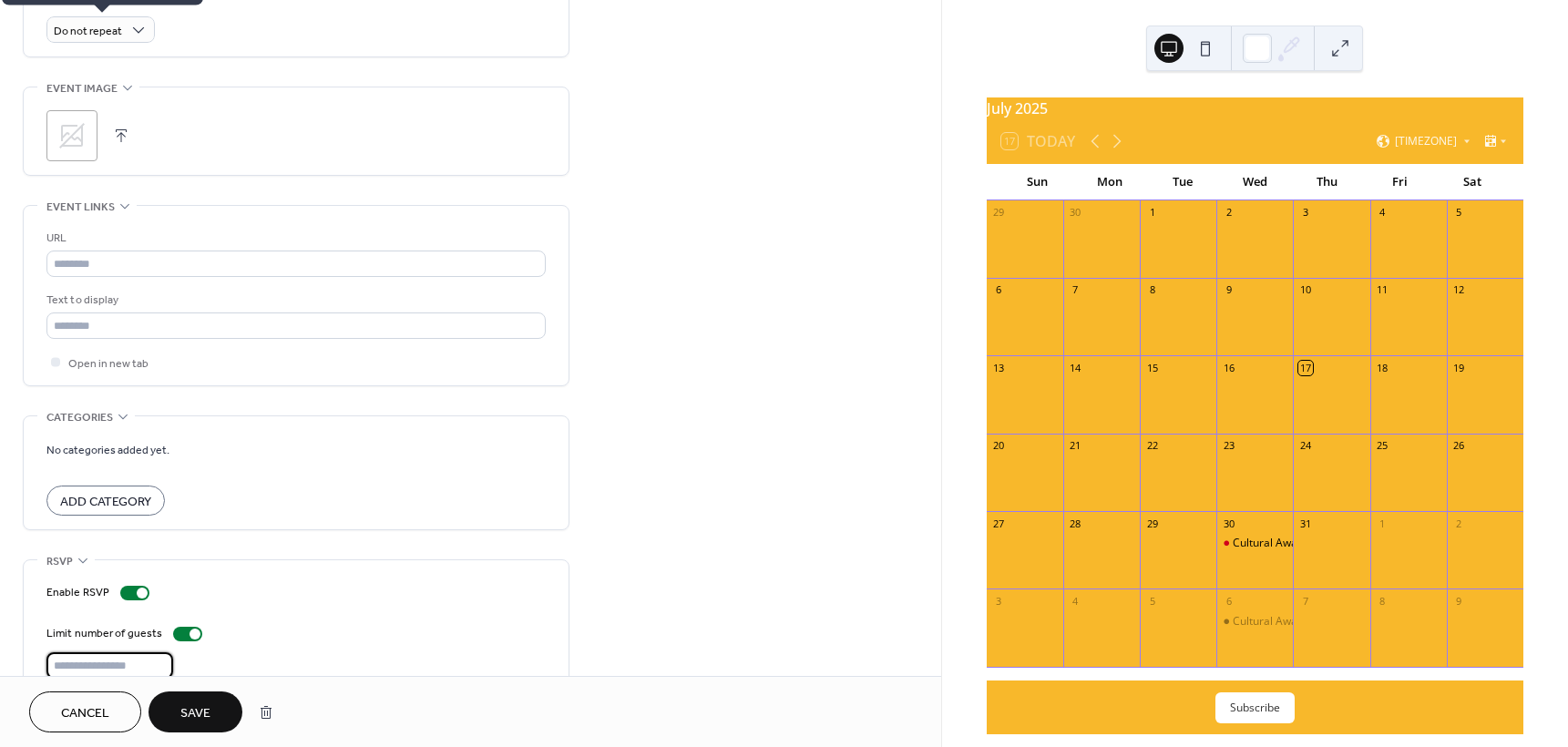 scroll, scrollTop: 850, scrollLeft: 0, axis: vertical 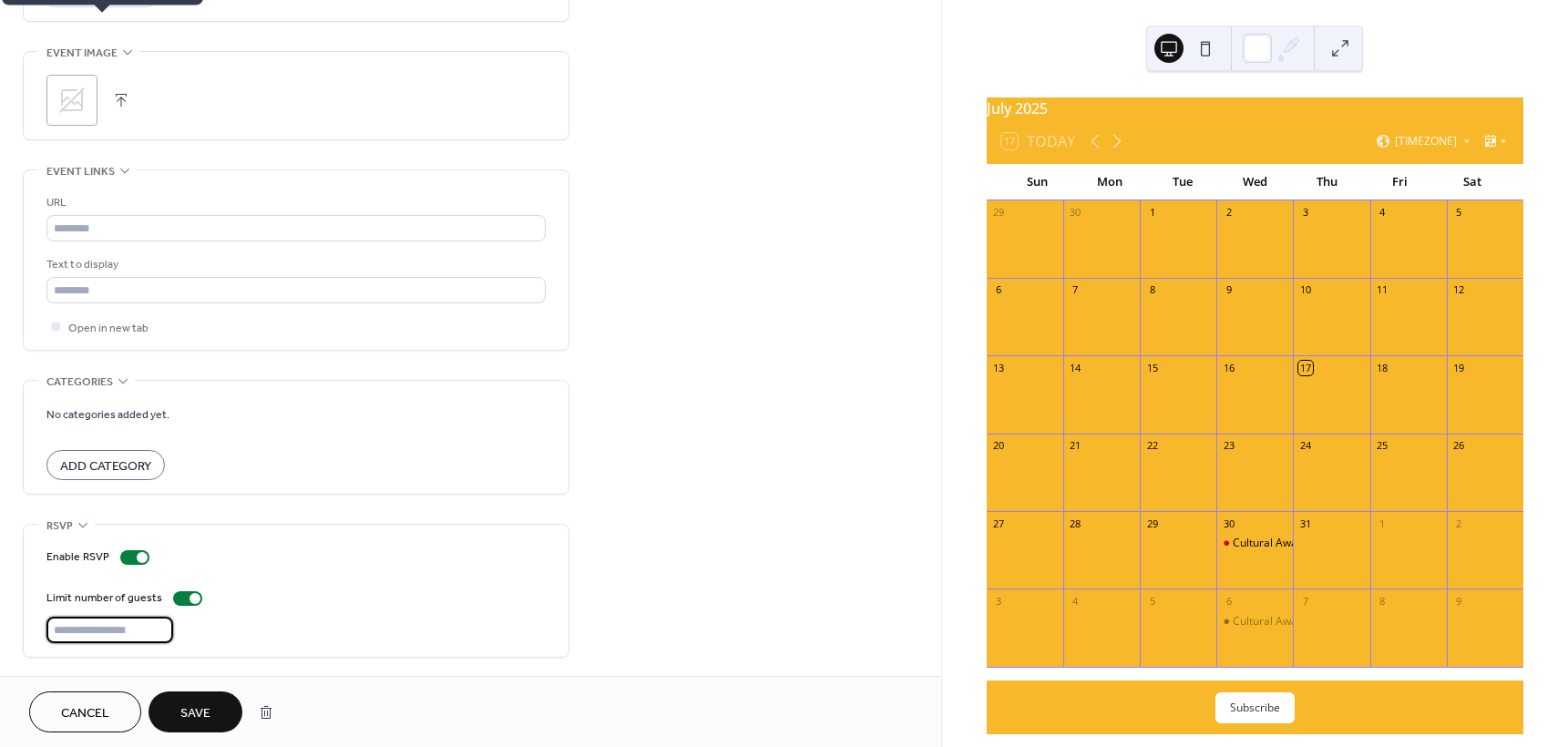 drag, startPoint x: 123, startPoint y: 660, endPoint x: 4, endPoint y: 662, distance: 119.01681 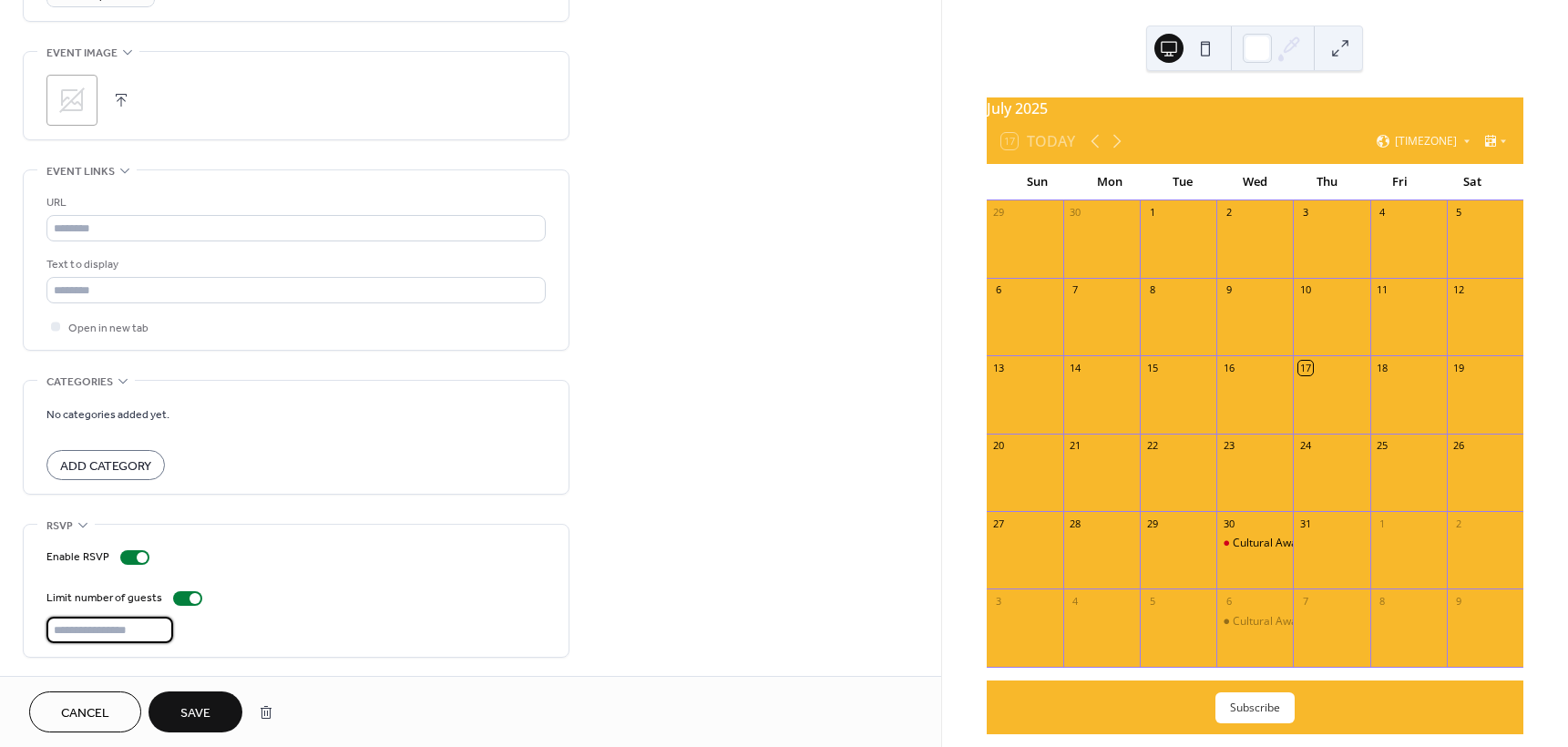 type on "**" 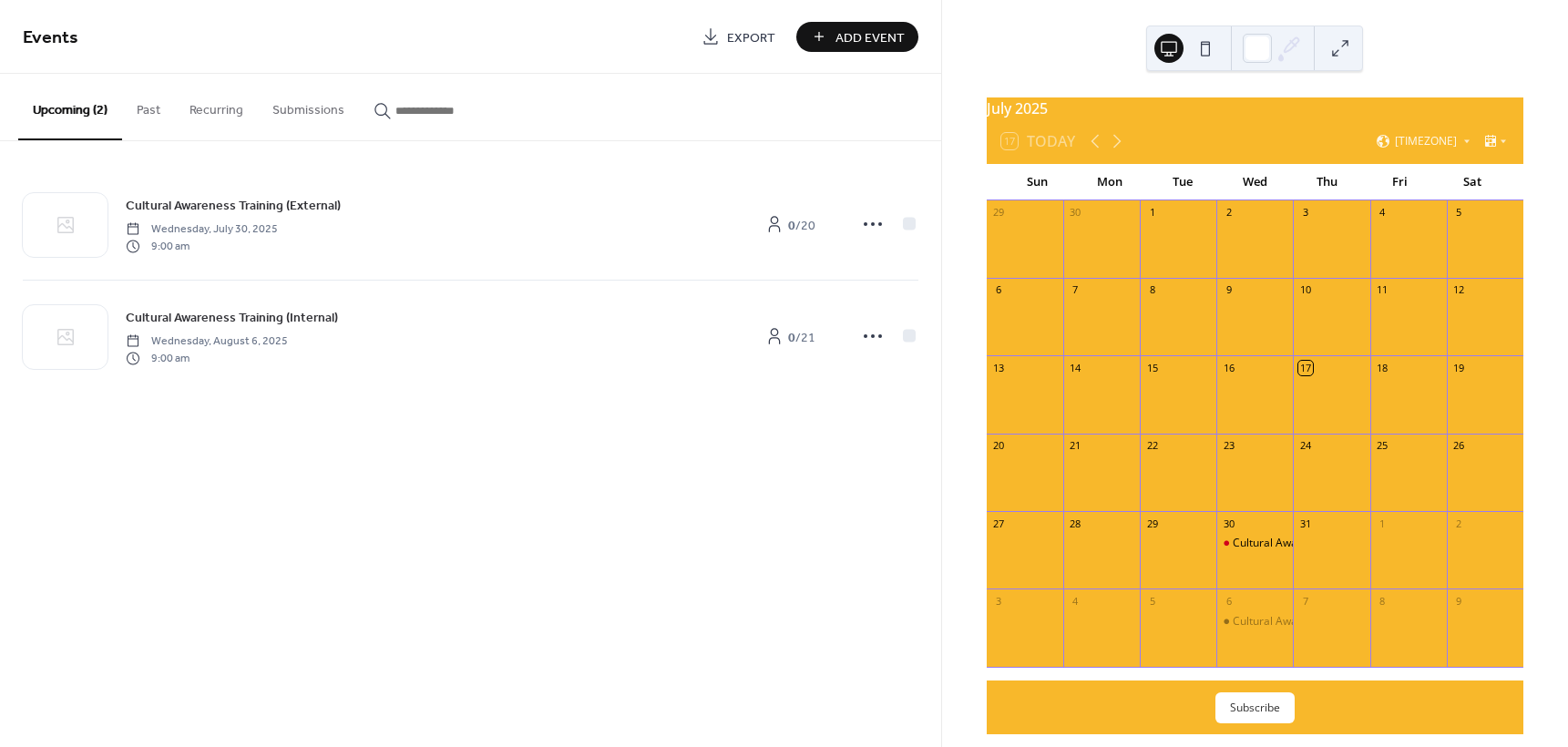 click on "Add Event" at bounding box center [870, 37] 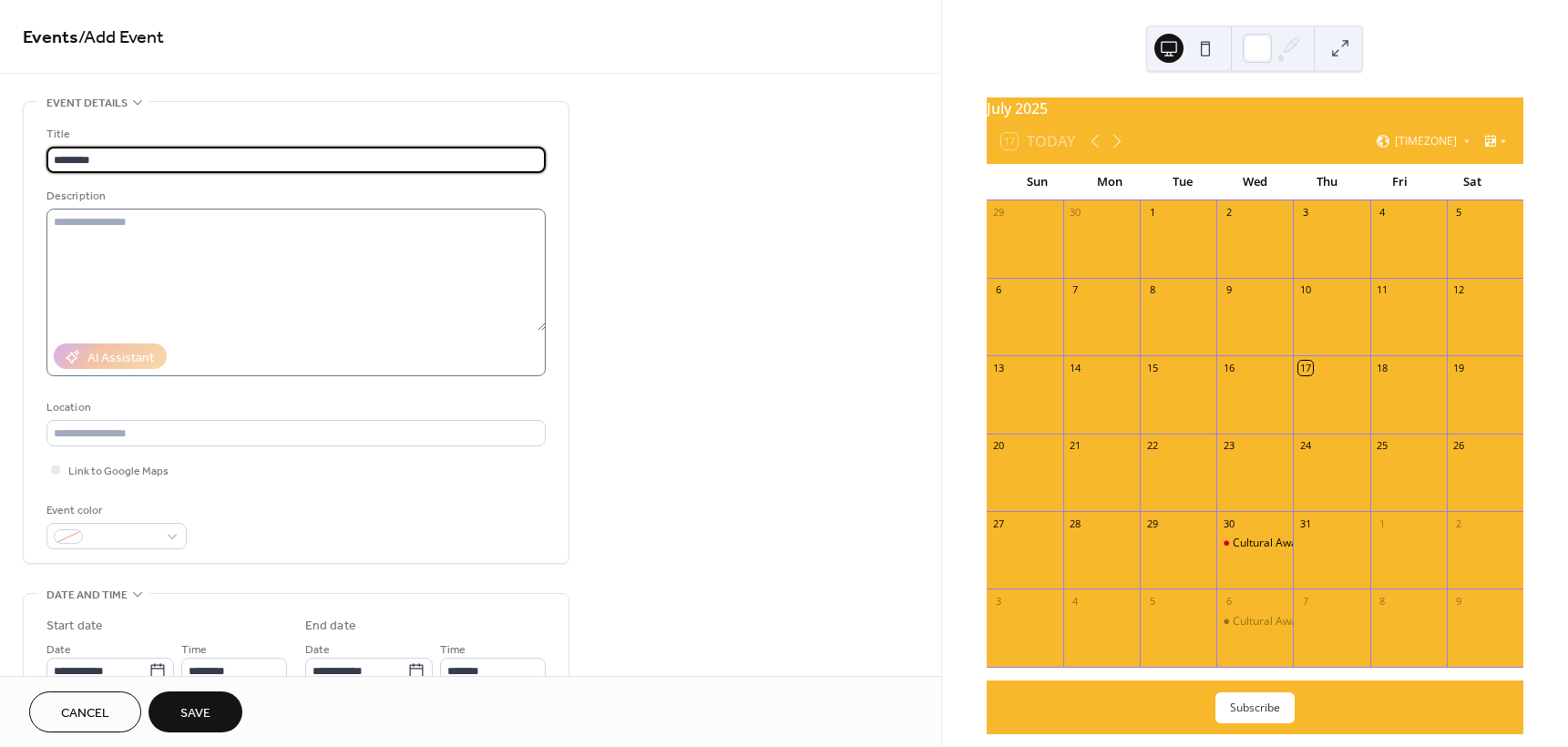 type on "**********" 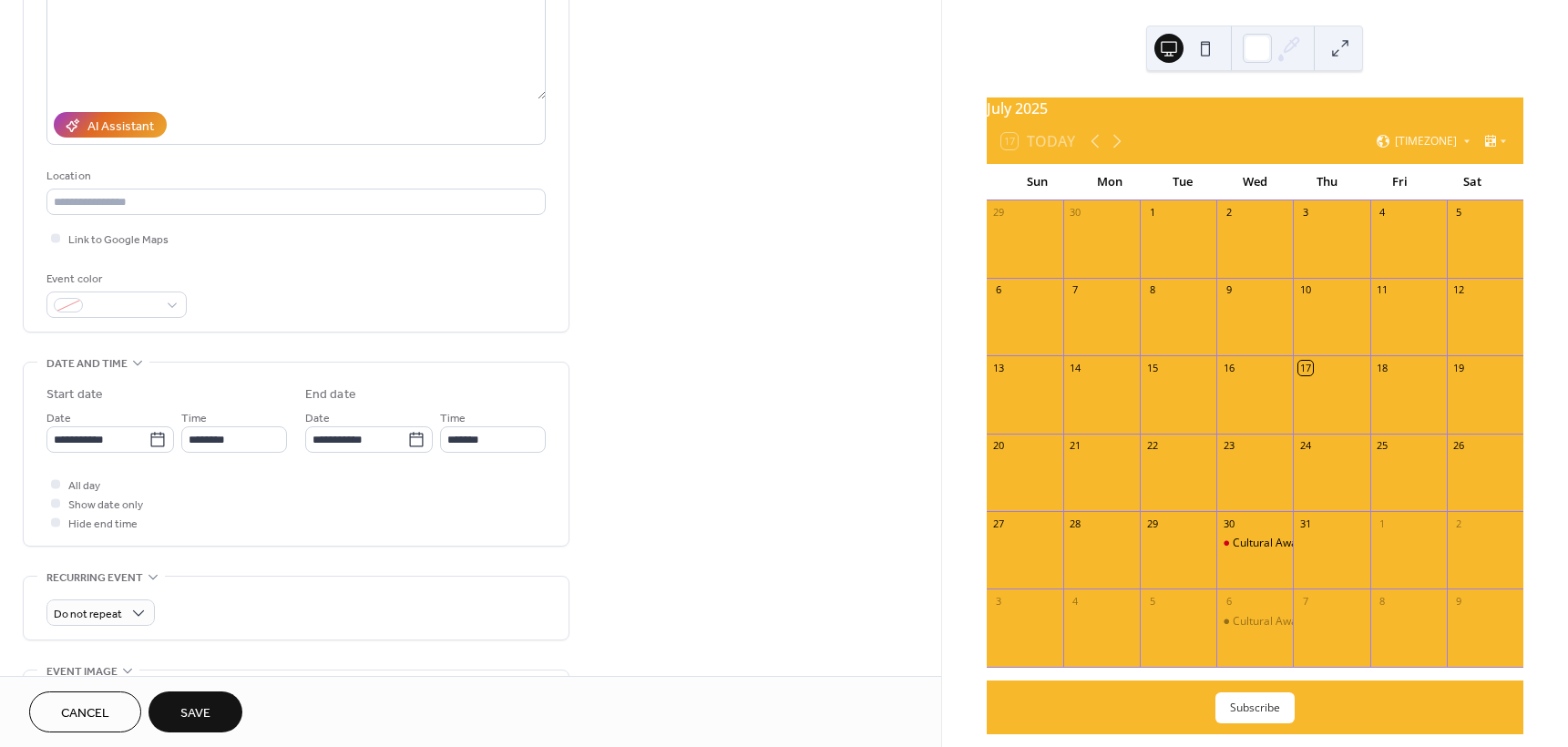 scroll, scrollTop: 273, scrollLeft: 0, axis: vertical 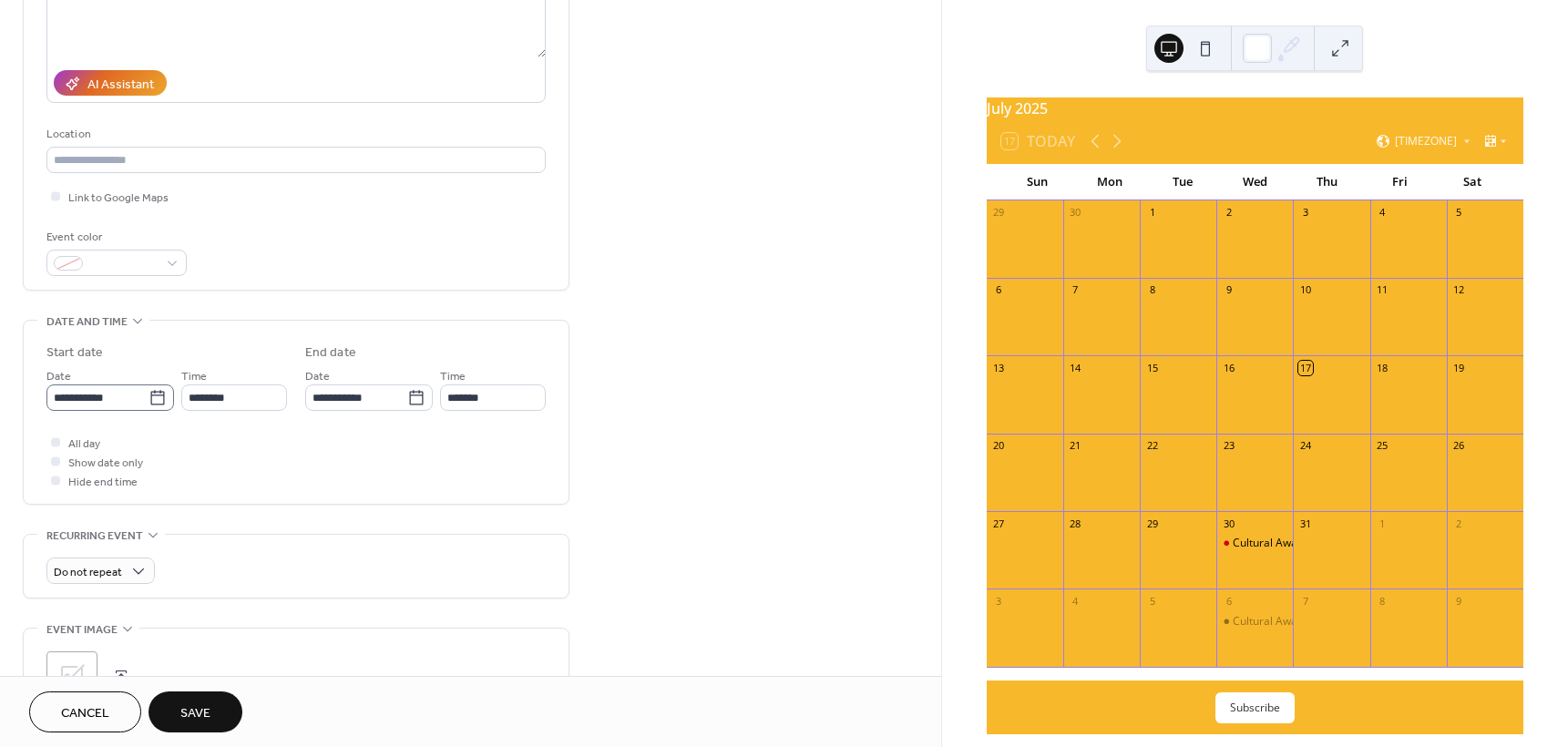 click 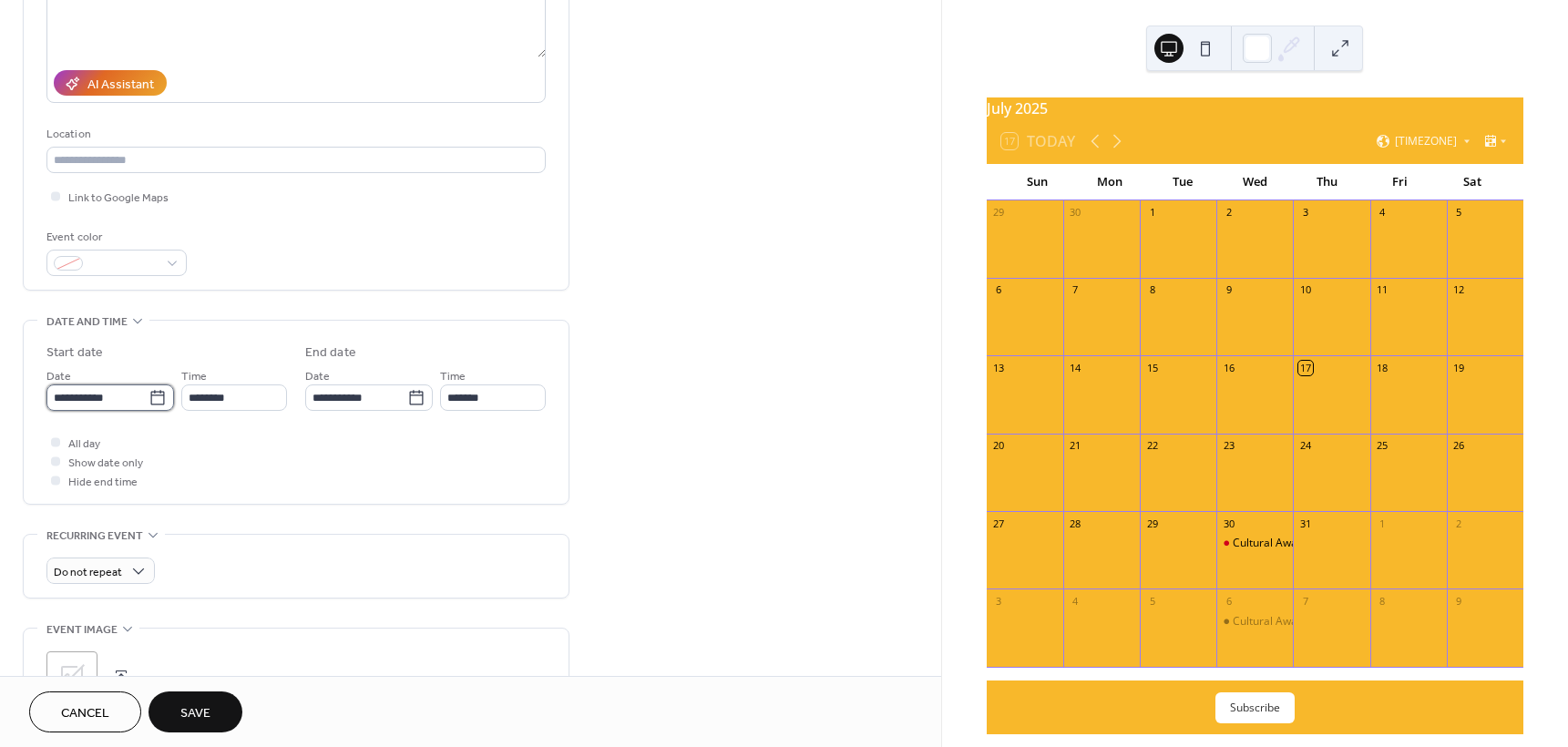 click on "**********" at bounding box center [97, 397] 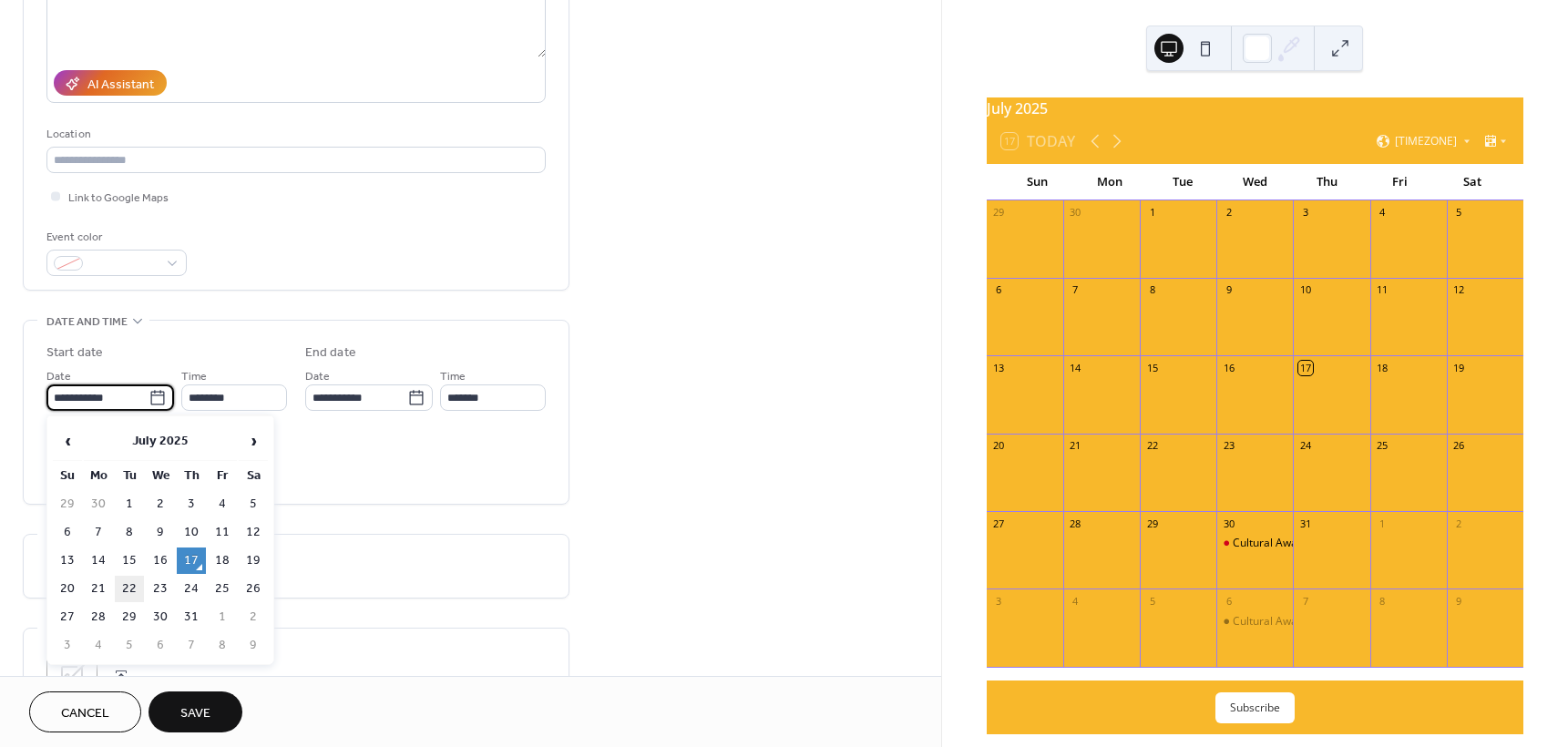 click on "22" at bounding box center [129, 588] 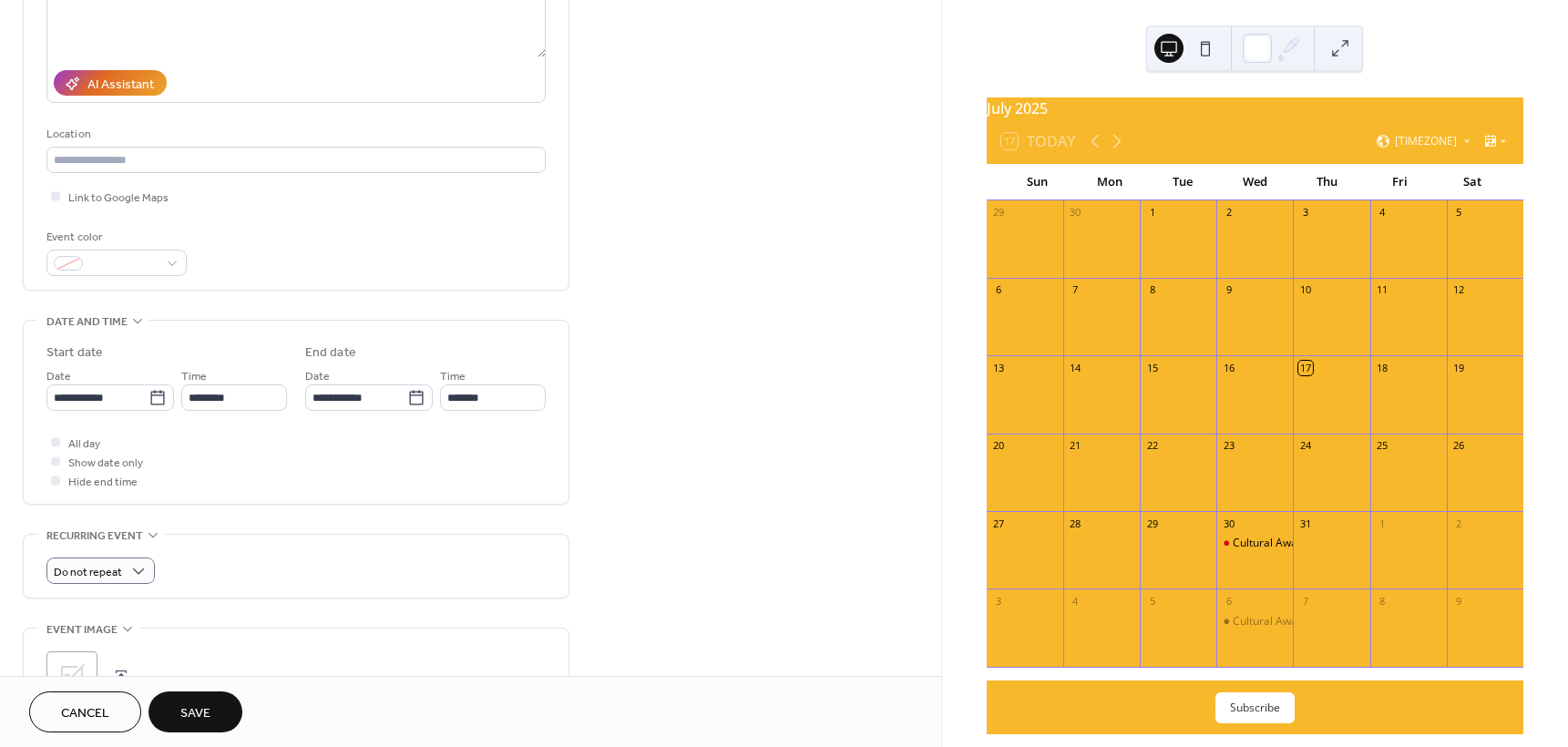 type on "**********" 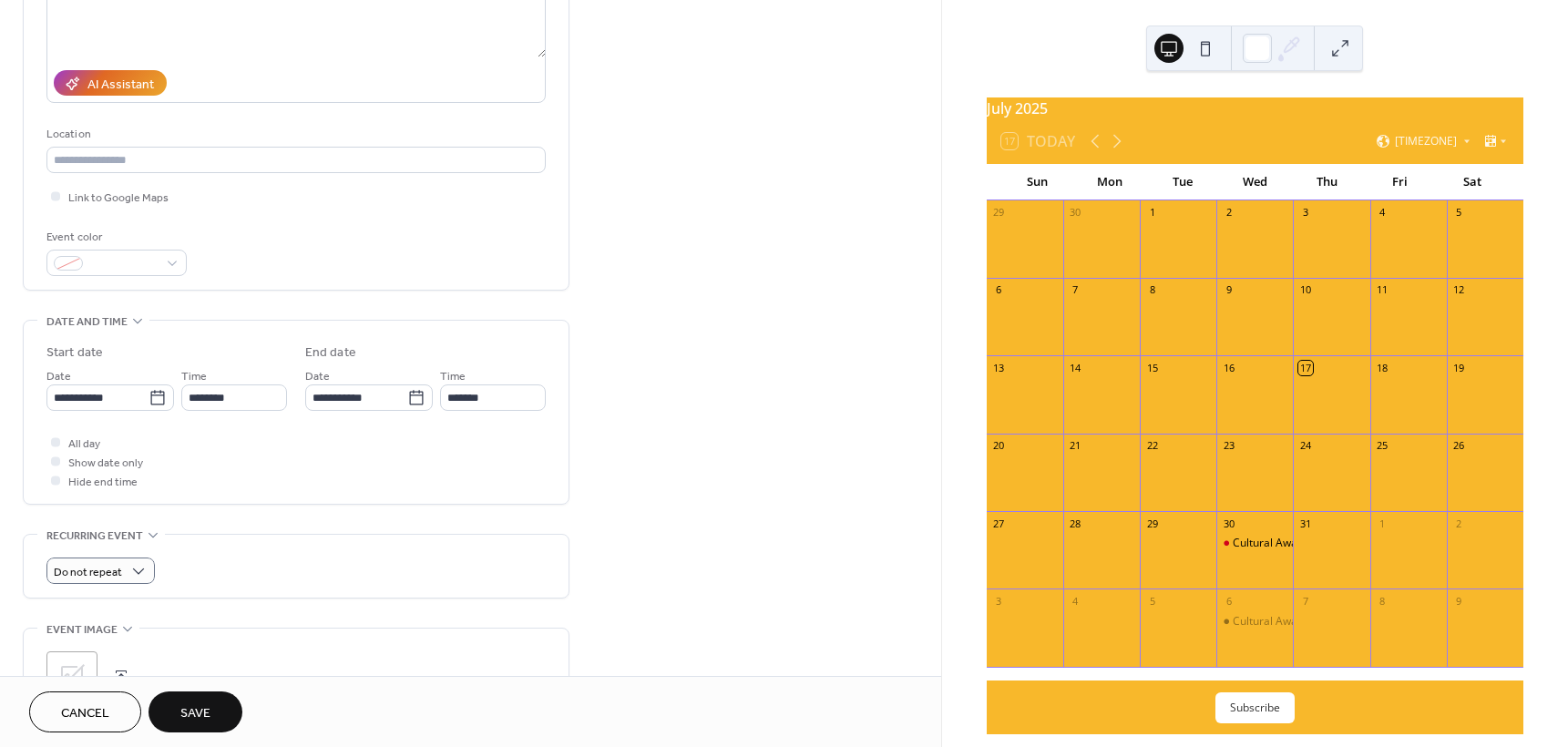 type on "**********" 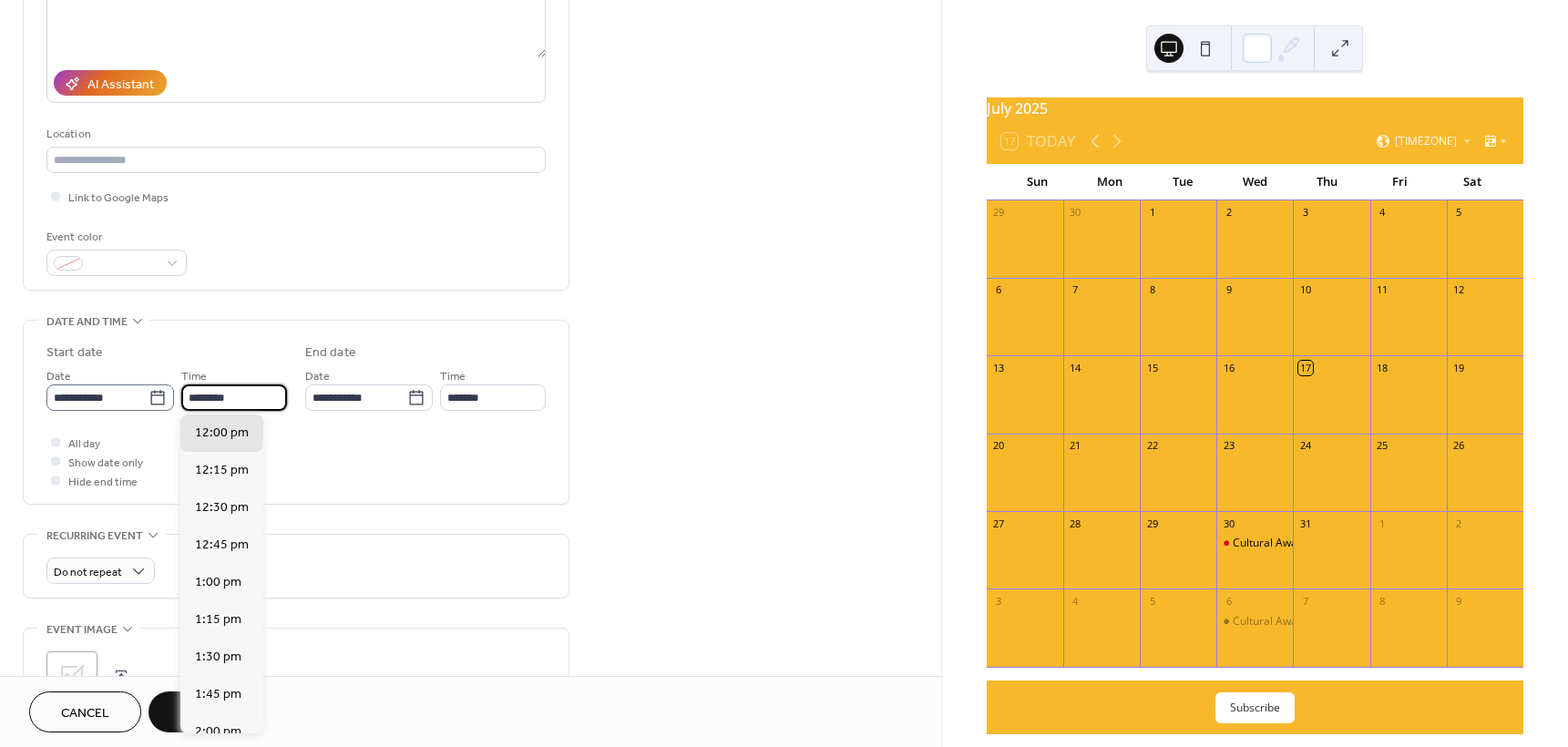 drag, startPoint x: 273, startPoint y: 394, endPoint x: 160, endPoint y: 399, distance: 113.11057 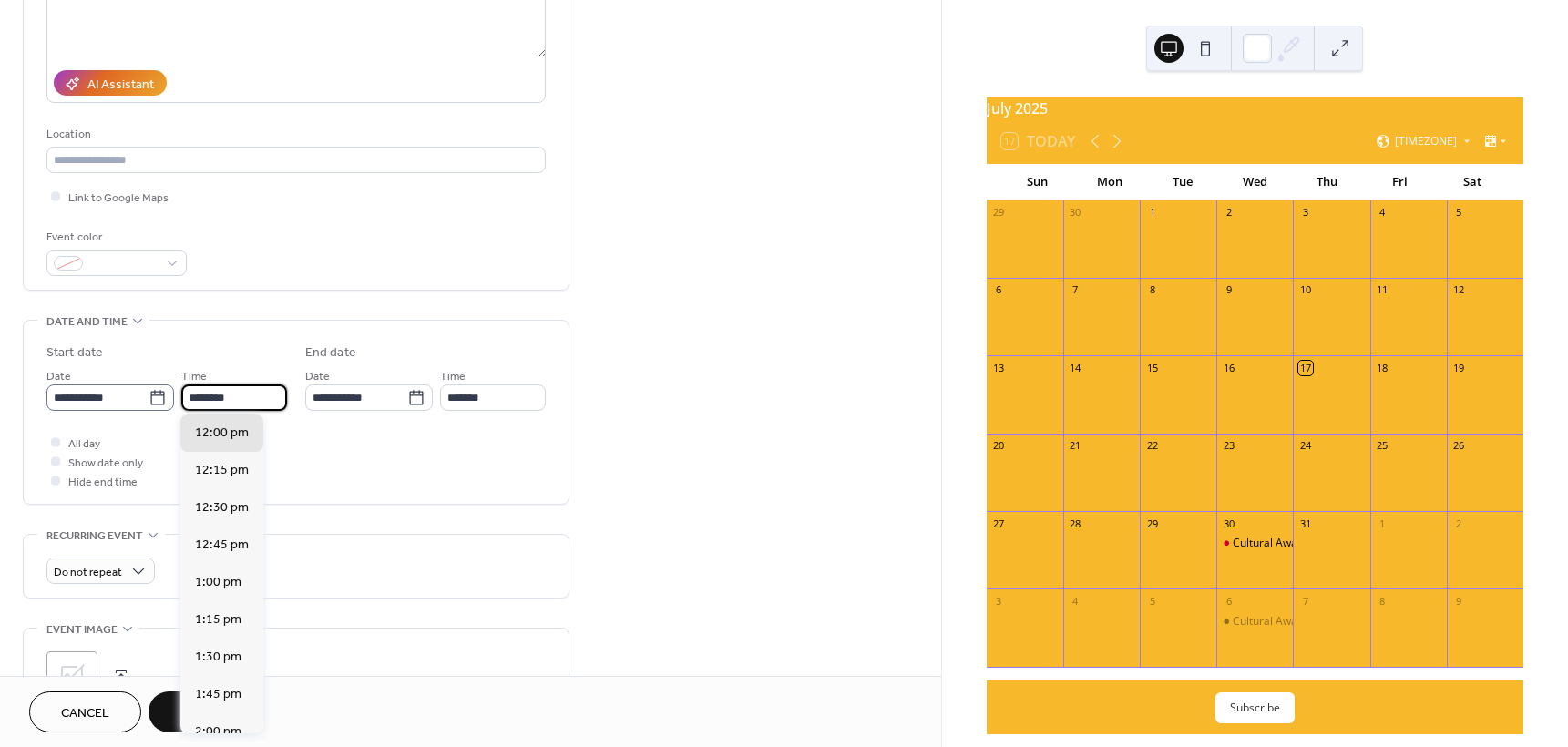 click on "**********" at bounding box center (167, 388) 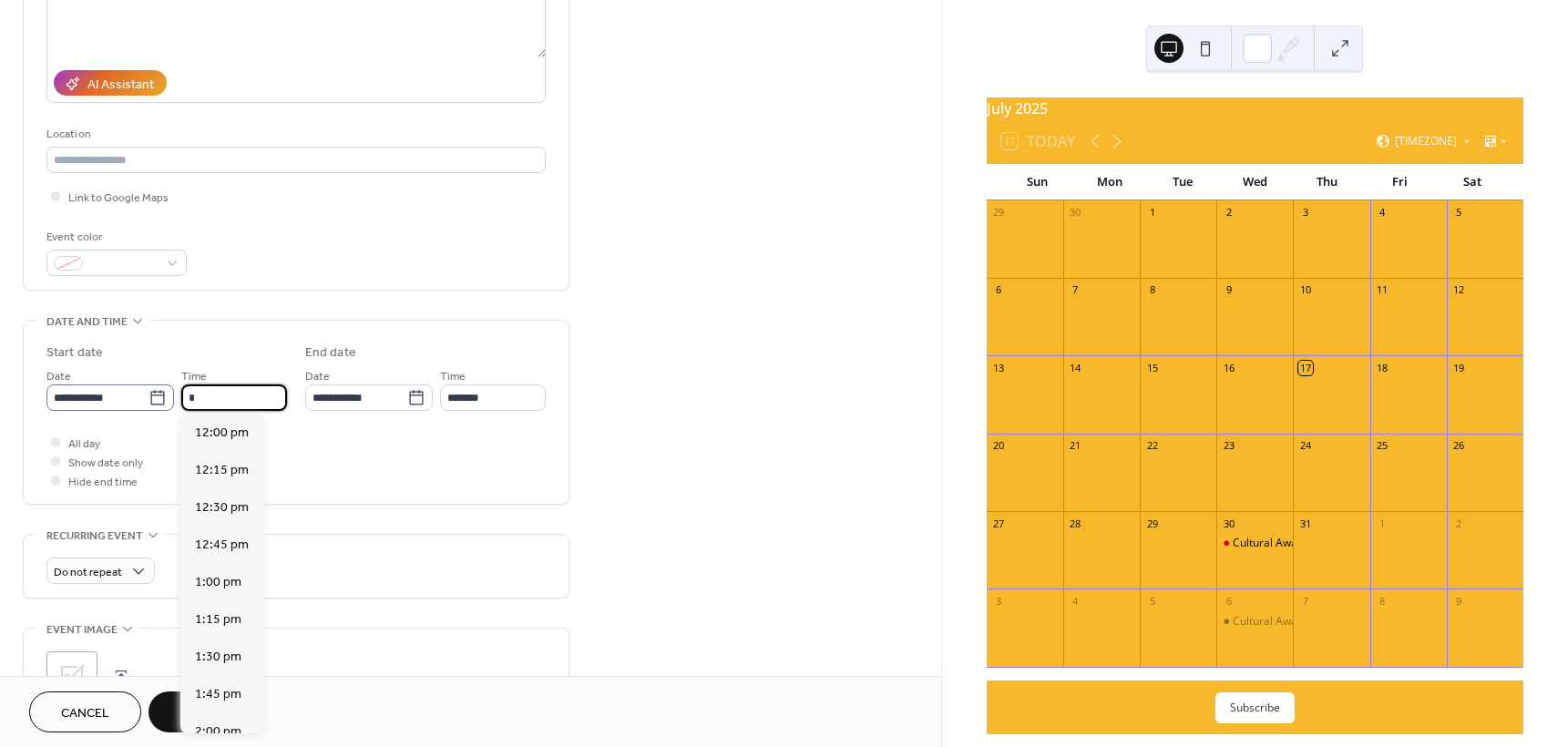 scroll, scrollTop: 1345, scrollLeft: 0, axis: vertical 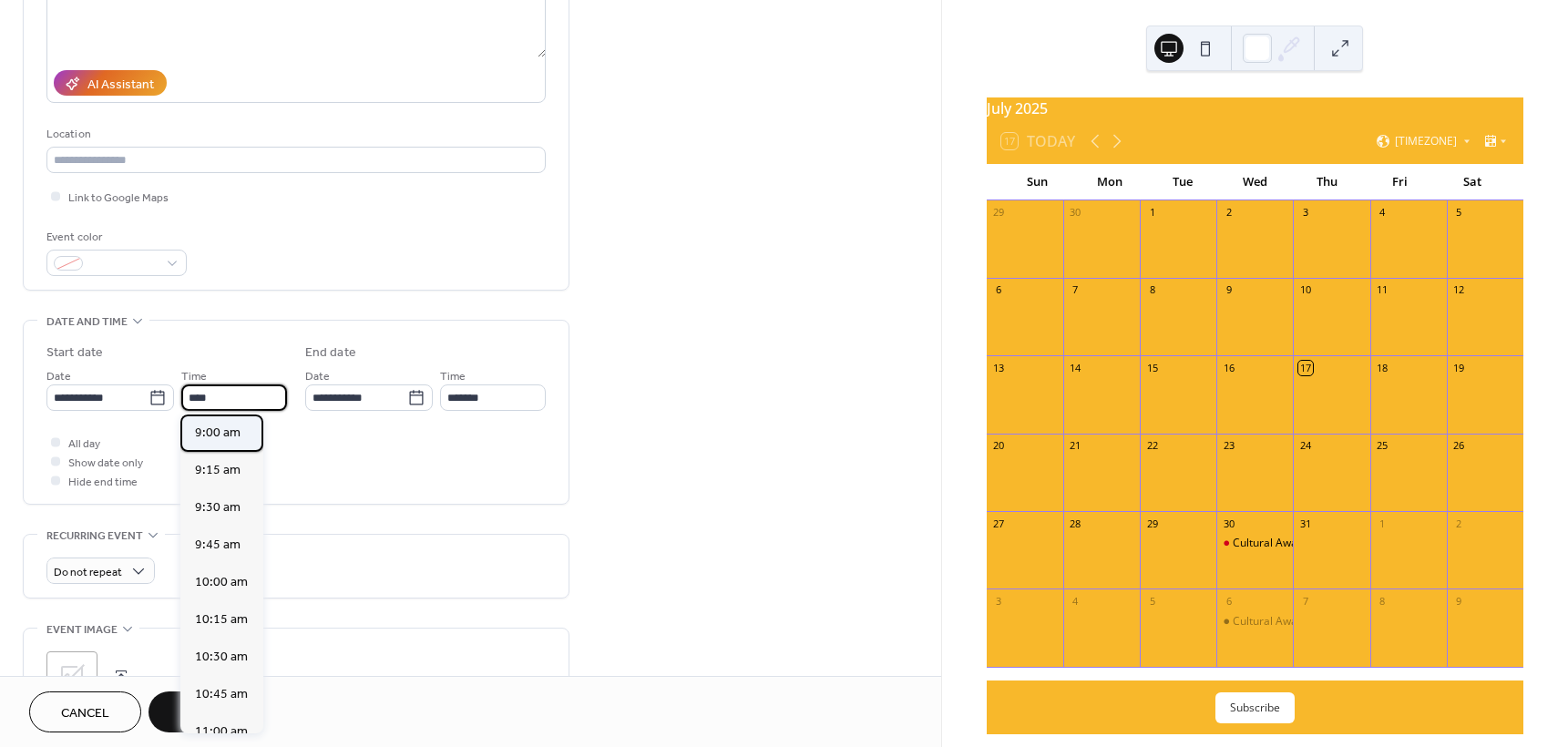 click on "9:00 am" at bounding box center [221, 433] 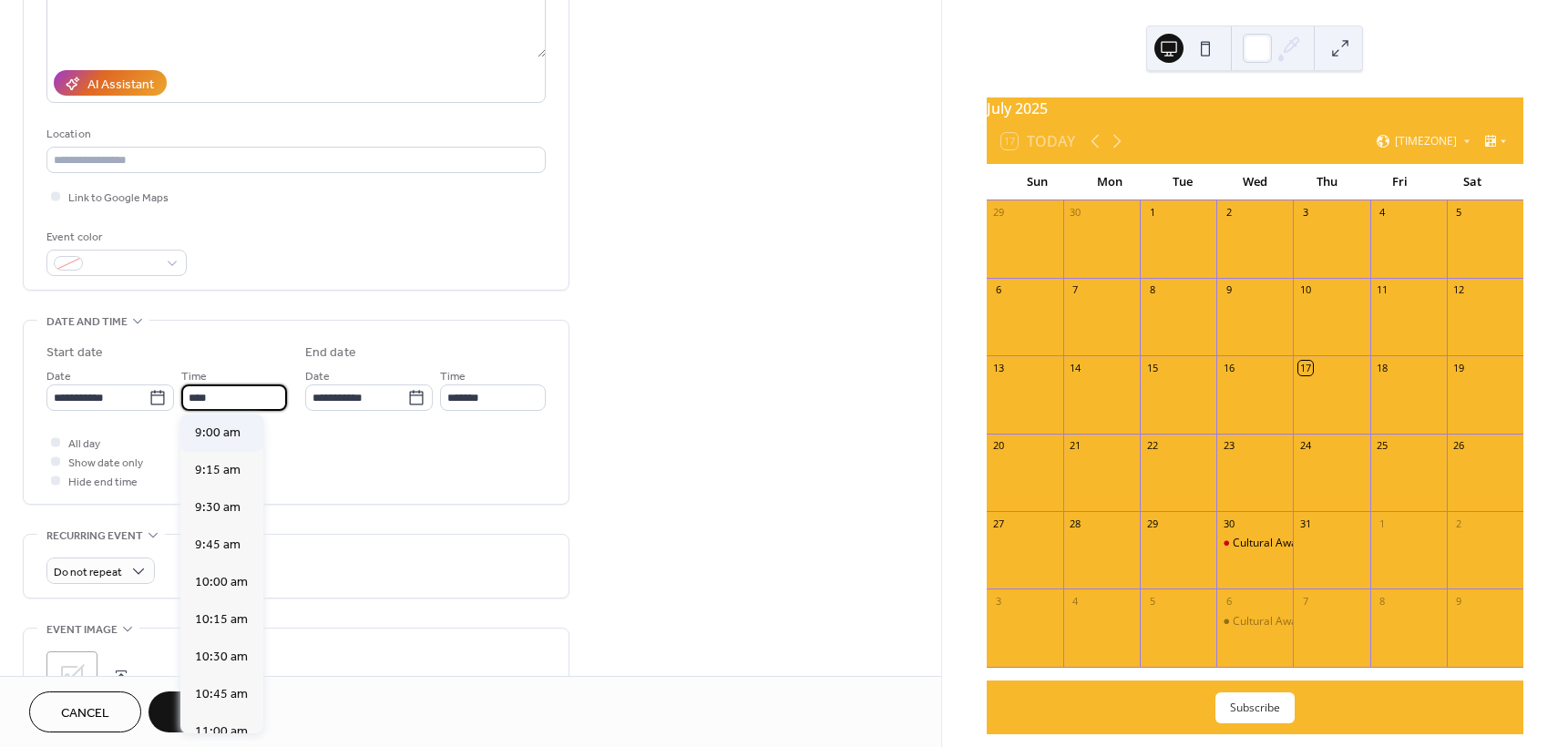 type on "*******" 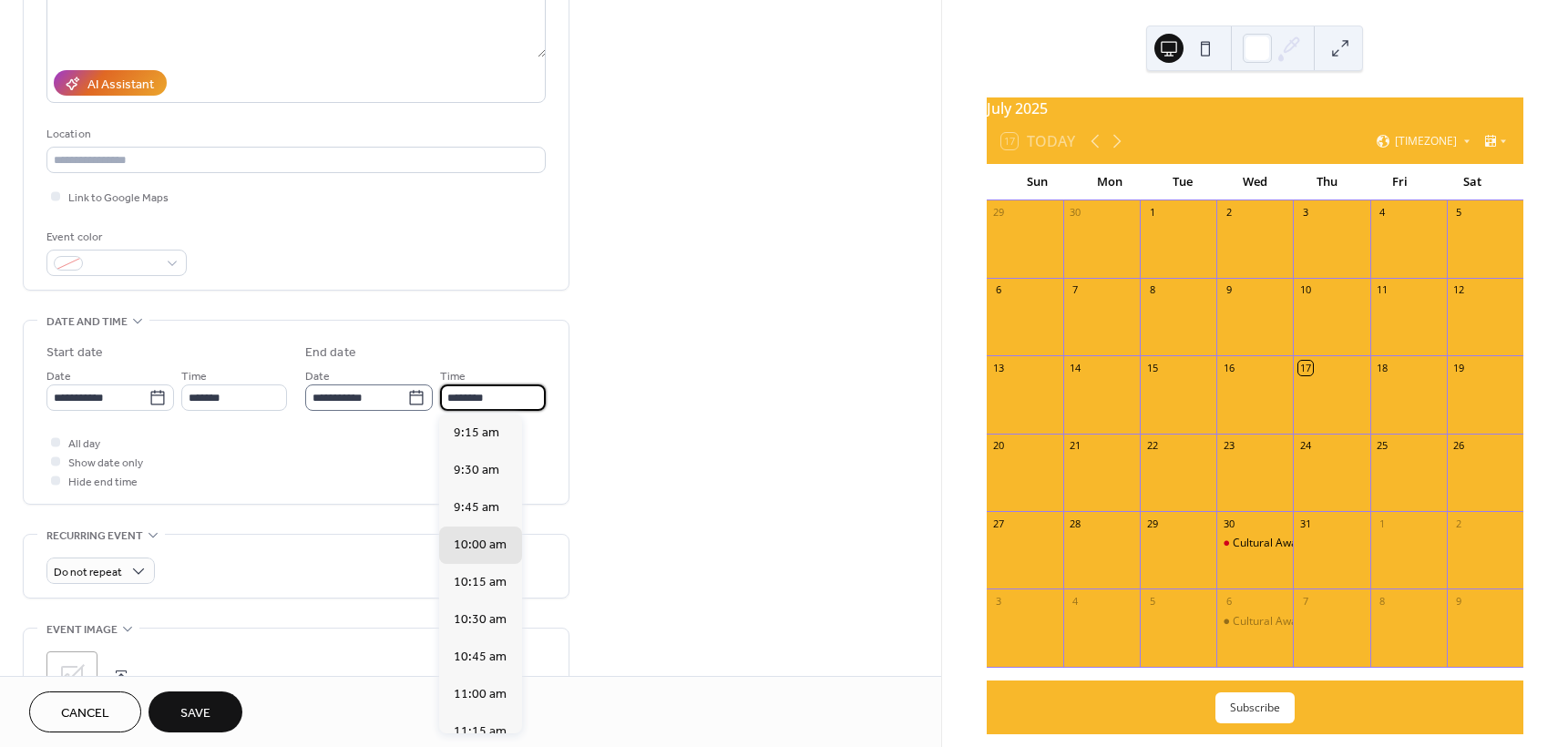 drag, startPoint x: 505, startPoint y: 401, endPoint x: 405, endPoint y: 408, distance: 100.2447 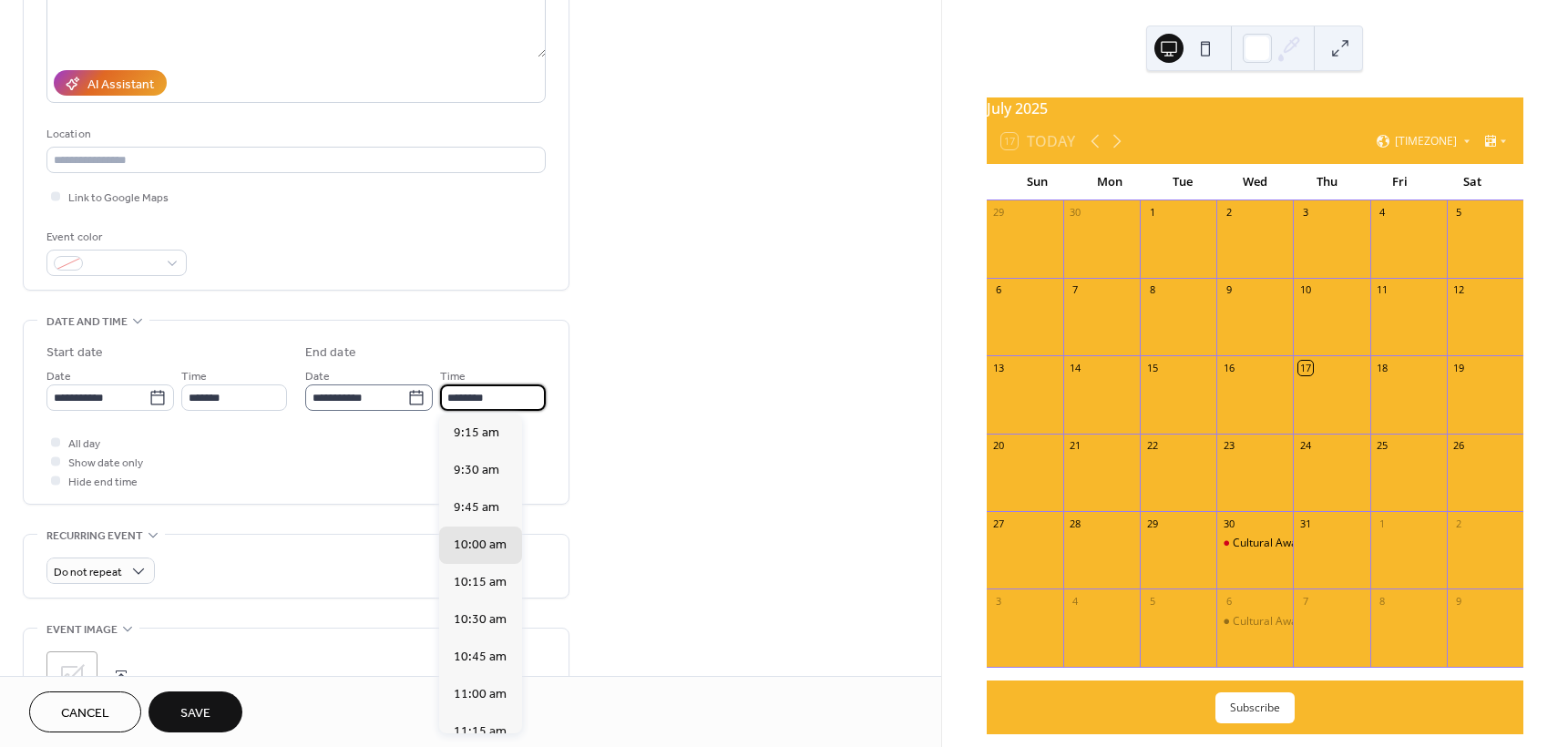 click on "**********" at bounding box center [425, 388] 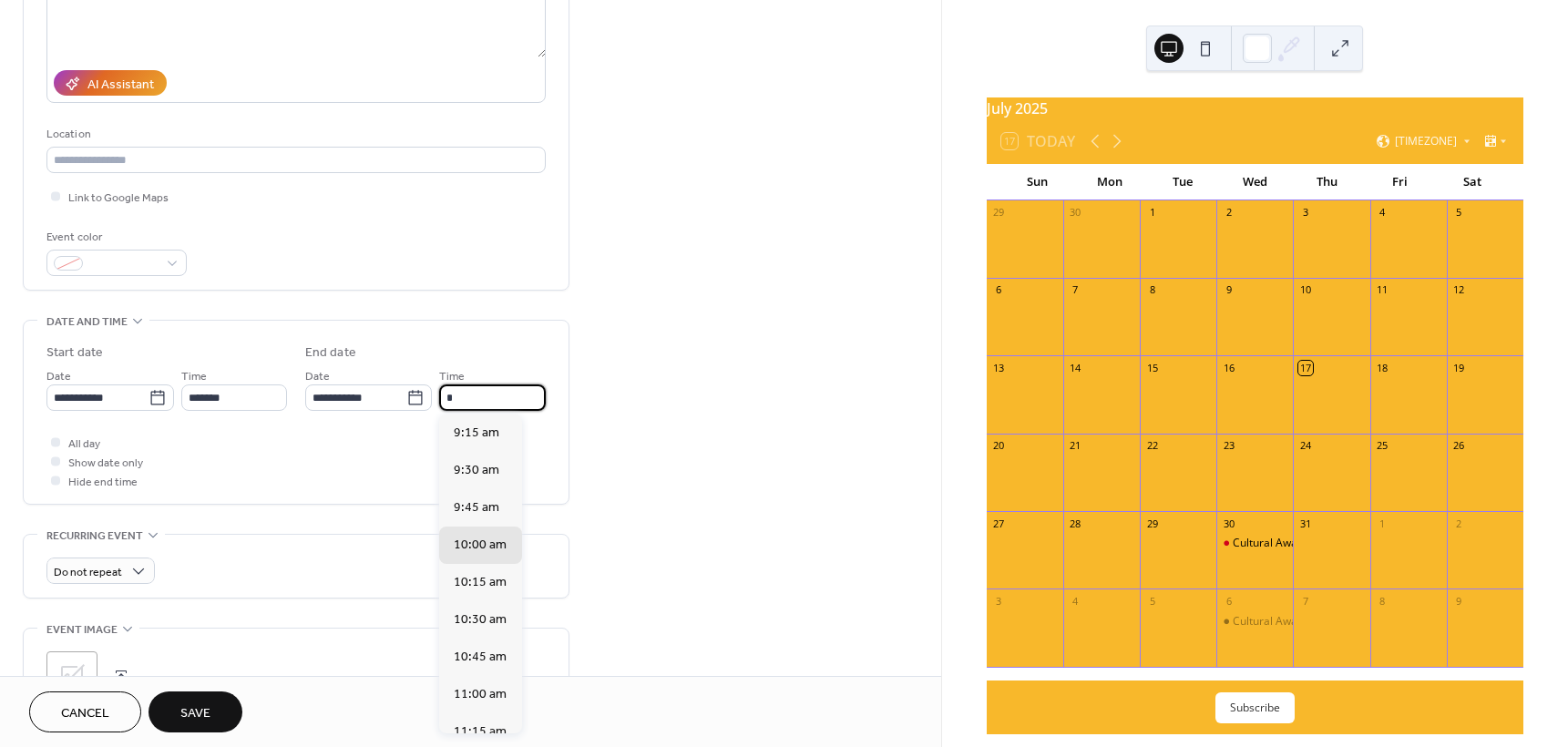 scroll, scrollTop: 1008, scrollLeft: 0, axis: vertical 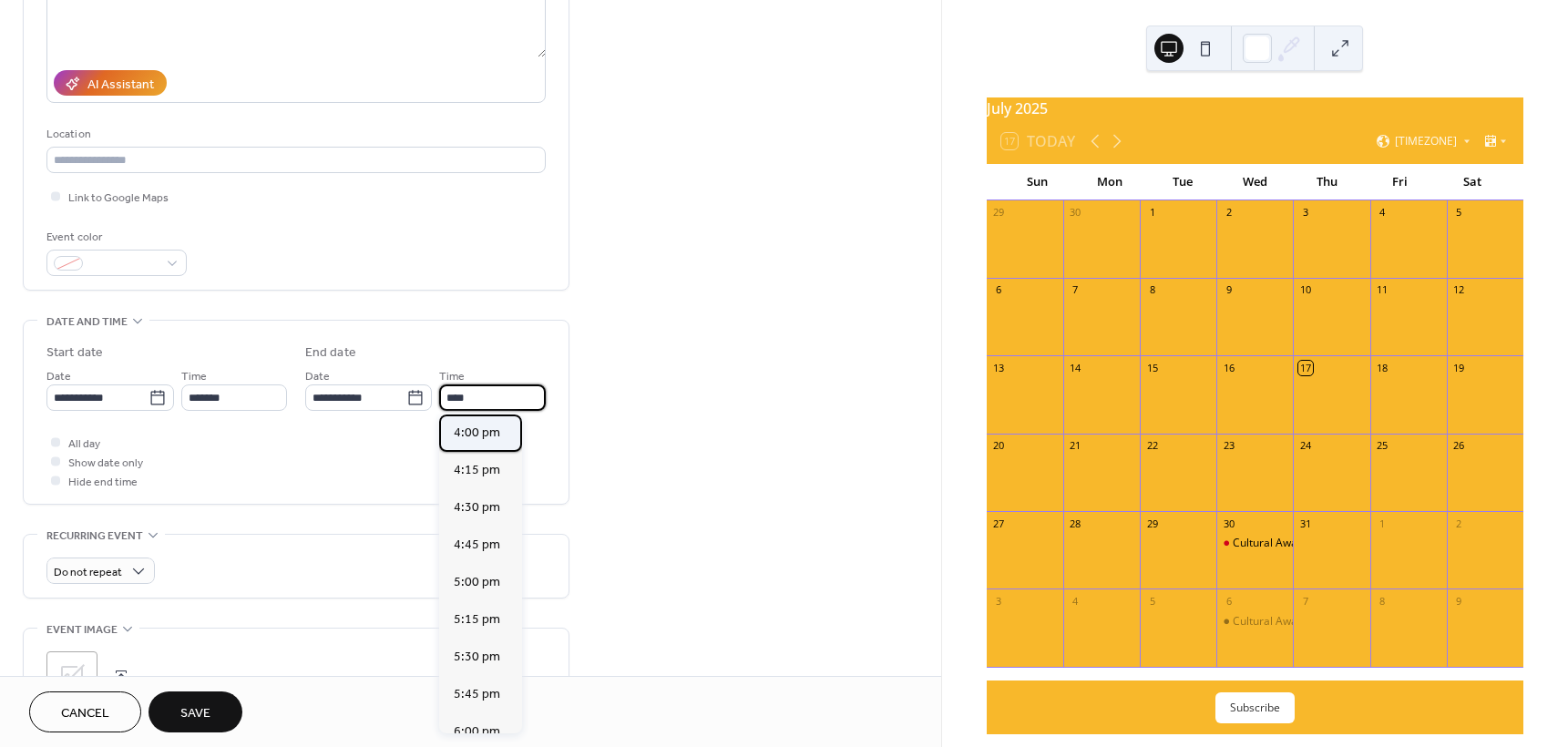 click on "4:00 pm" at bounding box center (477, 433) 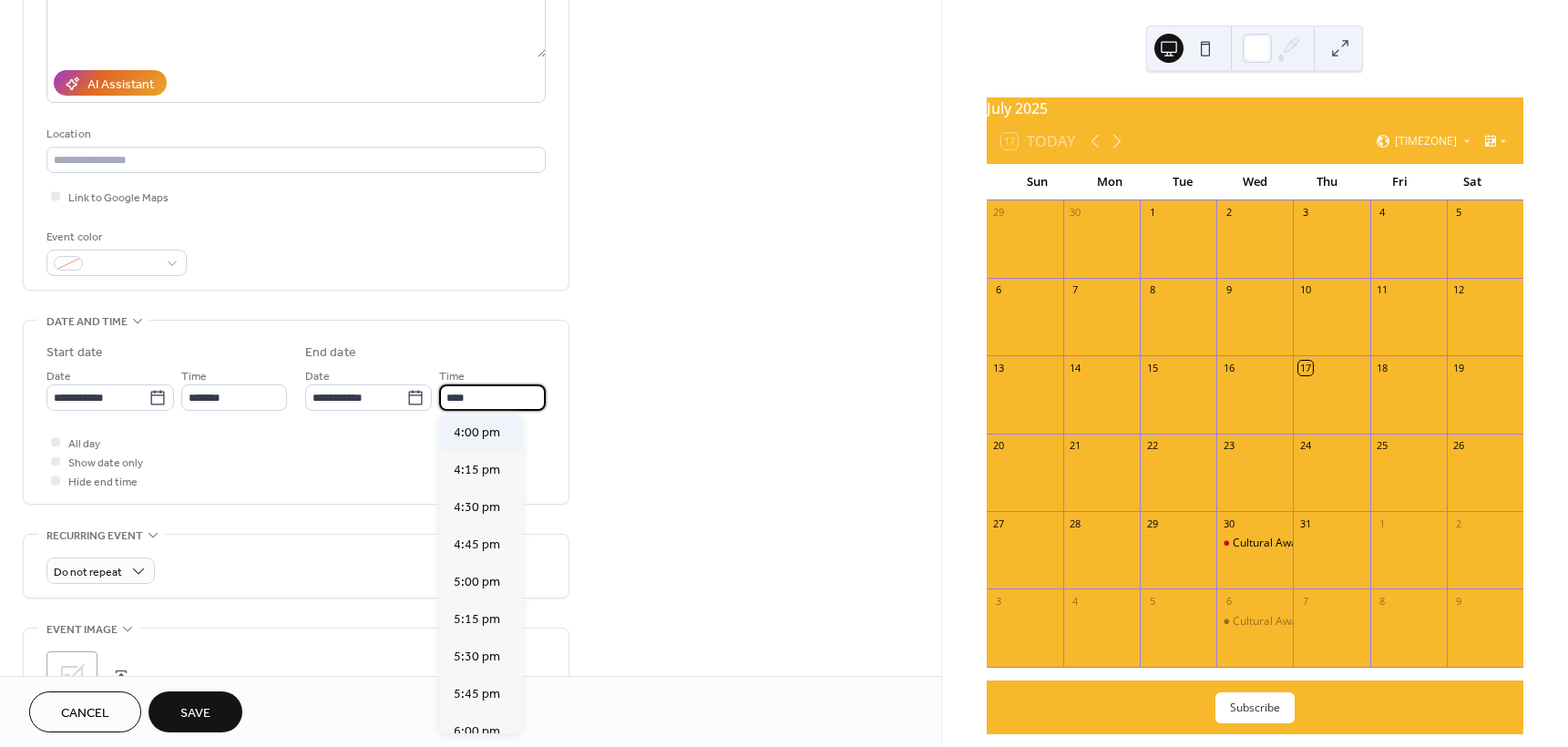 type on "*******" 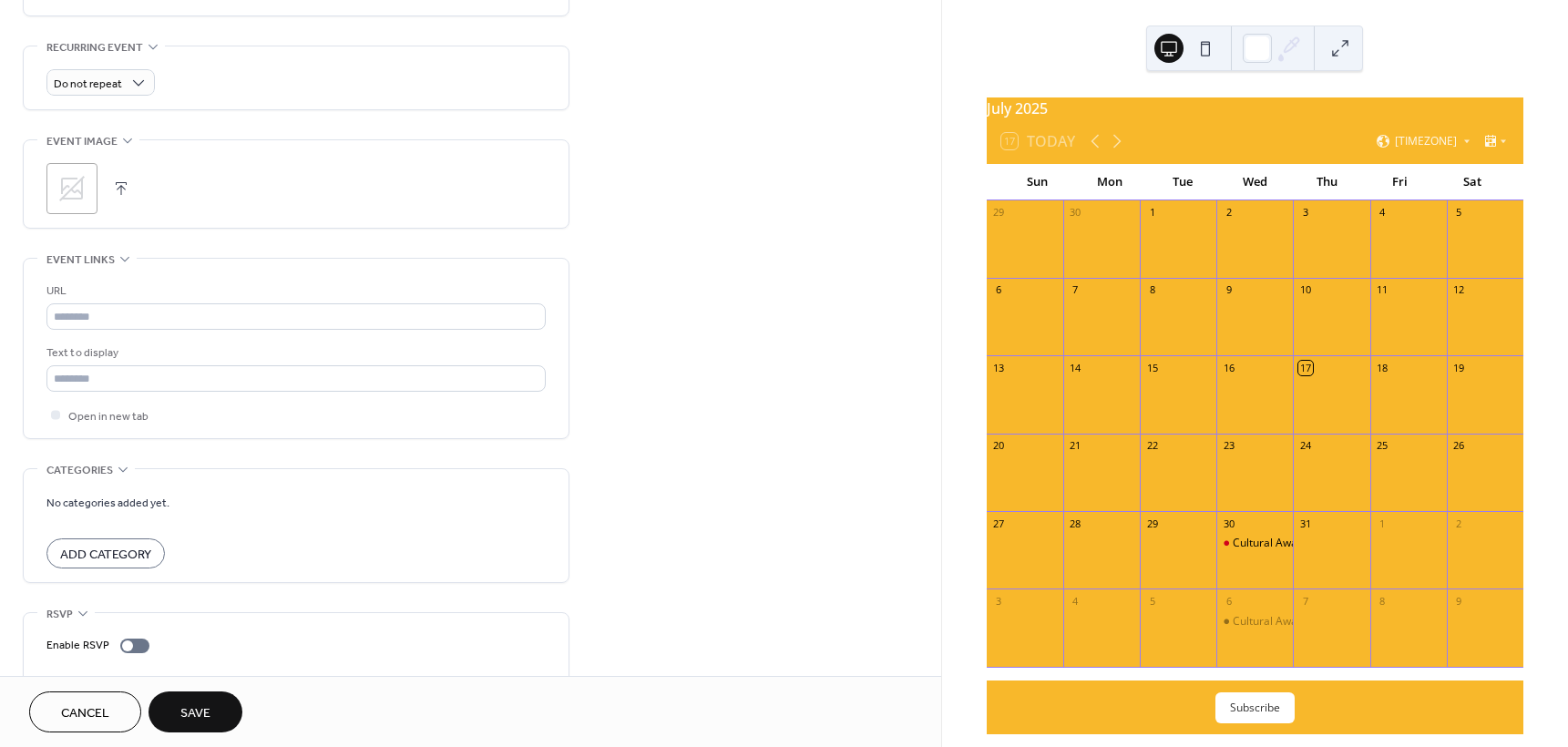 scroll, scrollTop: 814, scrollLeft: 0, axis: vertical 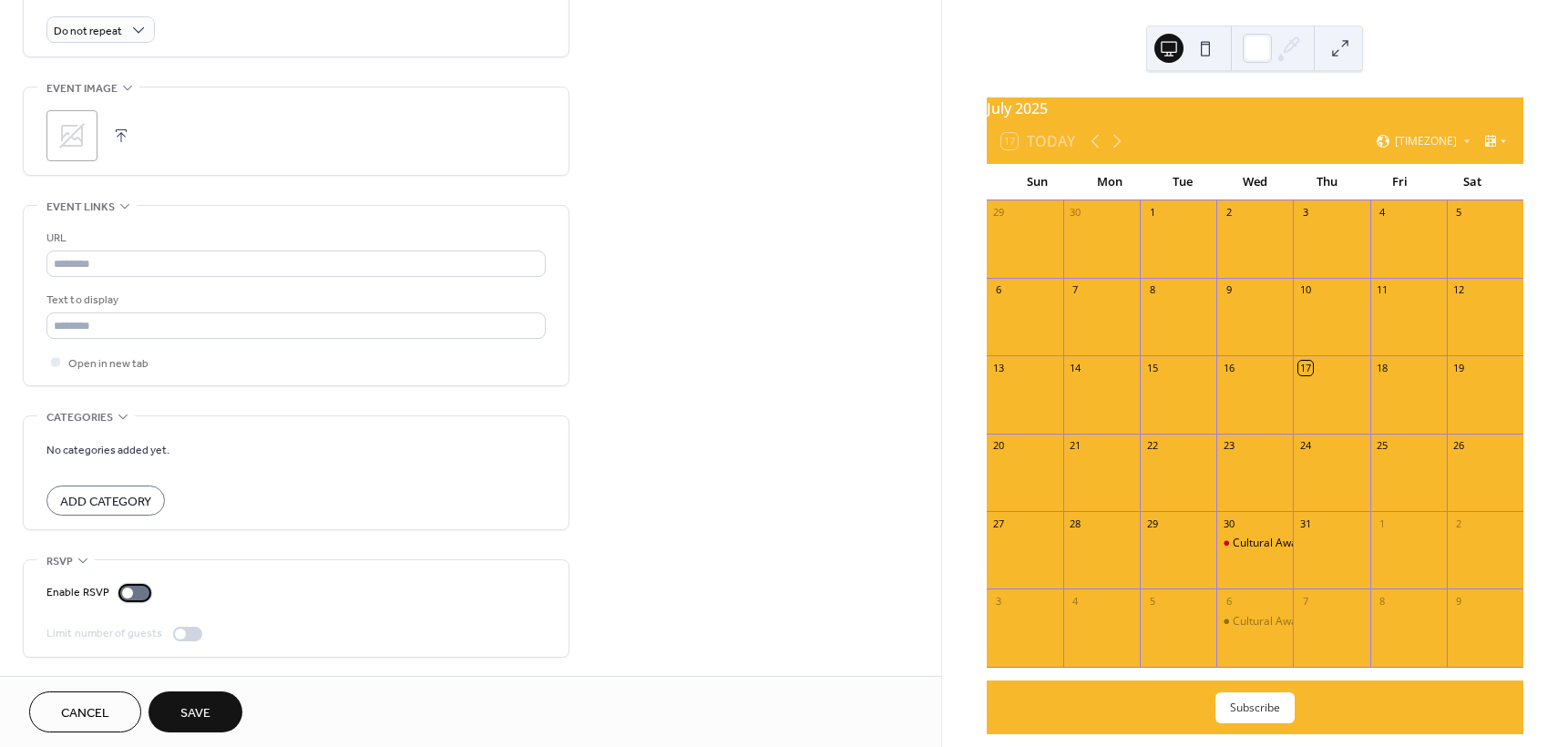 click at bounding box center [128, 593] 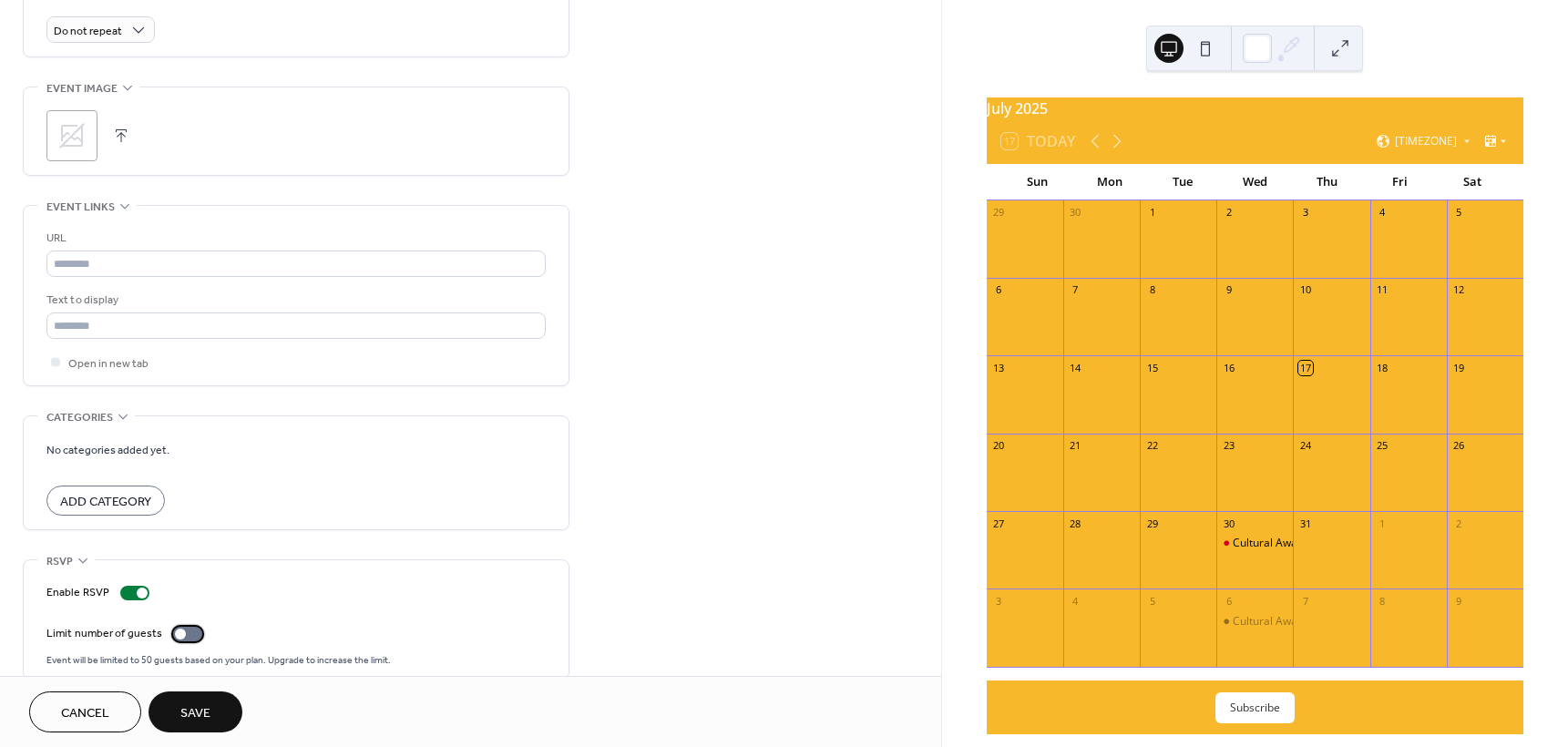 click at bounding box center [188, 634] 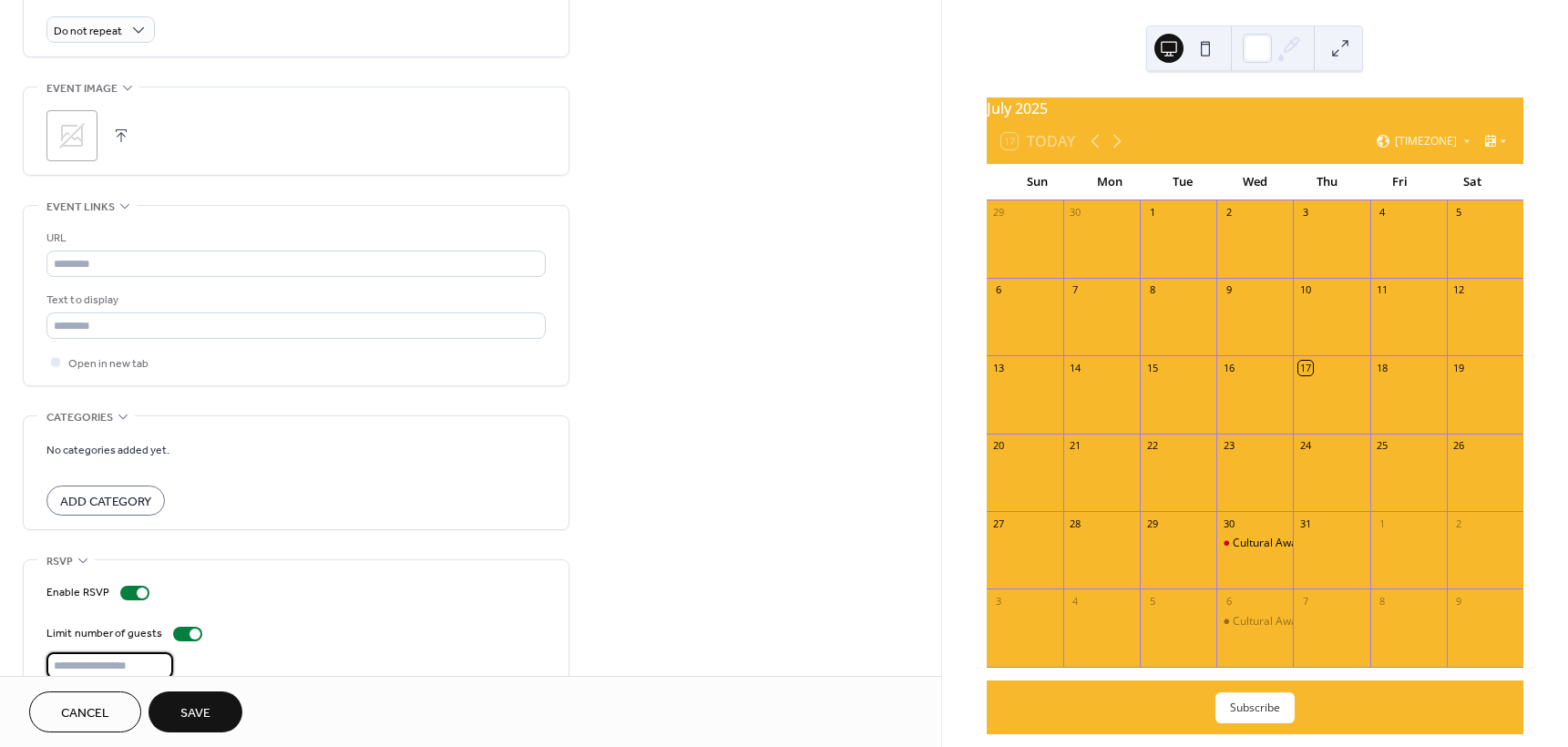 drag, startPoint x: 119, startPoint y: 666, endPoint x: 53, endPoint y: 667, distance: 66.00758 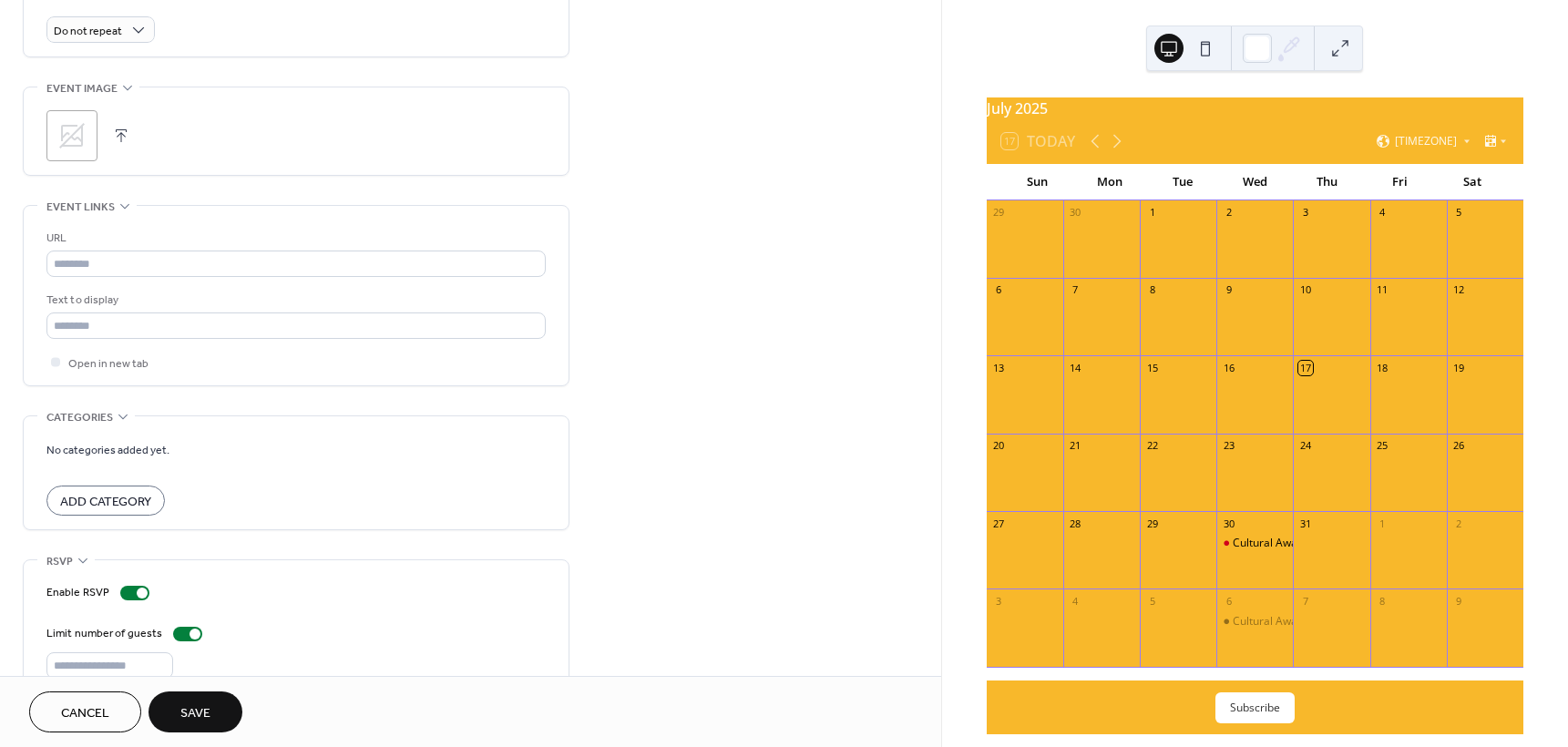 click on "Save" at bounding box center (195, 711) 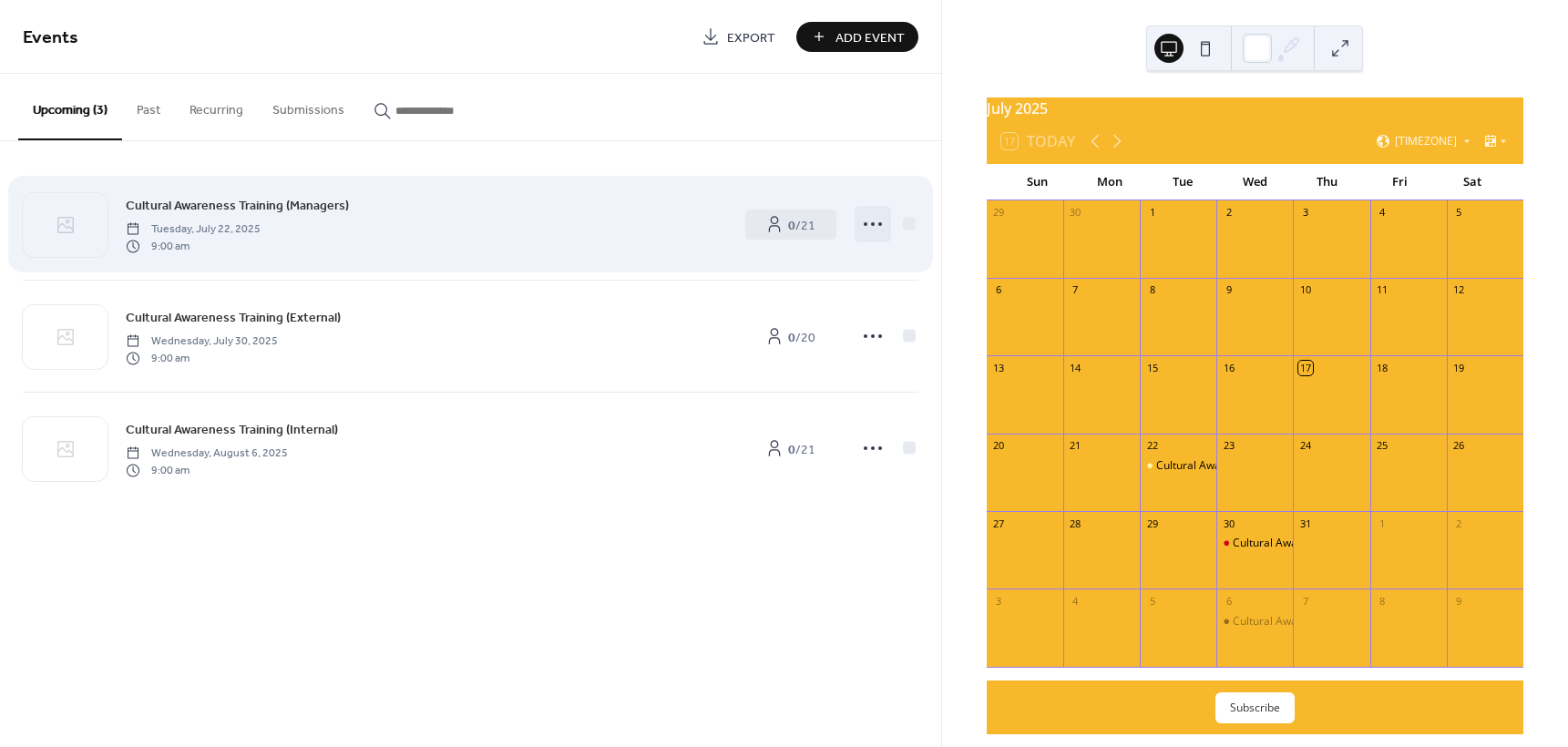 click 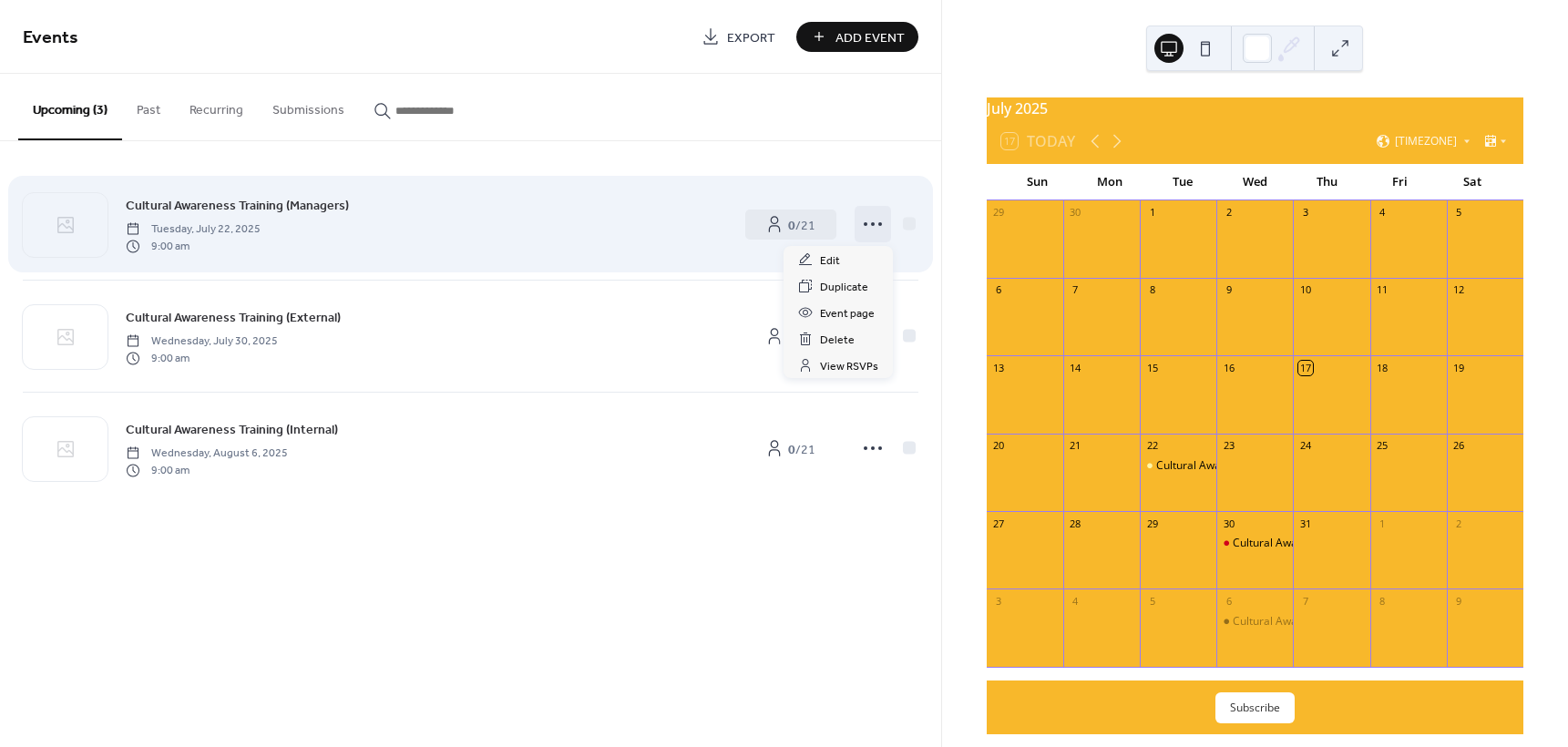 click 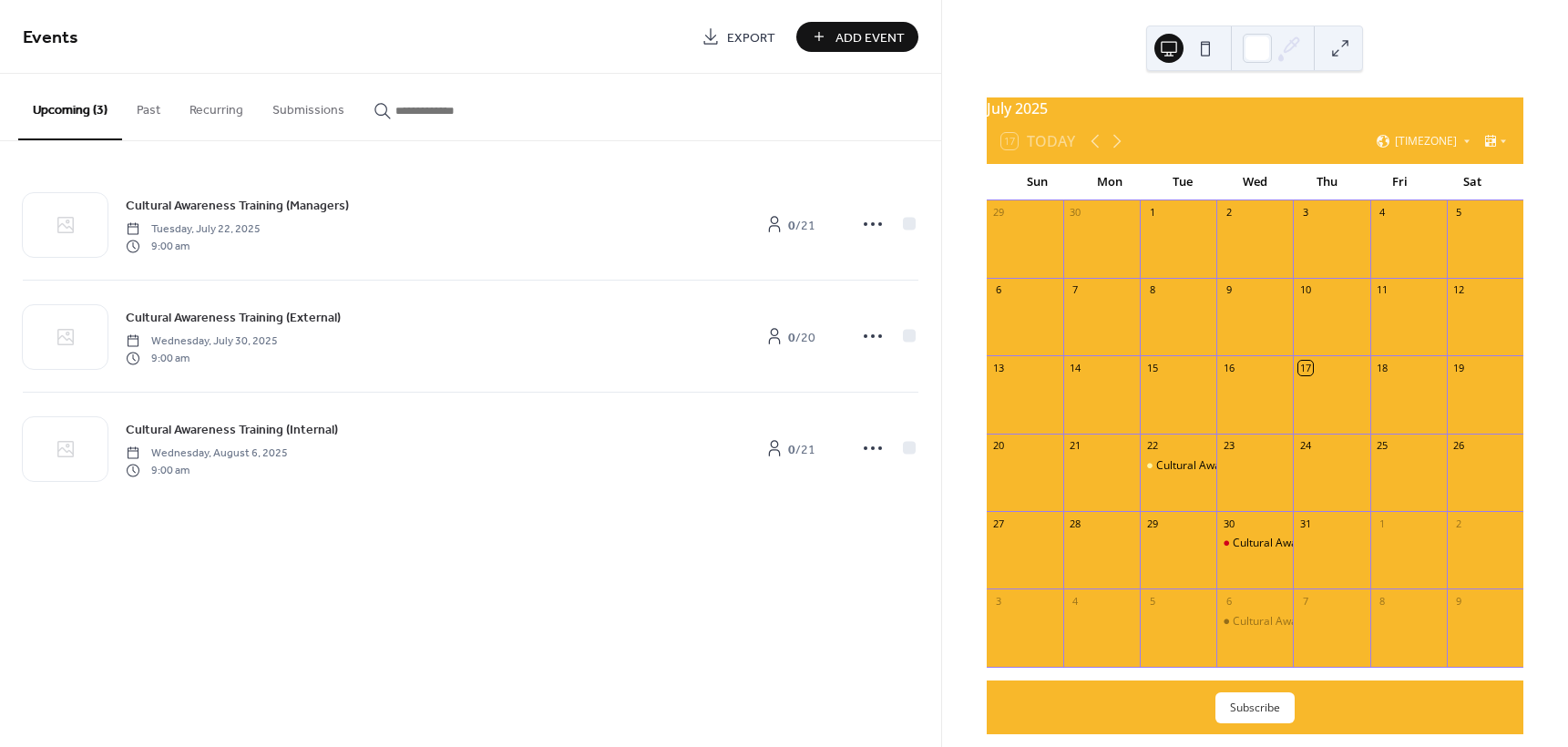 drag, startPoint x: 509, startPoint y: 636, endPoint x: 533, endPoint y: 626, distance: 26 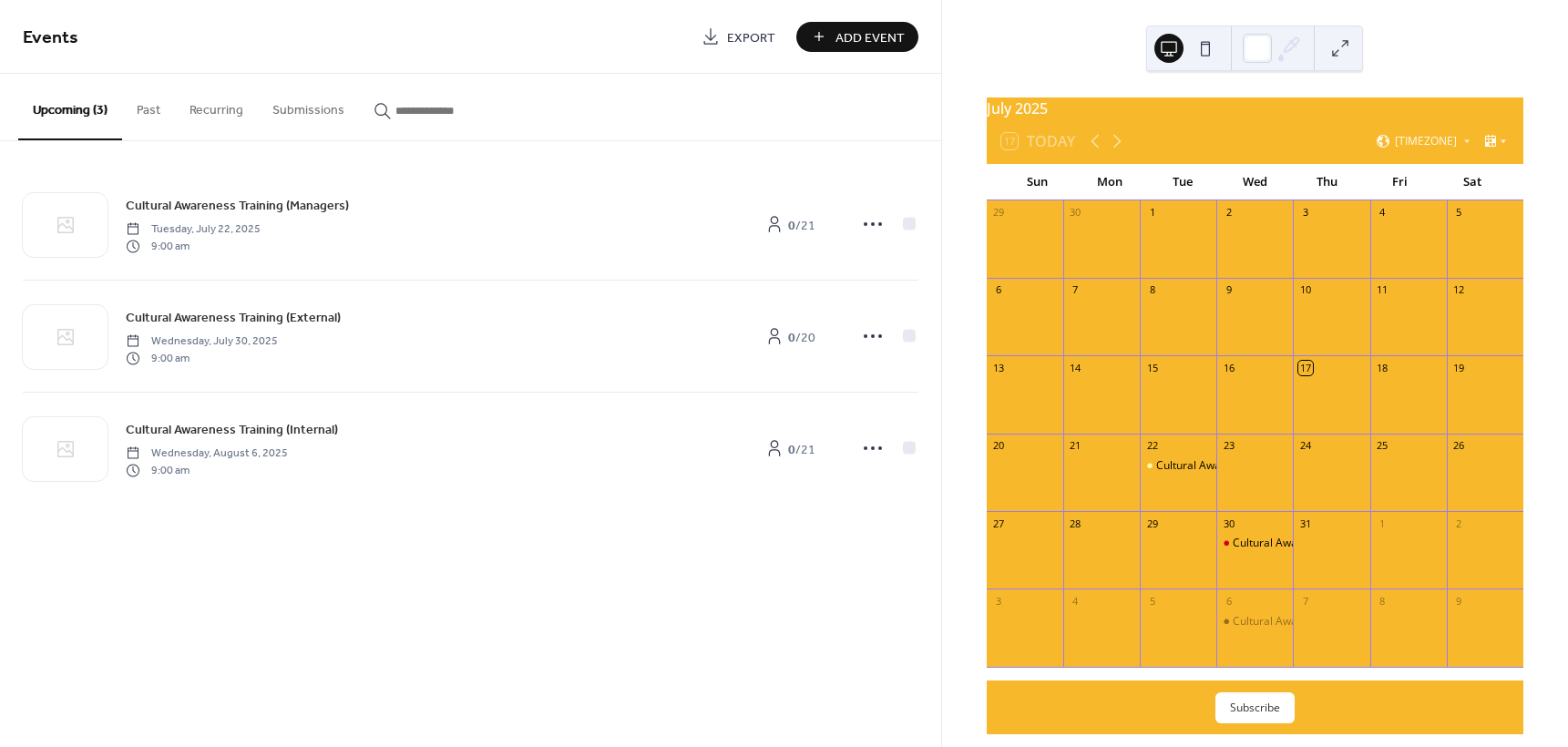 click 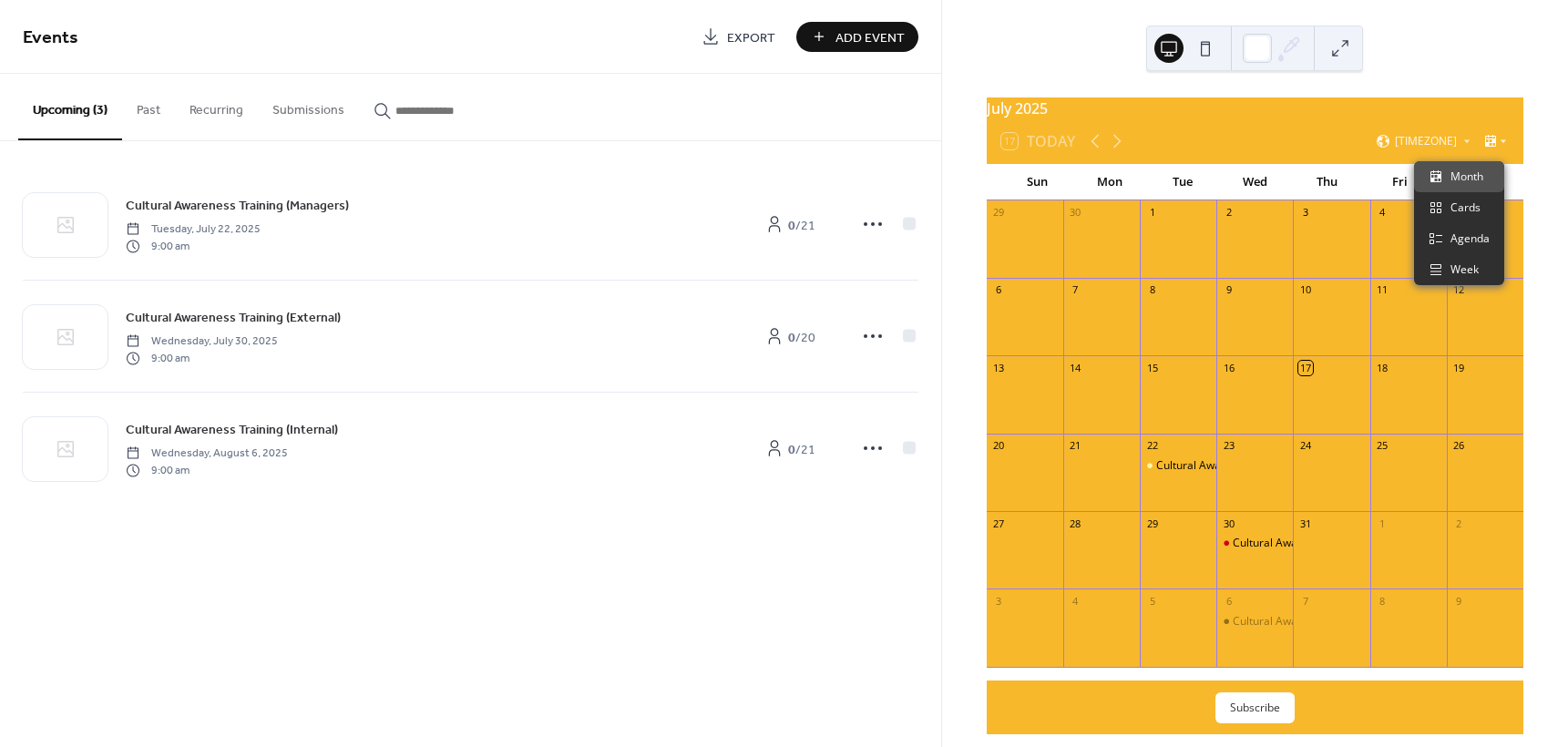 click 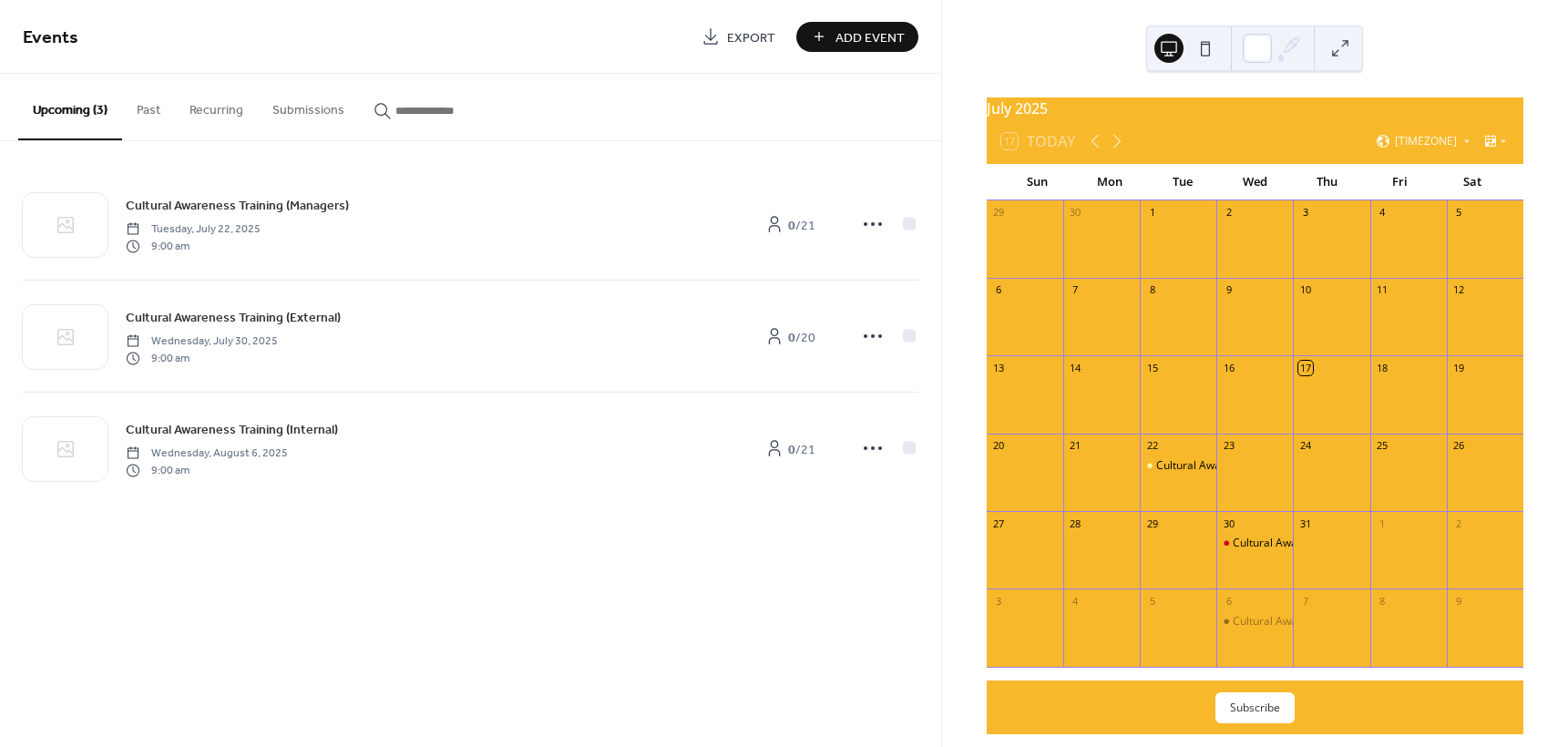 click on "Submissions" at bounding box center (308, 106) 